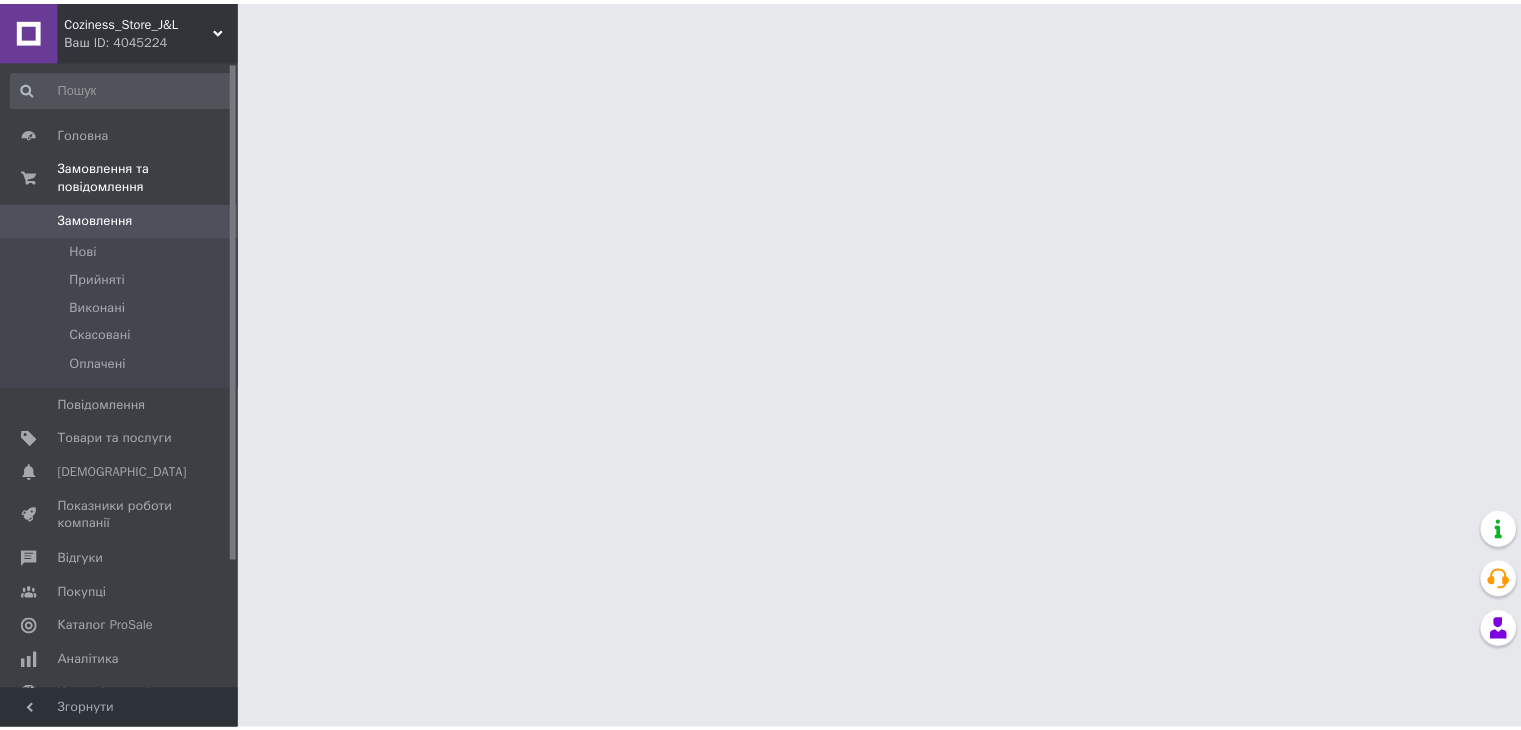 scroll, scrollTop: 0, scrollLeft: 0, axis: both 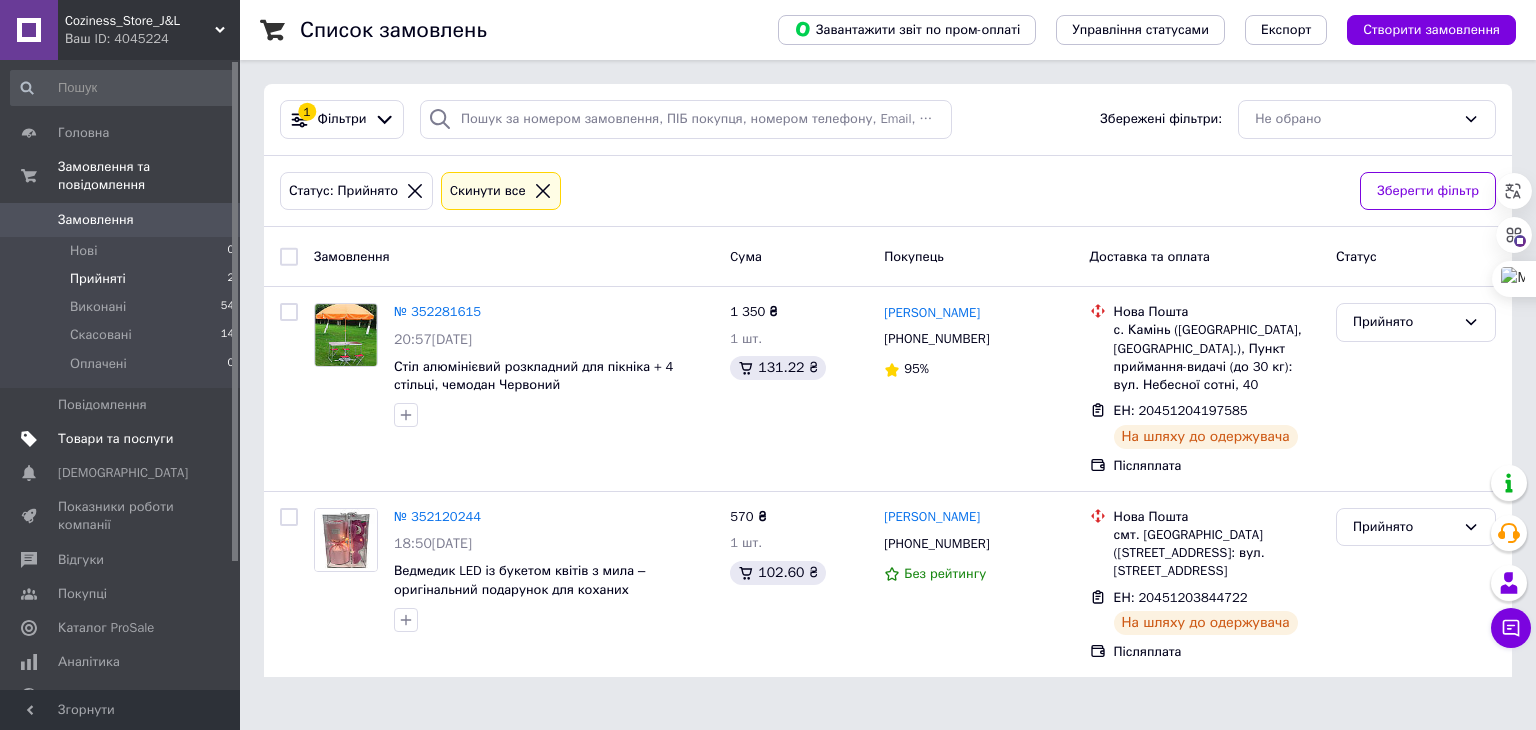 click on "Товари та послуги" at bounding box center (115, 439) 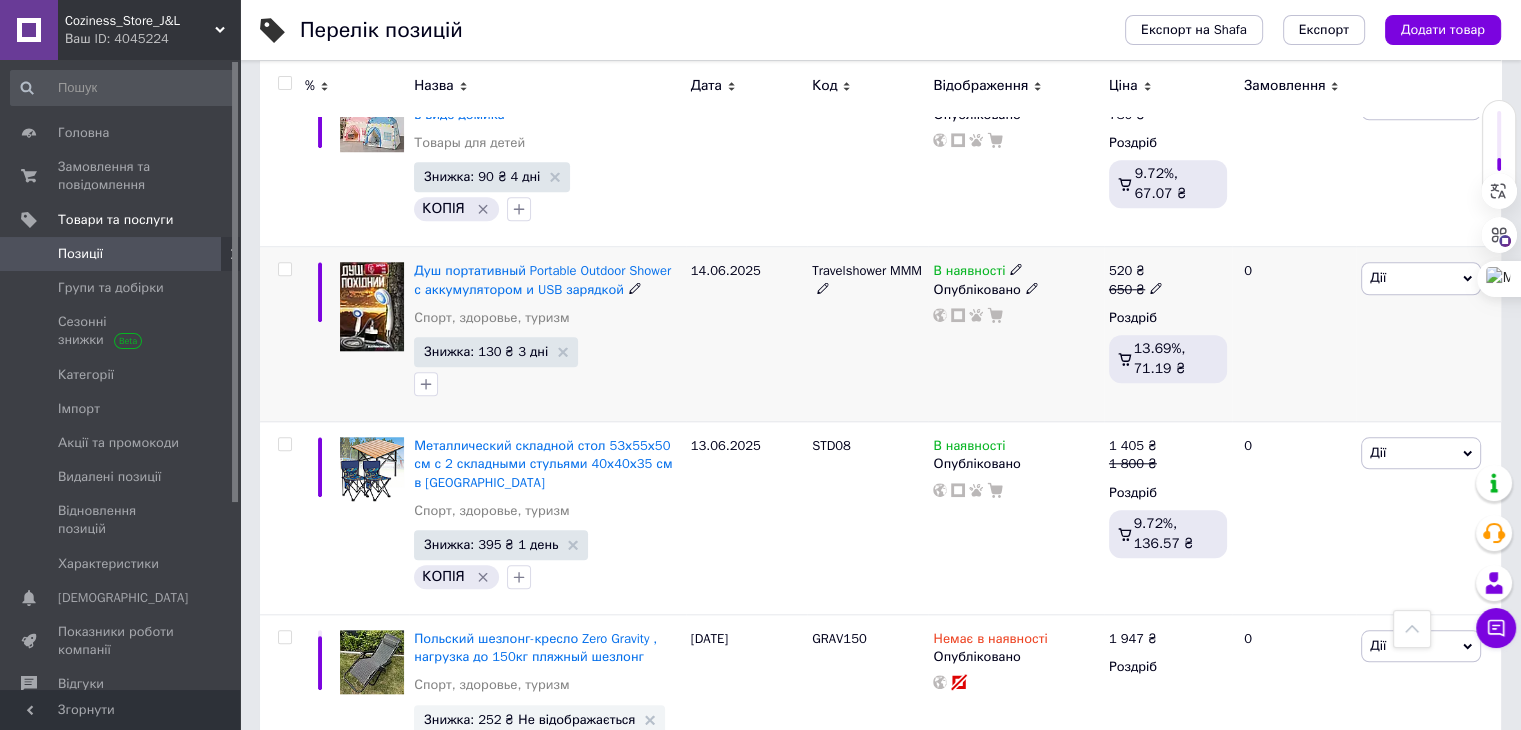 scroll, scrollTop: 1900, scrollLeft: 0, axis: vertical 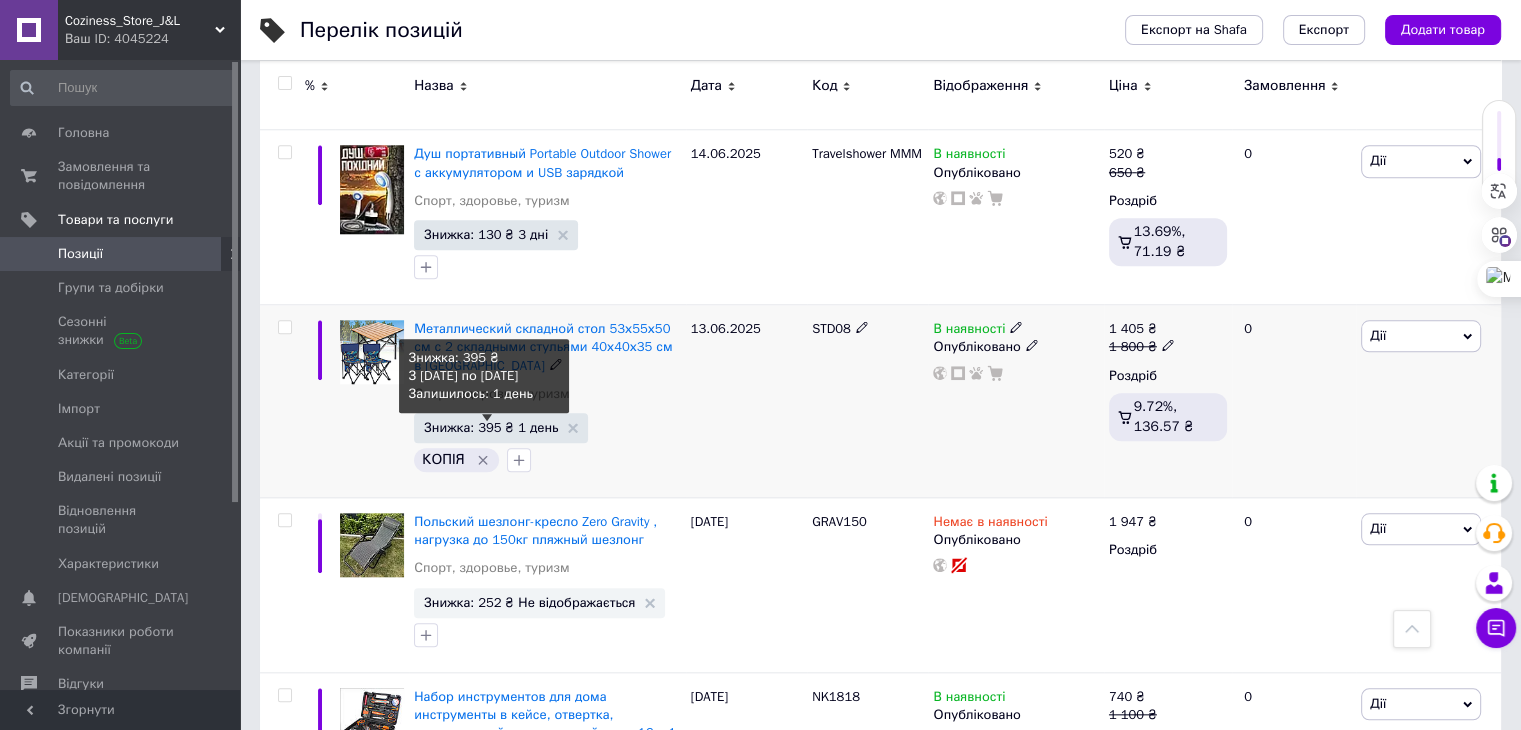 click on "Знижка: 395 ₴ 1 день" at bounding box center (491, 427) 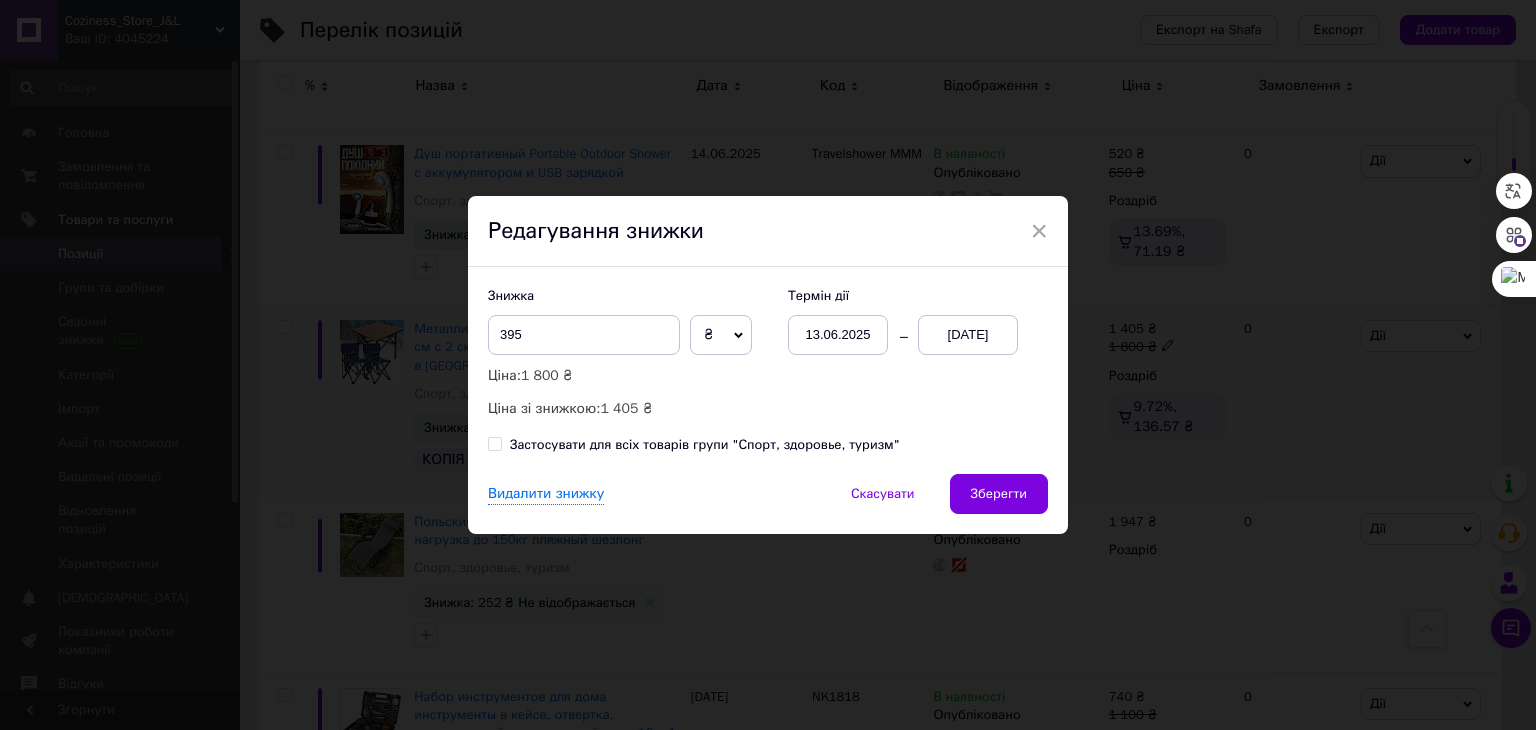 click on "[DATE]" at bounding box center (968, 335) 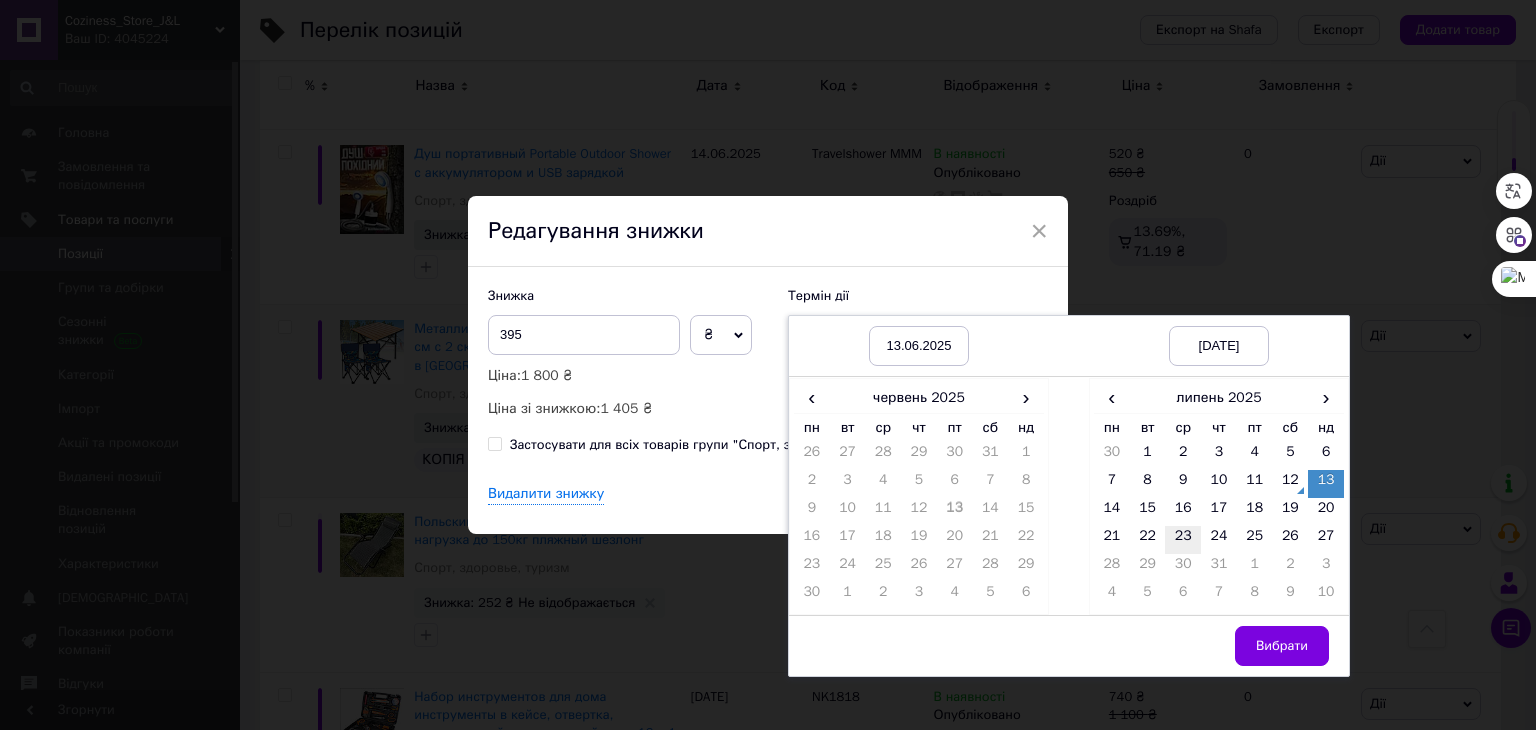 drag, startPoint x: 1173, startPoint y: 513, endPoint x: 1189, endPoint y: 545, distance: 35.77709 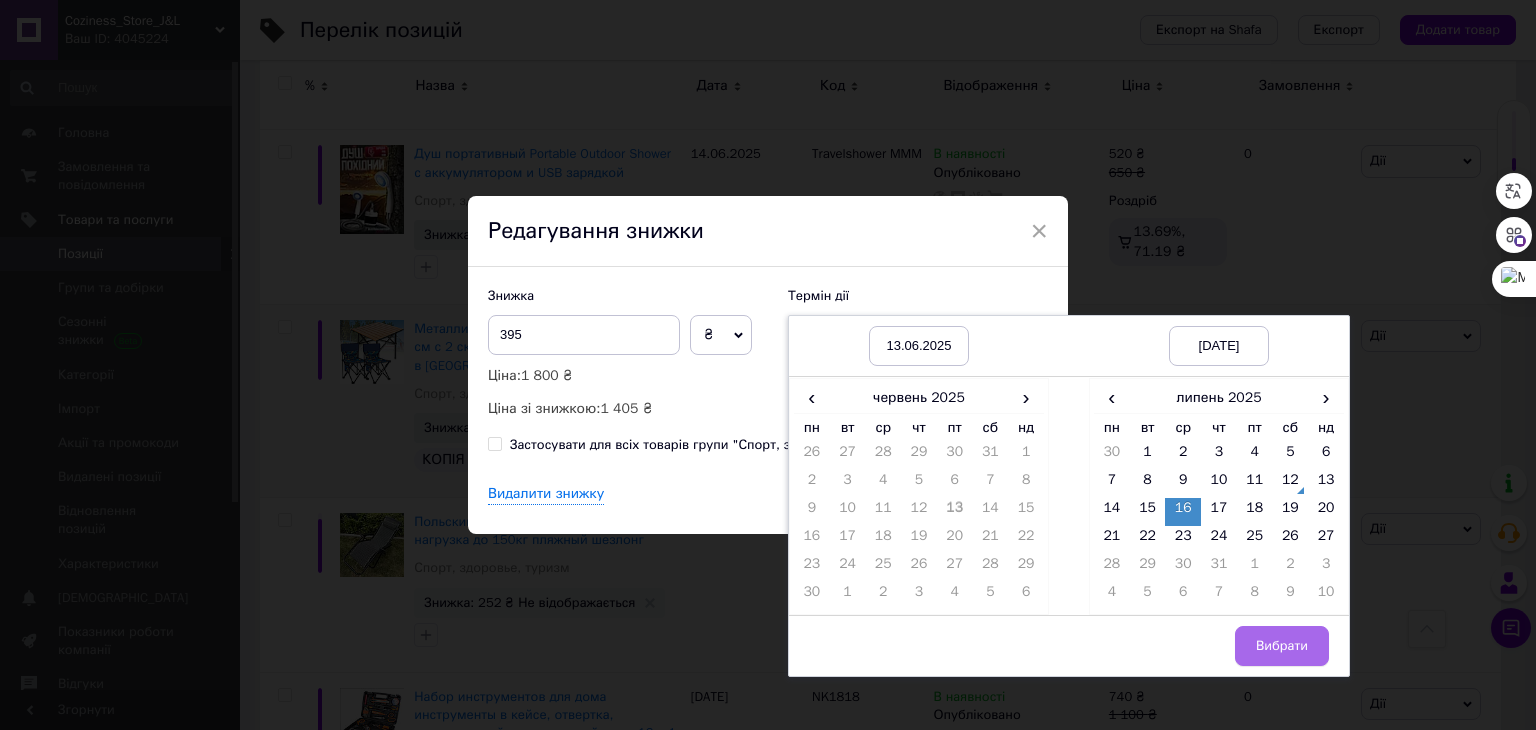 click on "Вибрати" at bounding box center (1282, 646) 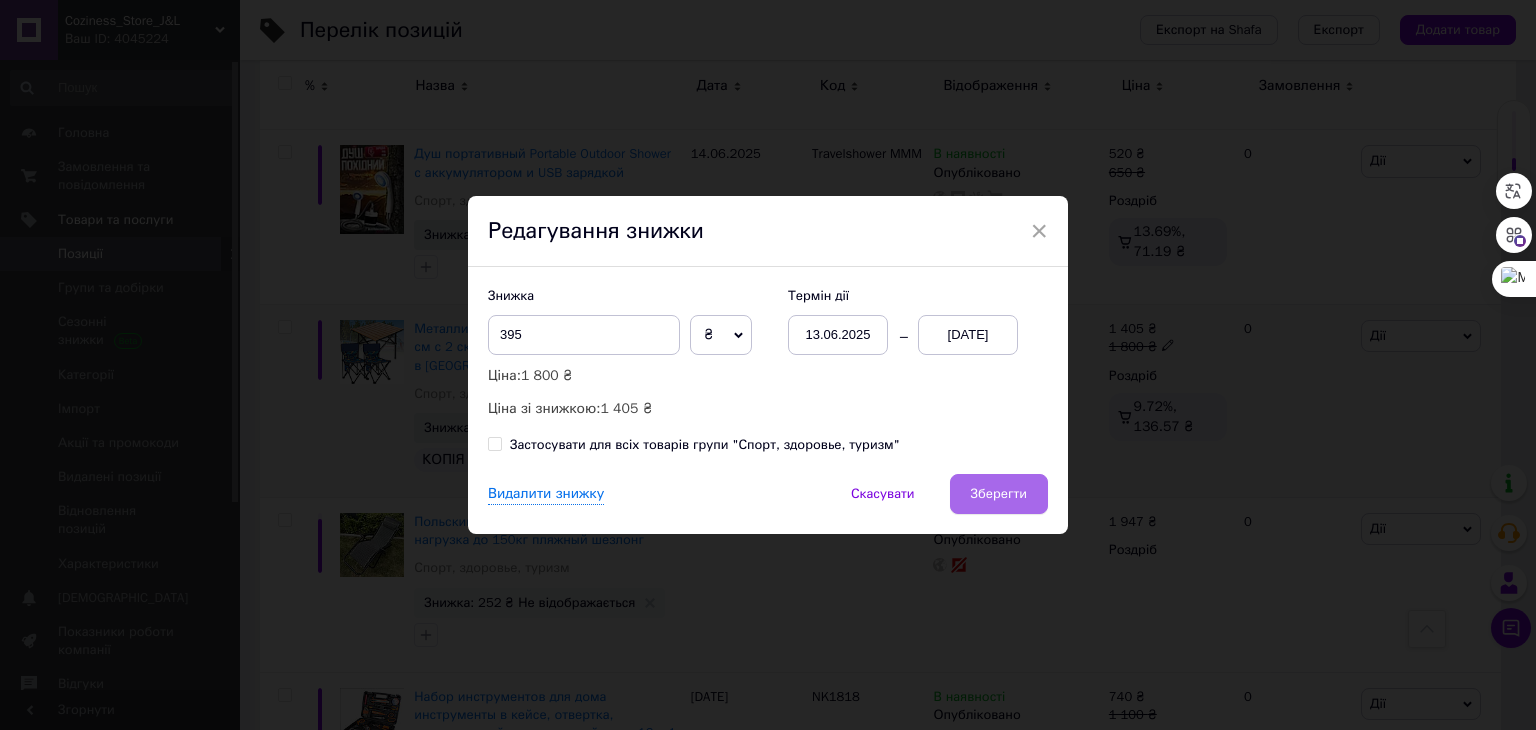 click on "Зберегти" at bounding box center (999, 494) 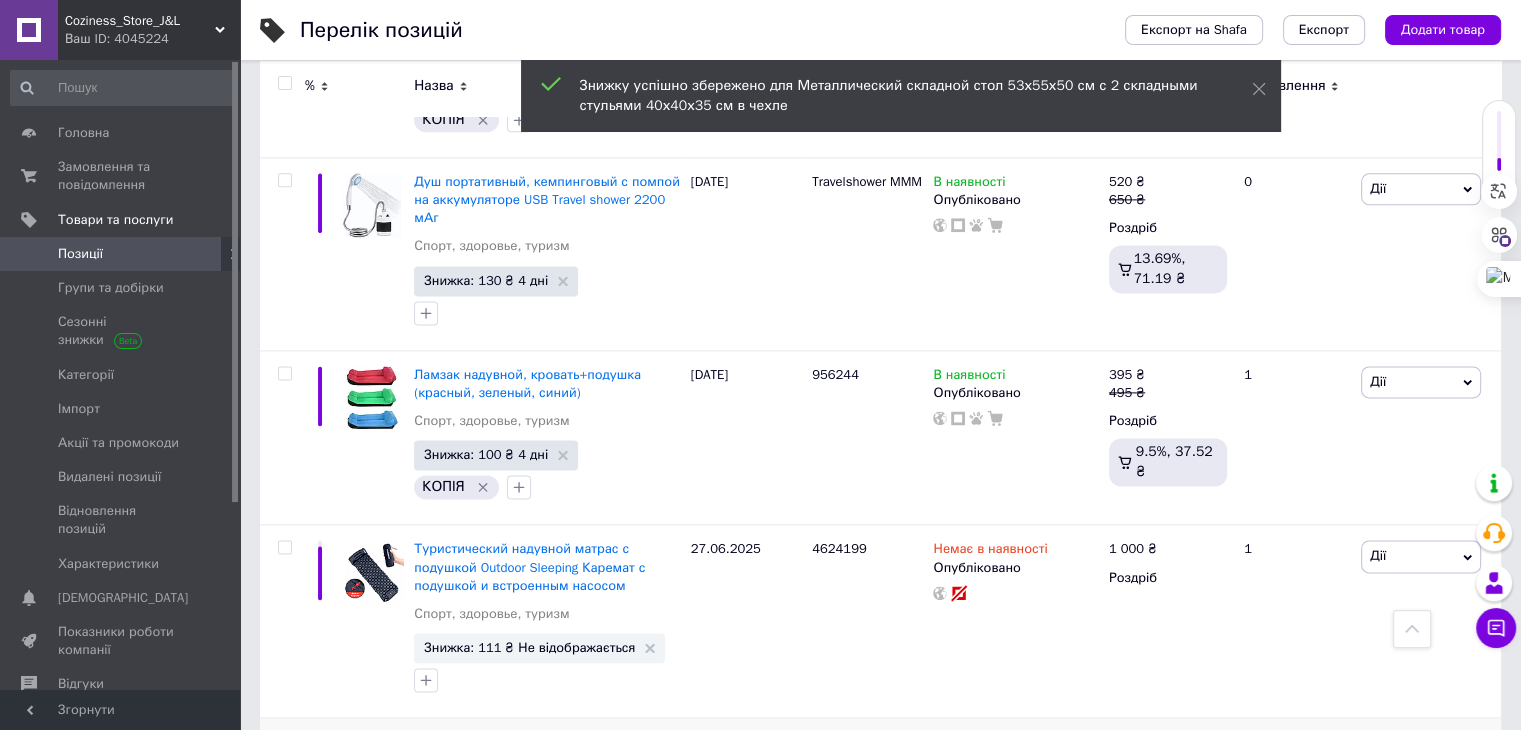 scroll, scrollTop: 3000, scrollLeft: 0, axis: vertical 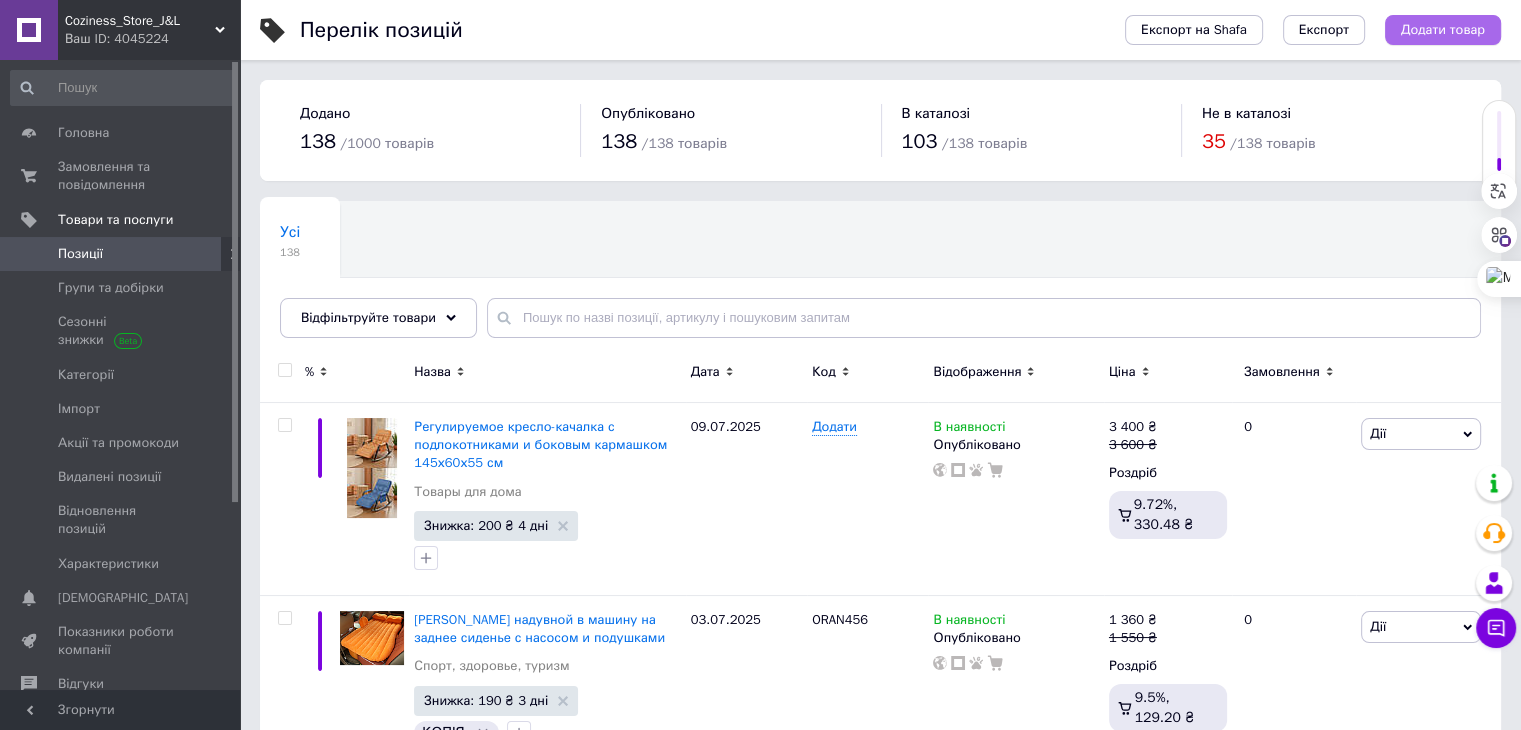 click on "Додати товар" at bounding box center [1443, 30] 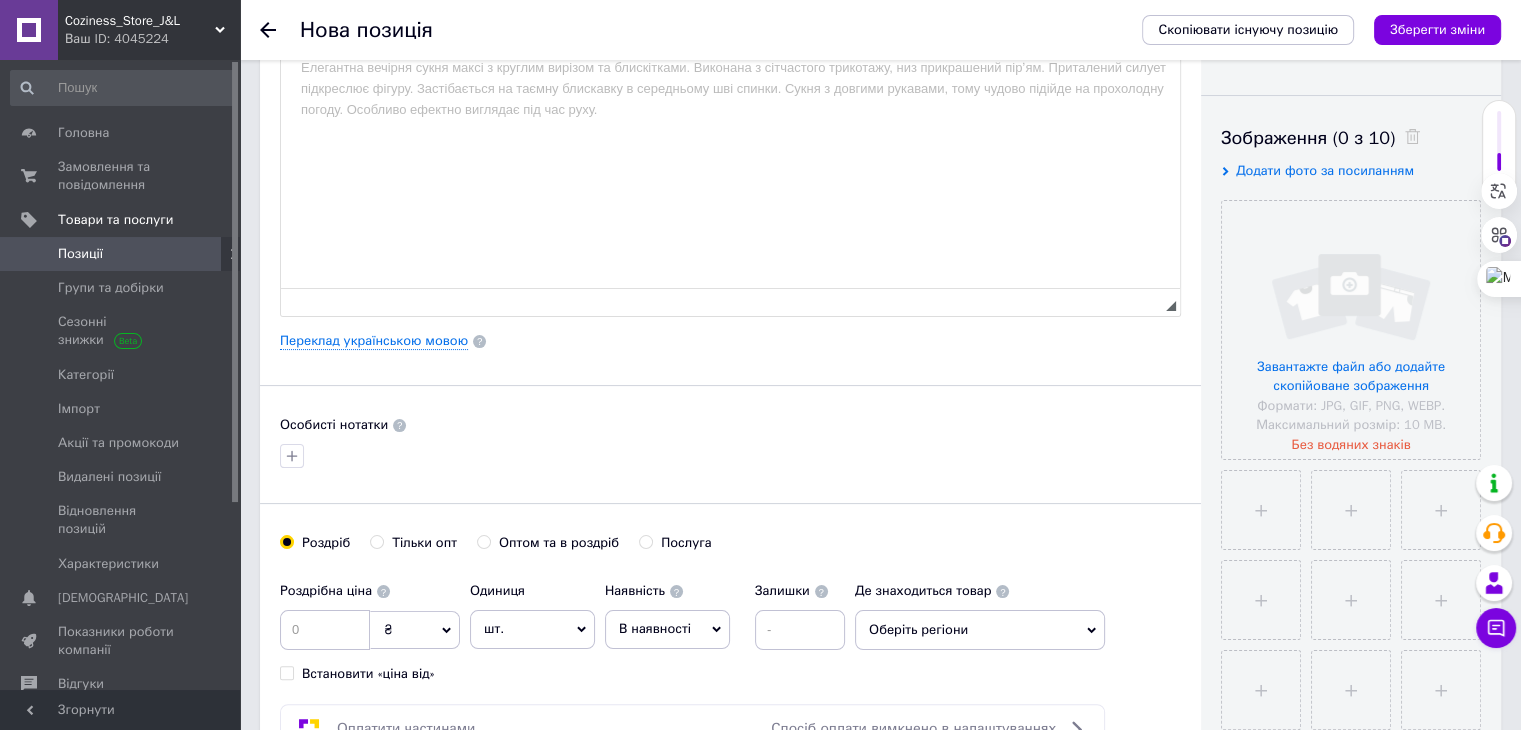 scroll, scrollTop: 300, scrollLeft: 0, axis: vertical 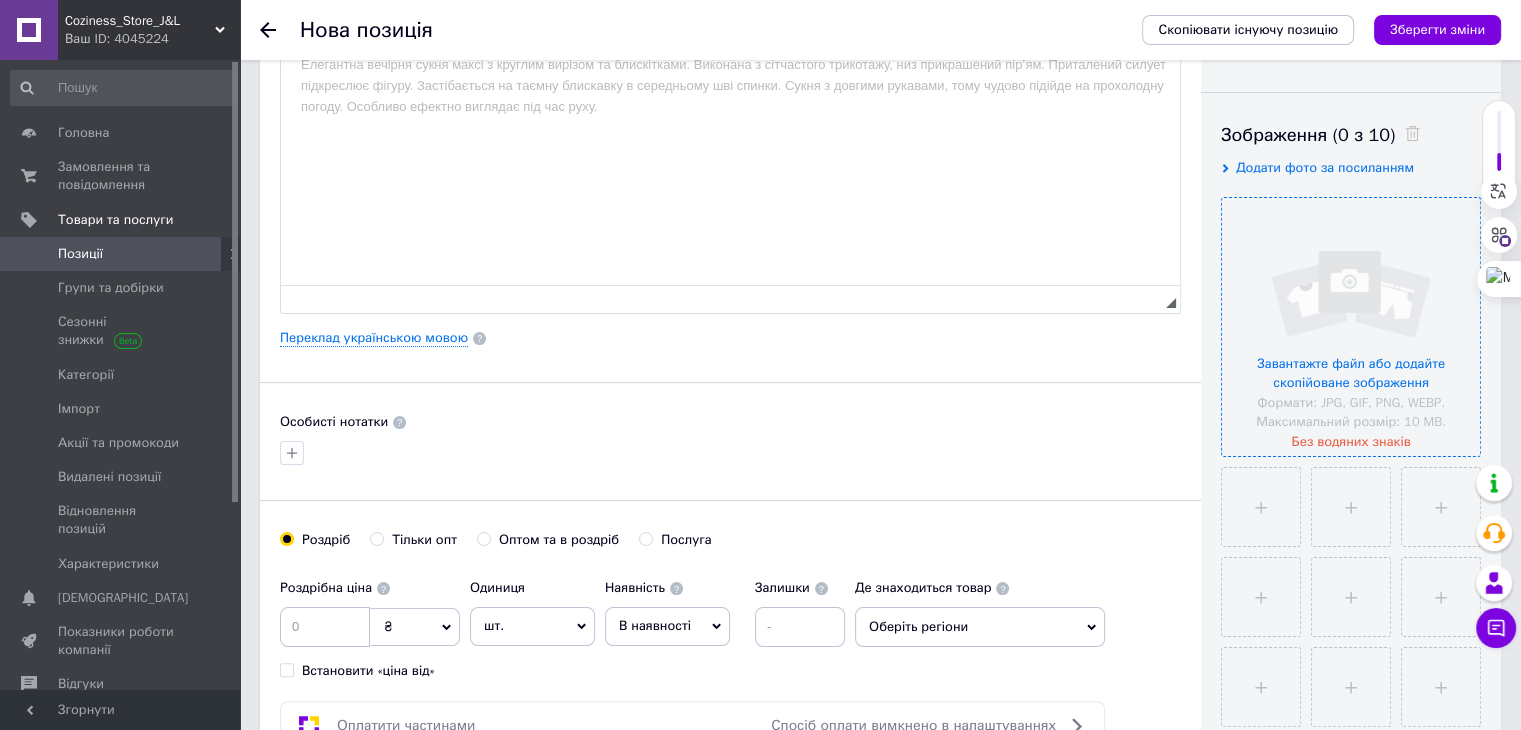click at bounding box center (1351, 327) 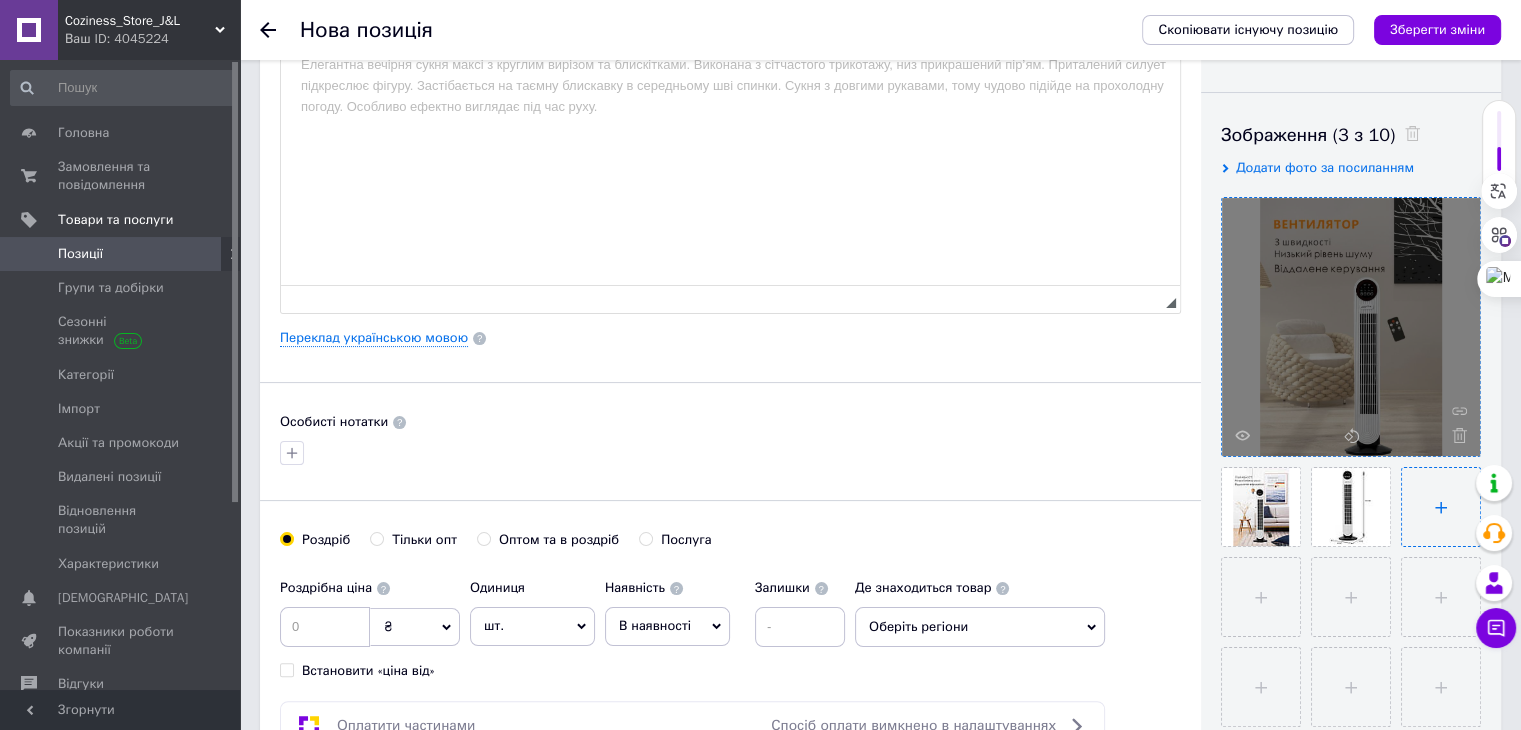 click at bounding box center (1441, 507) 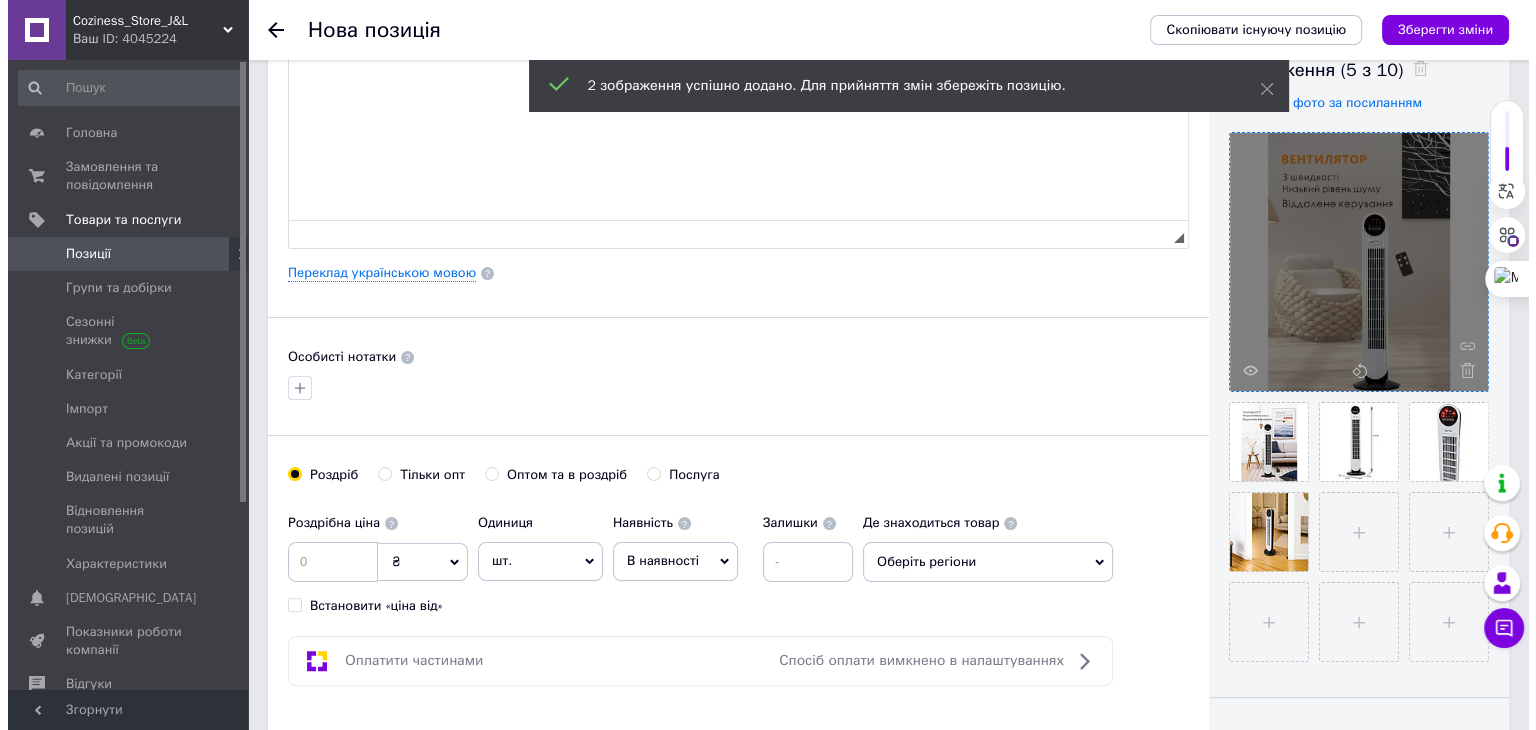 scroll, scrollTop: 400, scrollLeft: 0, axis: vertical 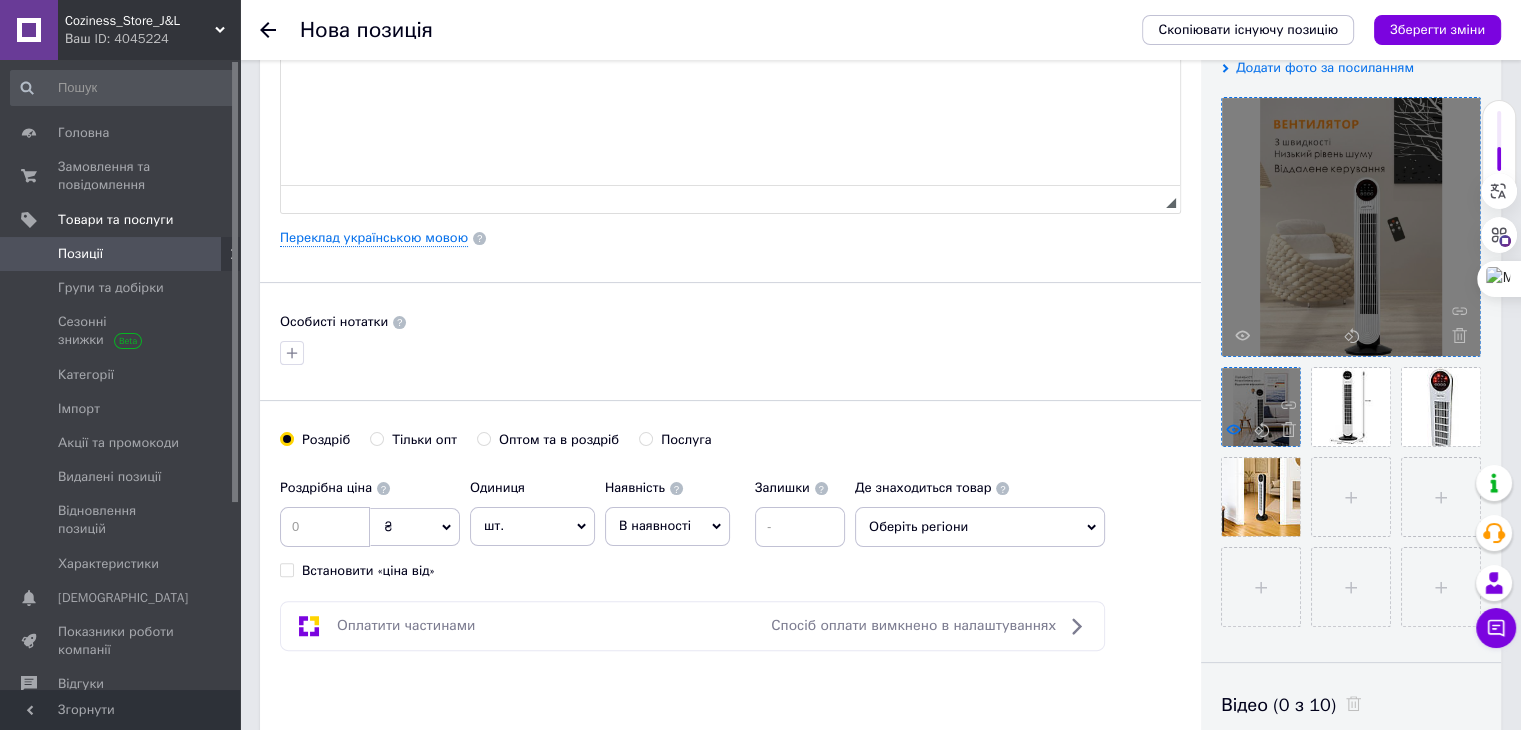 click at bounding box center [1261, 407] 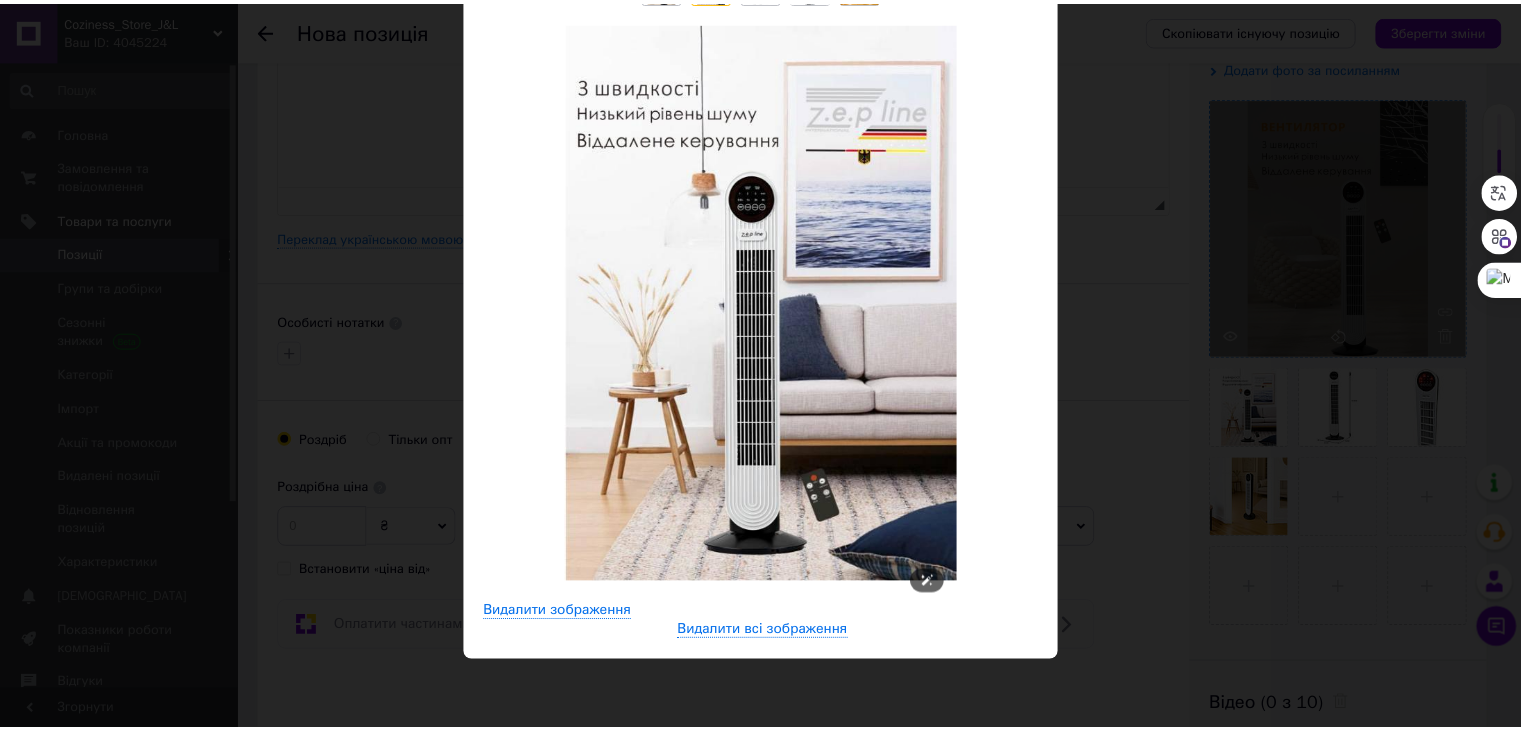 scroll, scrollTop: 0, scrollLeft: 0, axis: both 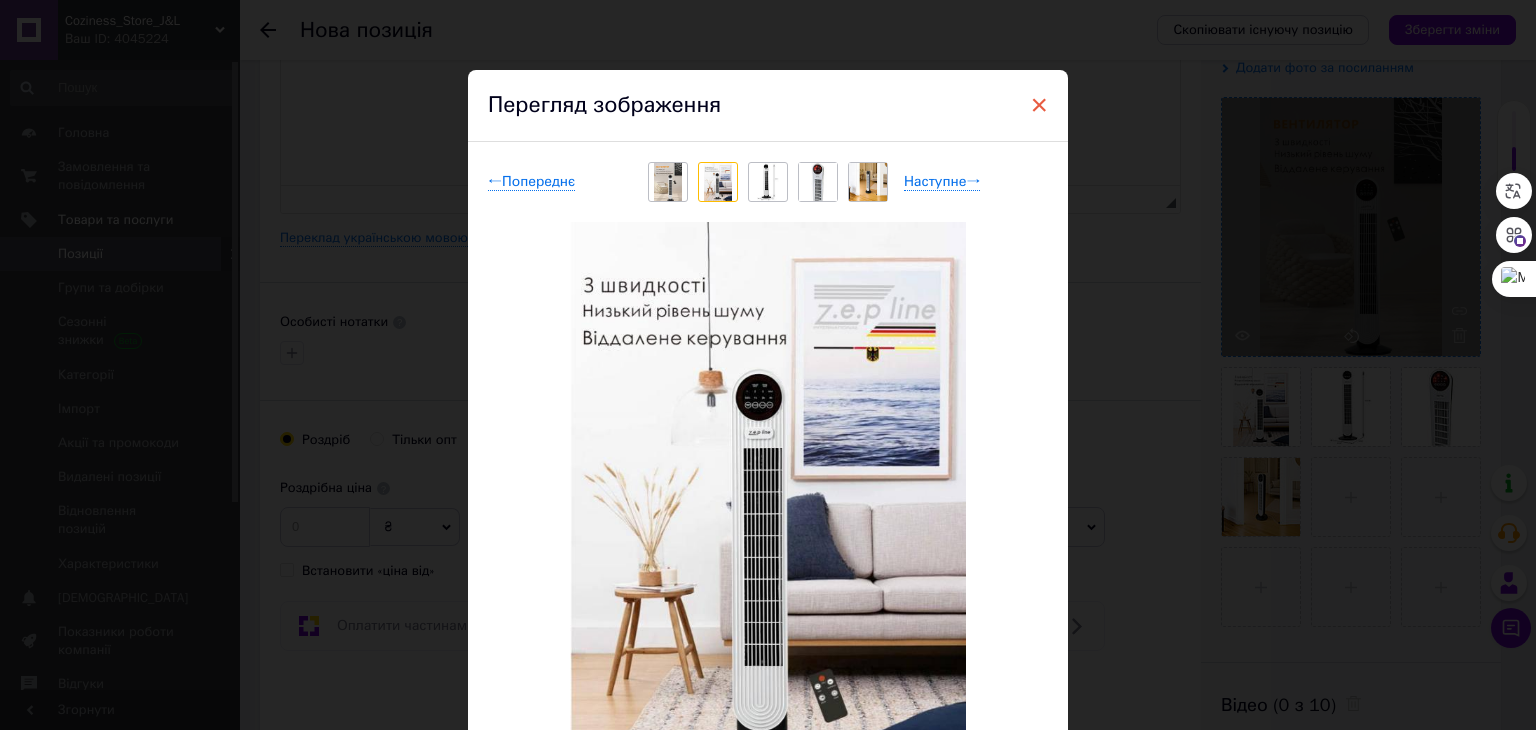 click on "×" at bounding box center (1039, 105) 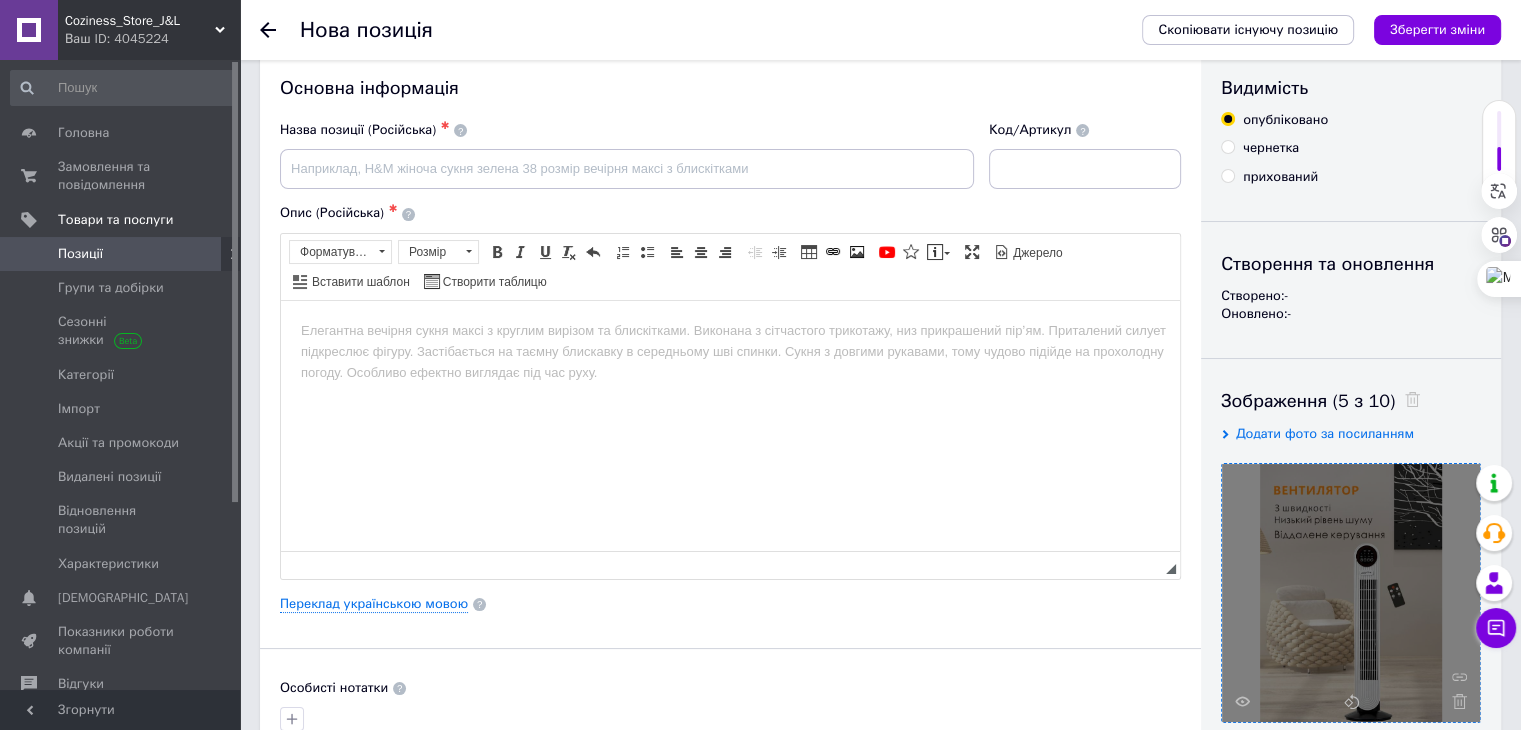 scroll, scrollTop: 0, scrollLeft: 0, axis: both 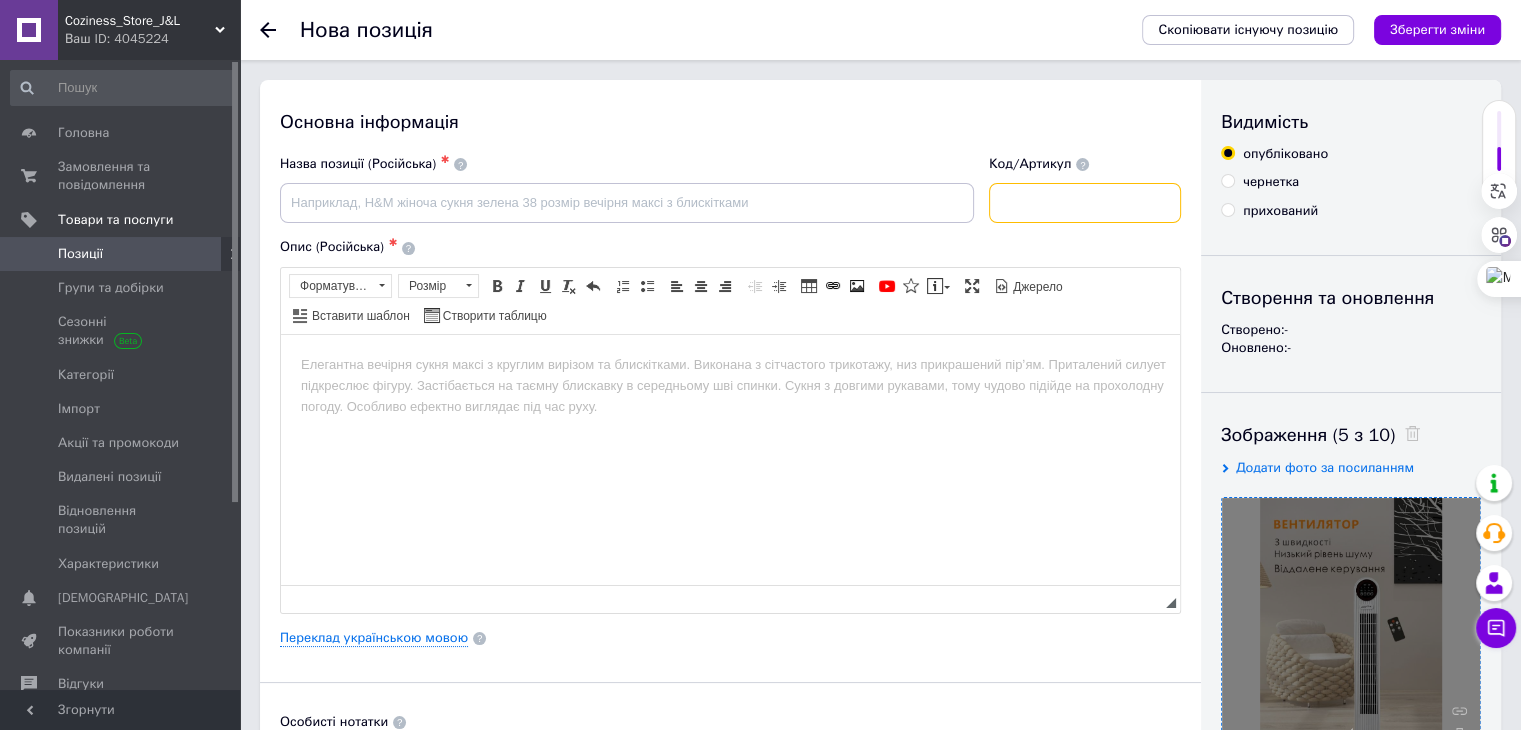 click at bounding box center (1085, 203) 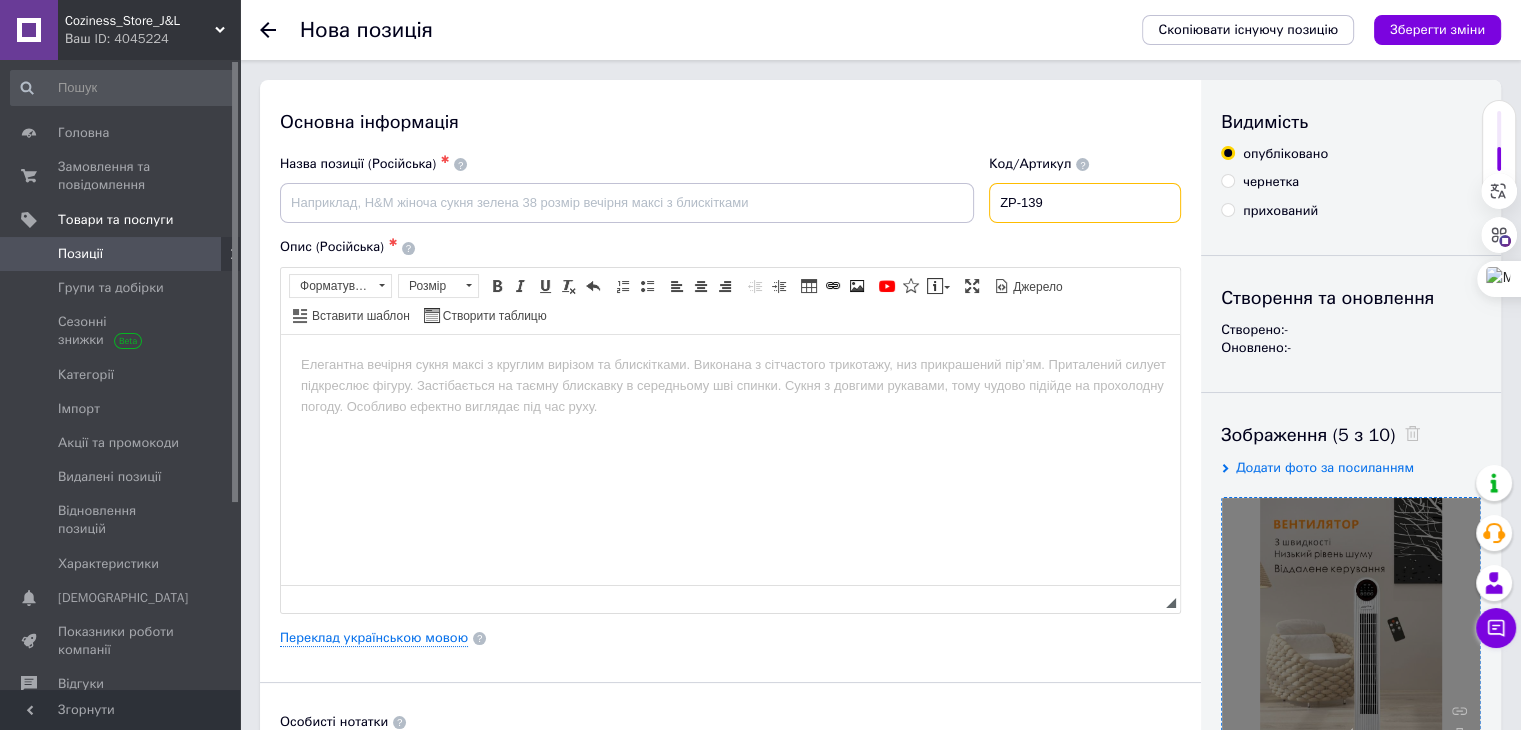type on "ZP-139" 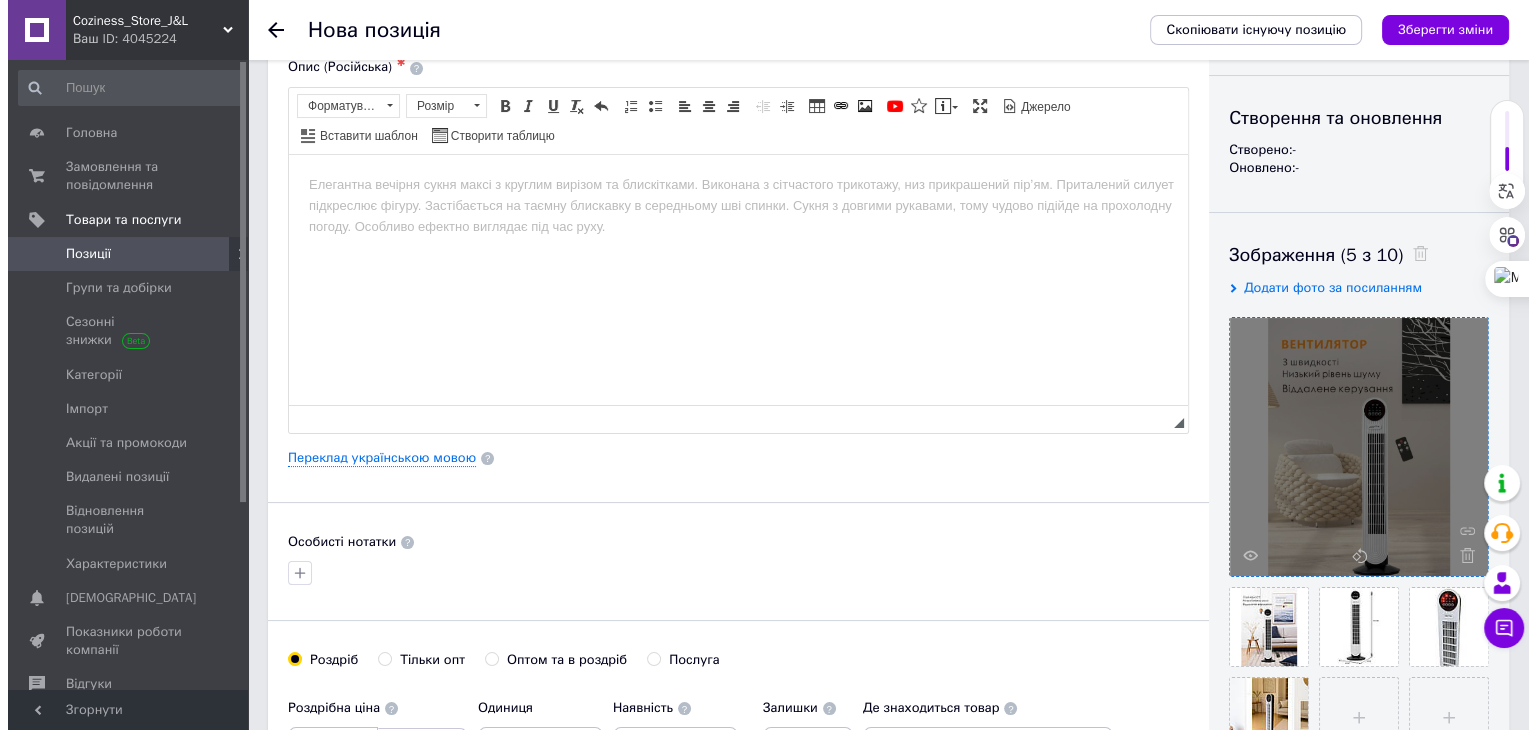 scroll, scrollTop: 400, scrollLeft: 0, axis: vertical 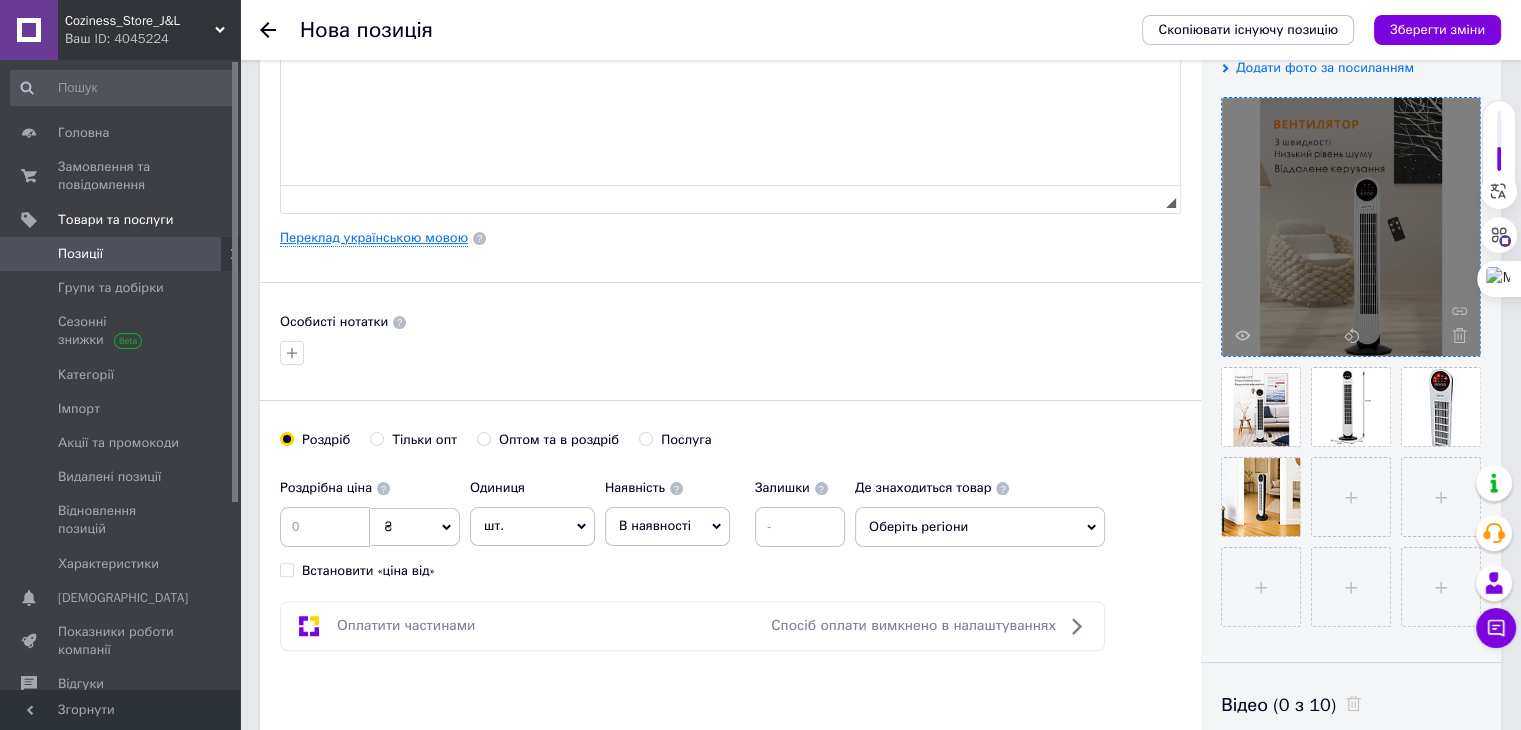 click on "Переклад українською мовою" at bounding box center (374, 238) 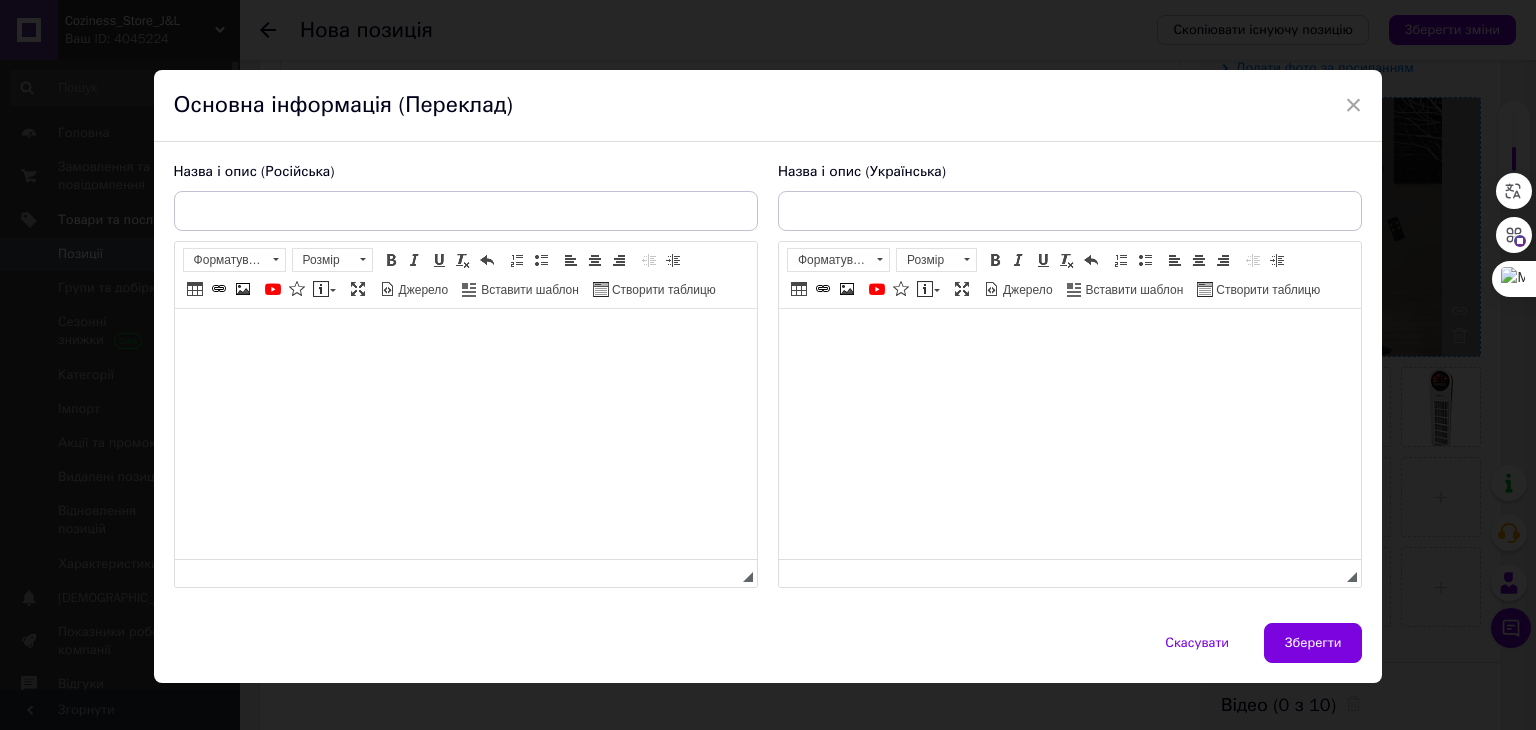 scroll, scrollTop: 0, scrollLeft: 0, axis: both 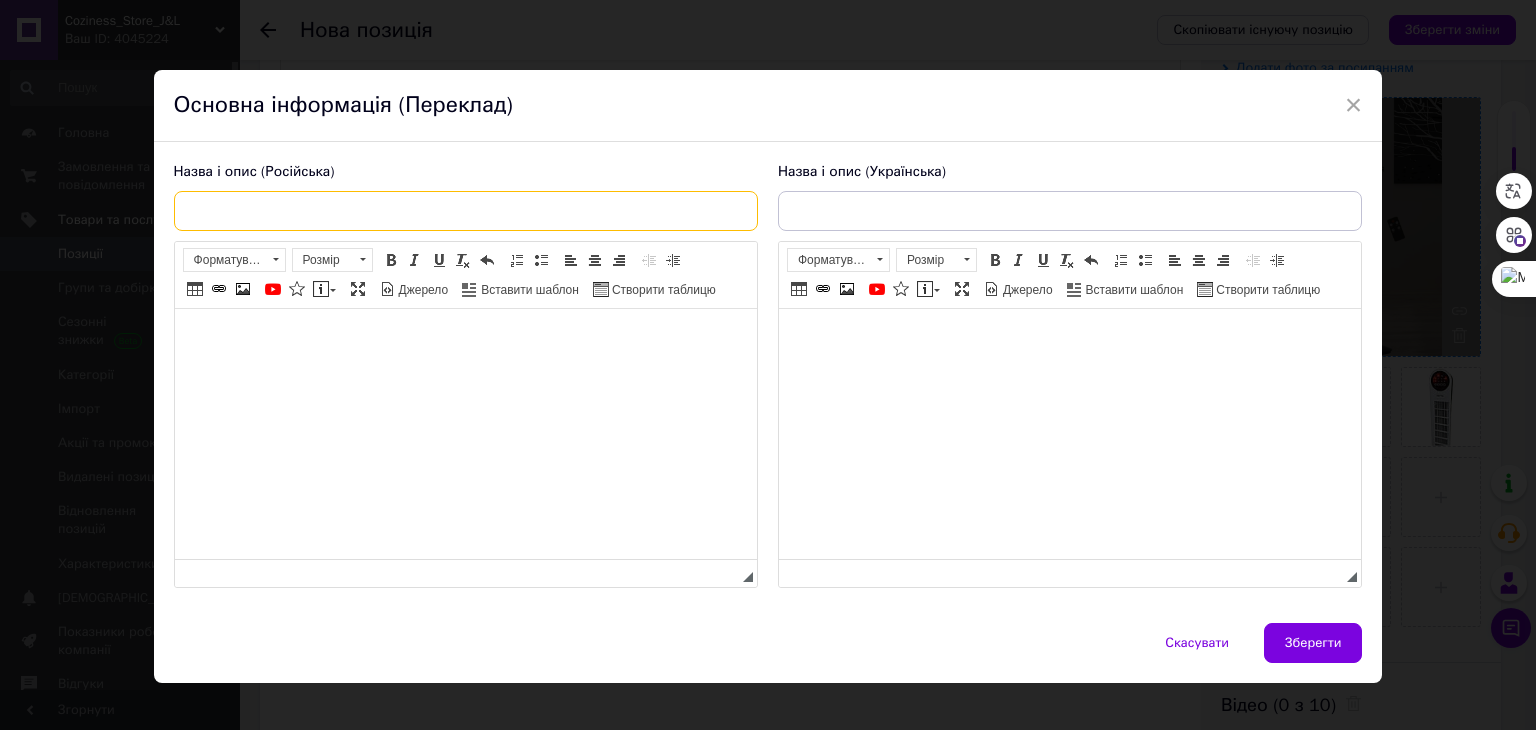 click at bounding box center [466, 211] 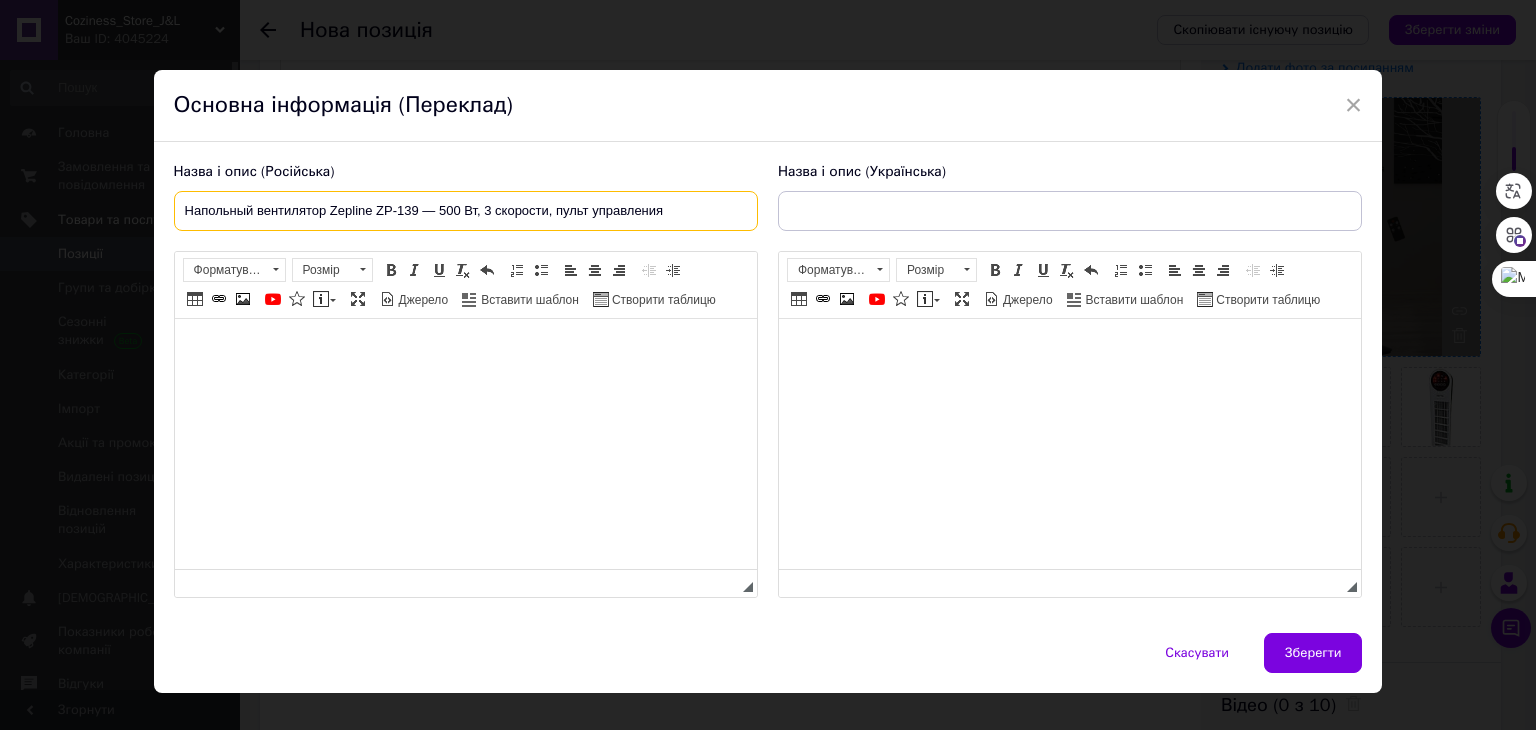 type on "Напольный вентилятор Zepline ZP-139 — 500 Вт, 3 скорости, пульт управления" 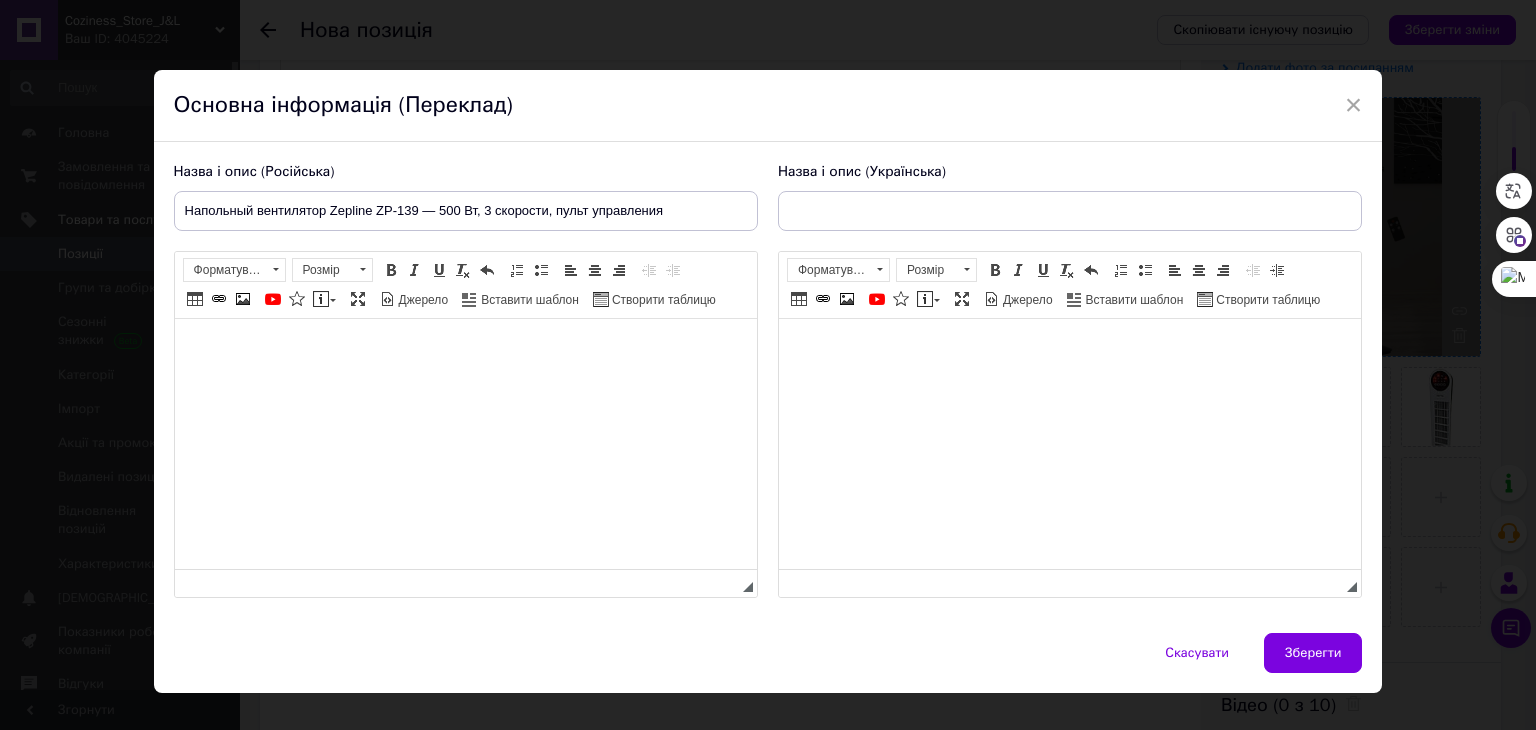 click at bounding box center [465, 349] 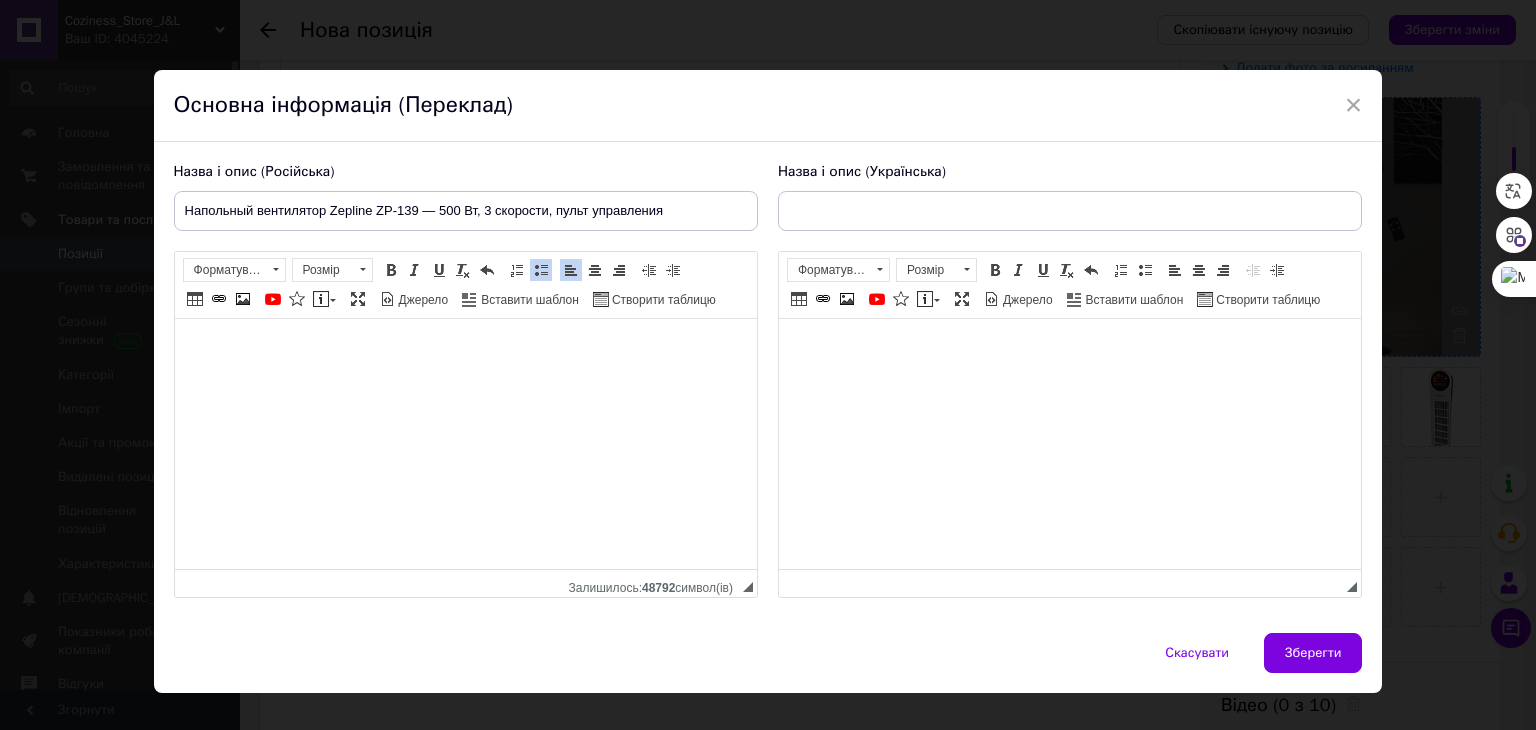 scroll, scrollTop: 455, scrollLeft: 0, axis: vertical 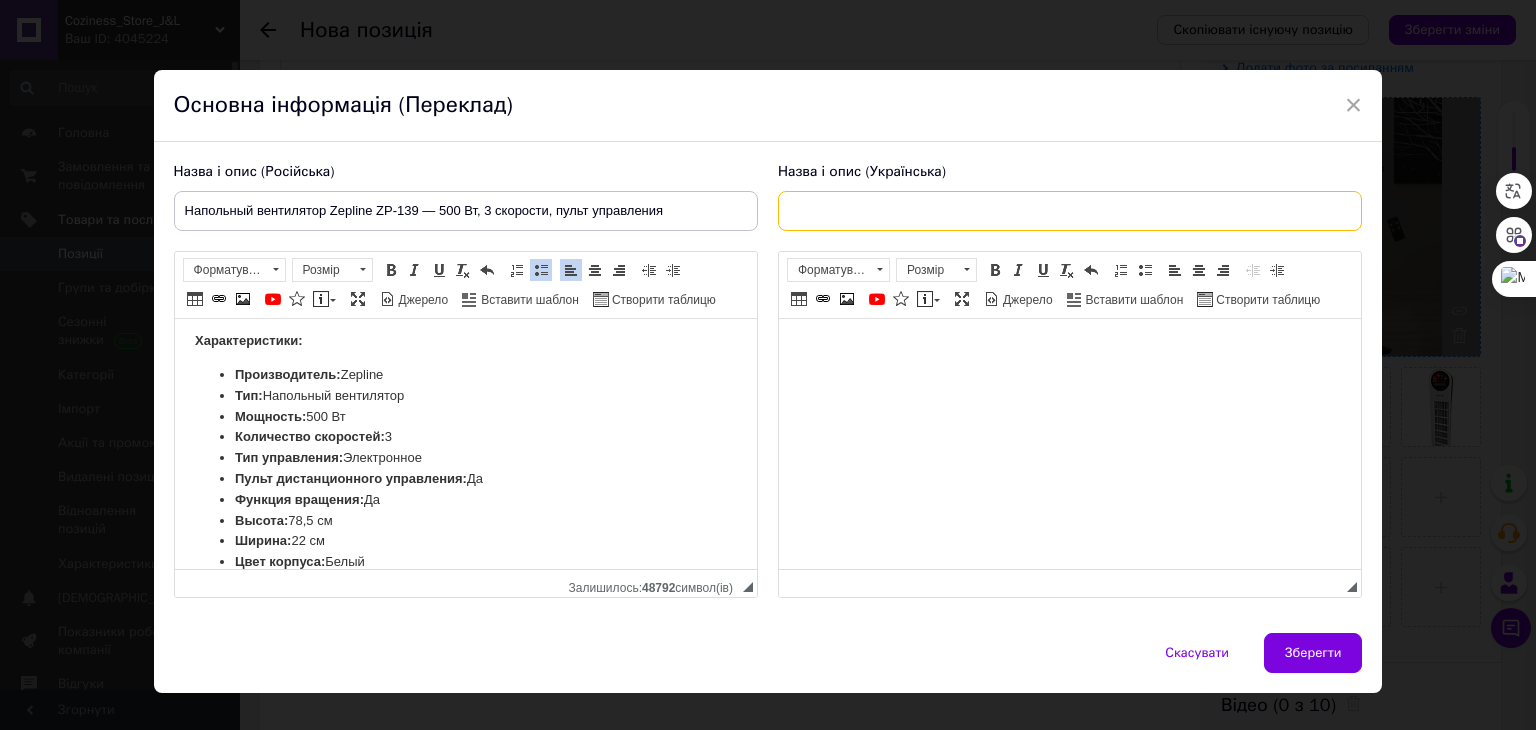 click at bounding box center (1070, 211) 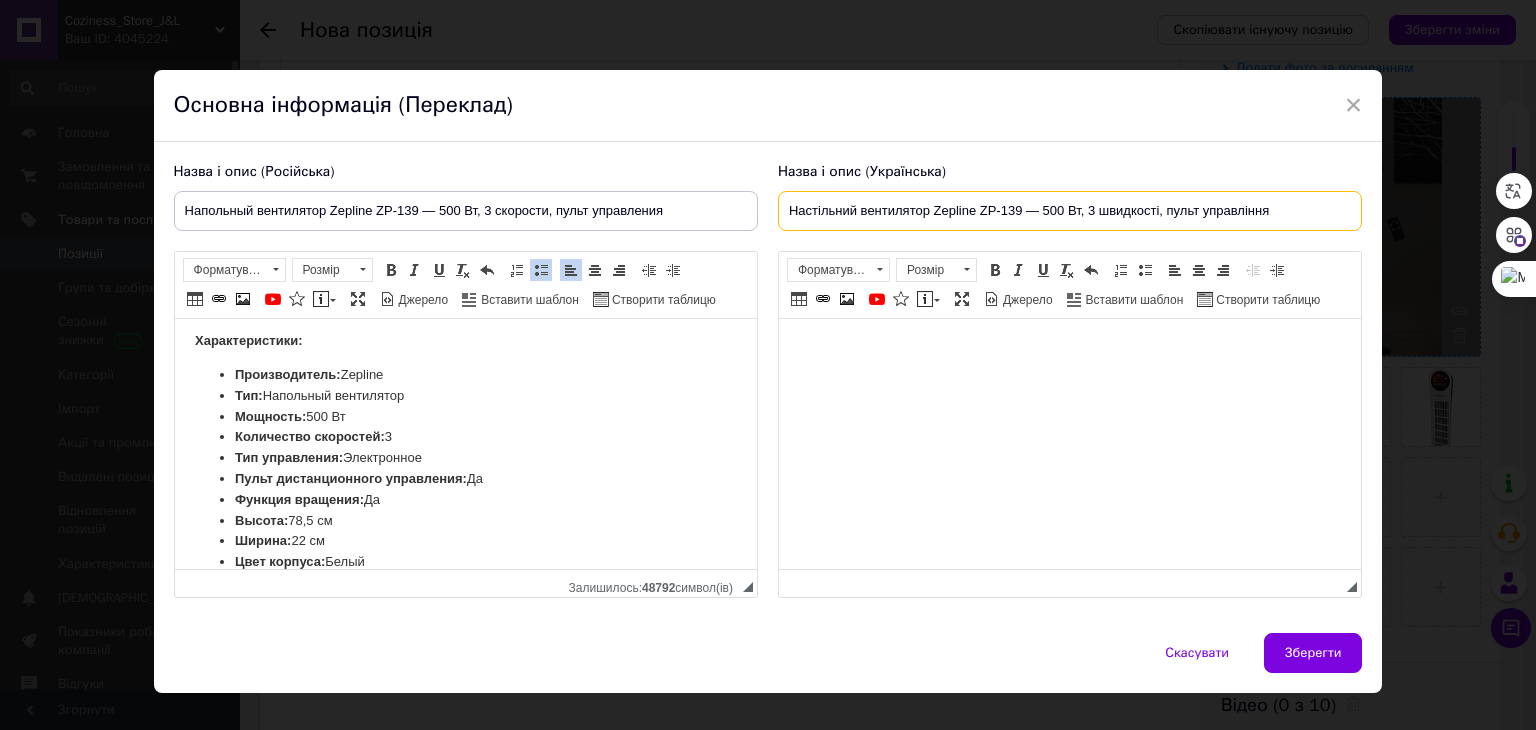 type on "Настільний вентилятор Zepline ZP-139 — 500 Вт, 3 швидкості, пульт управління" 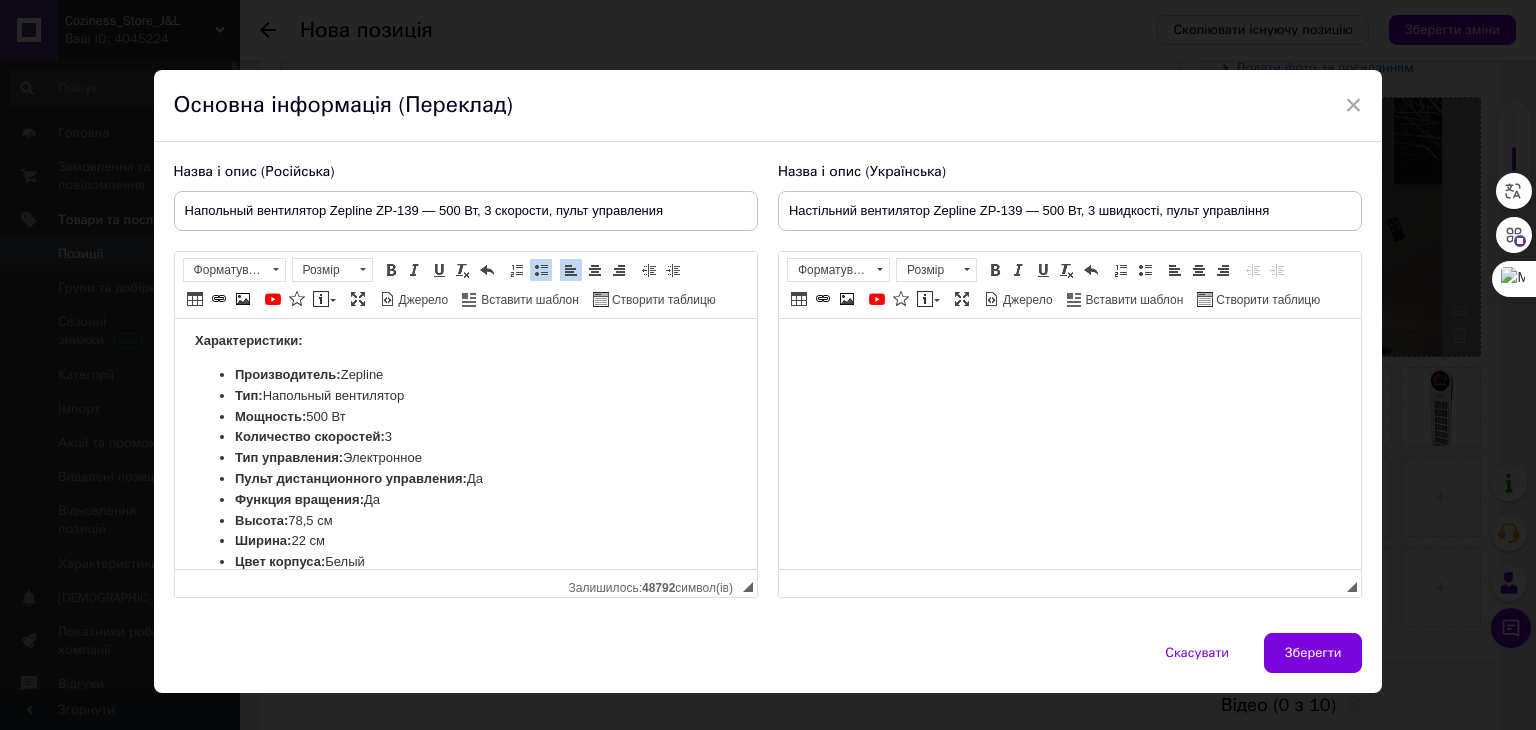 click at bounding box center [1069, 349] 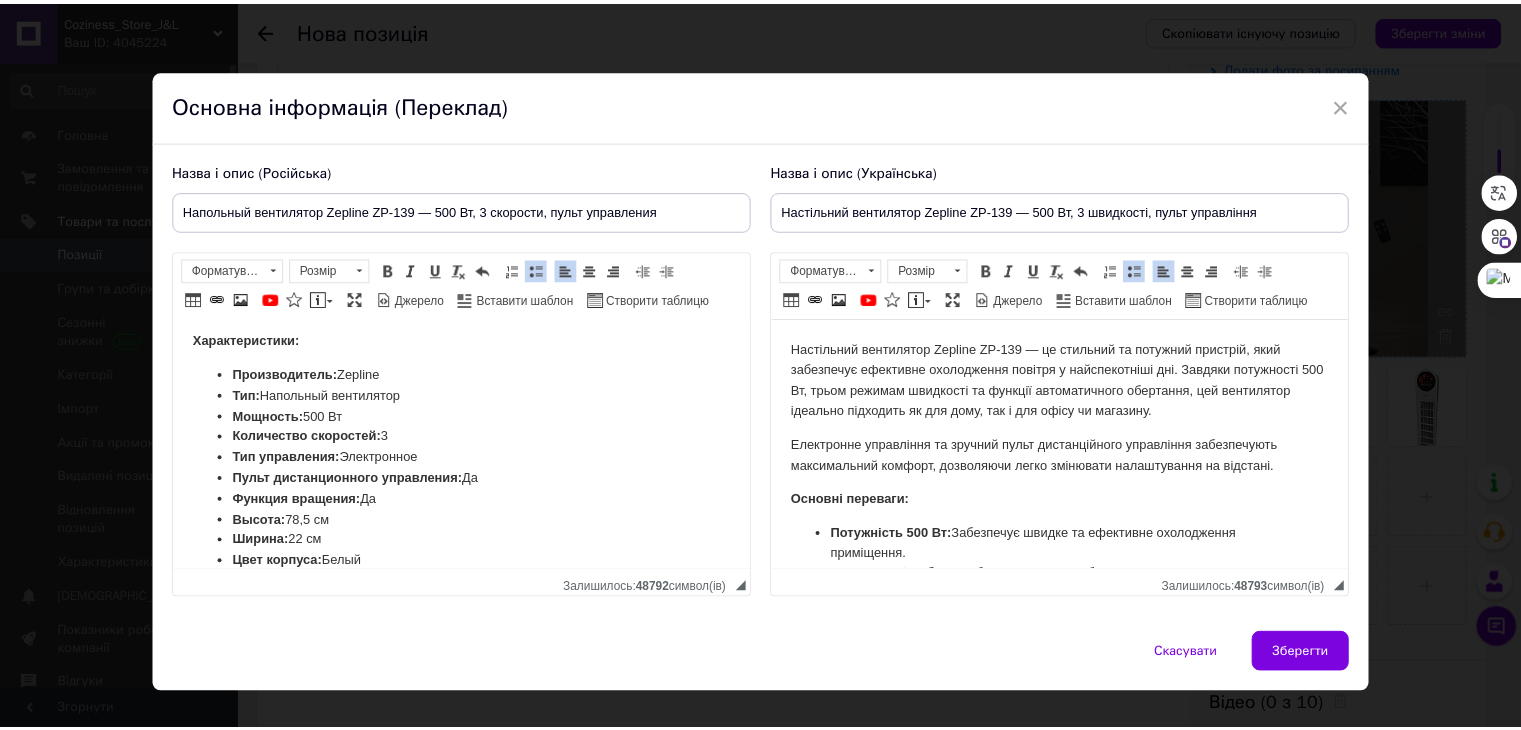 scroll, scrollTop: 455, scrollLeft: 0, axis: vertical 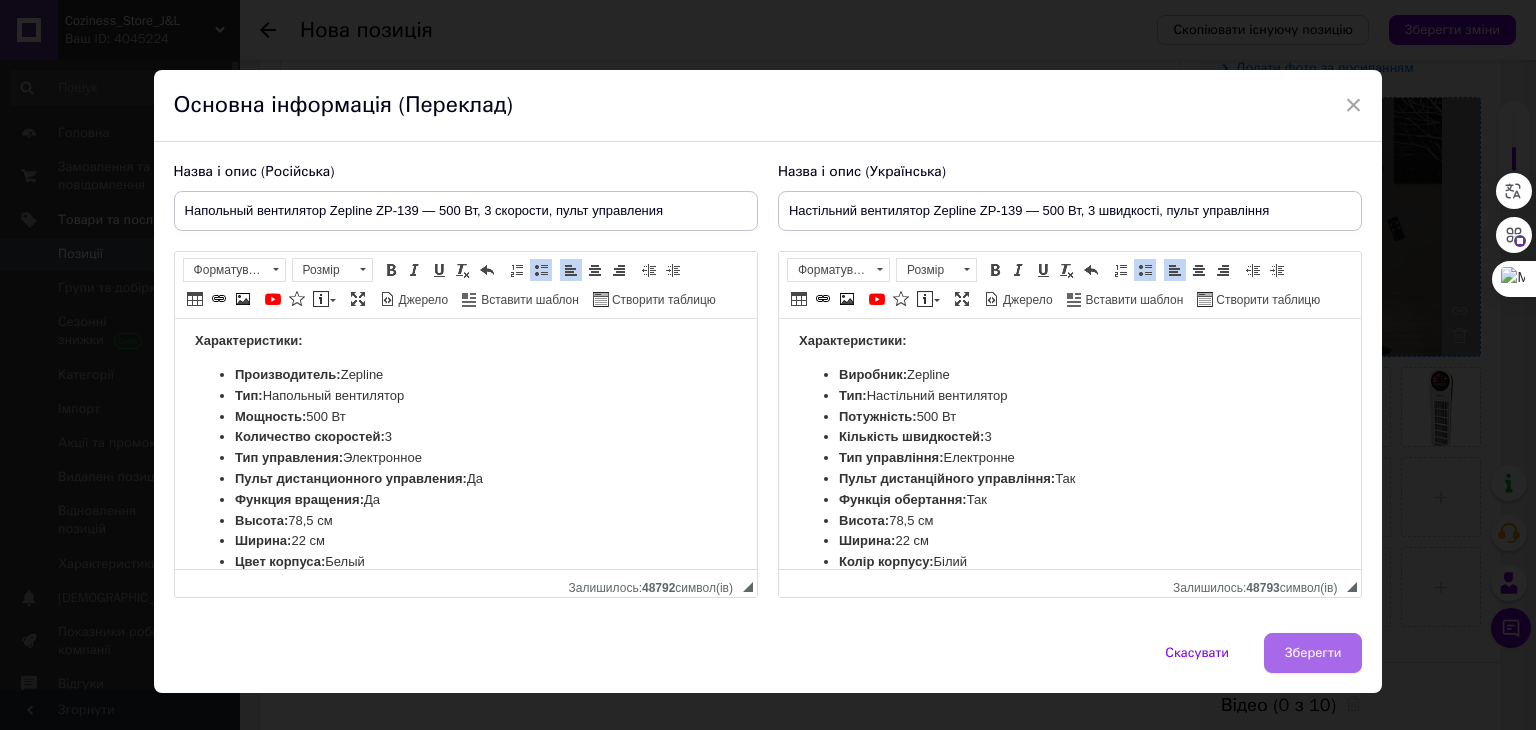 click on "Зберегти" at bounding box center [1313, 653] 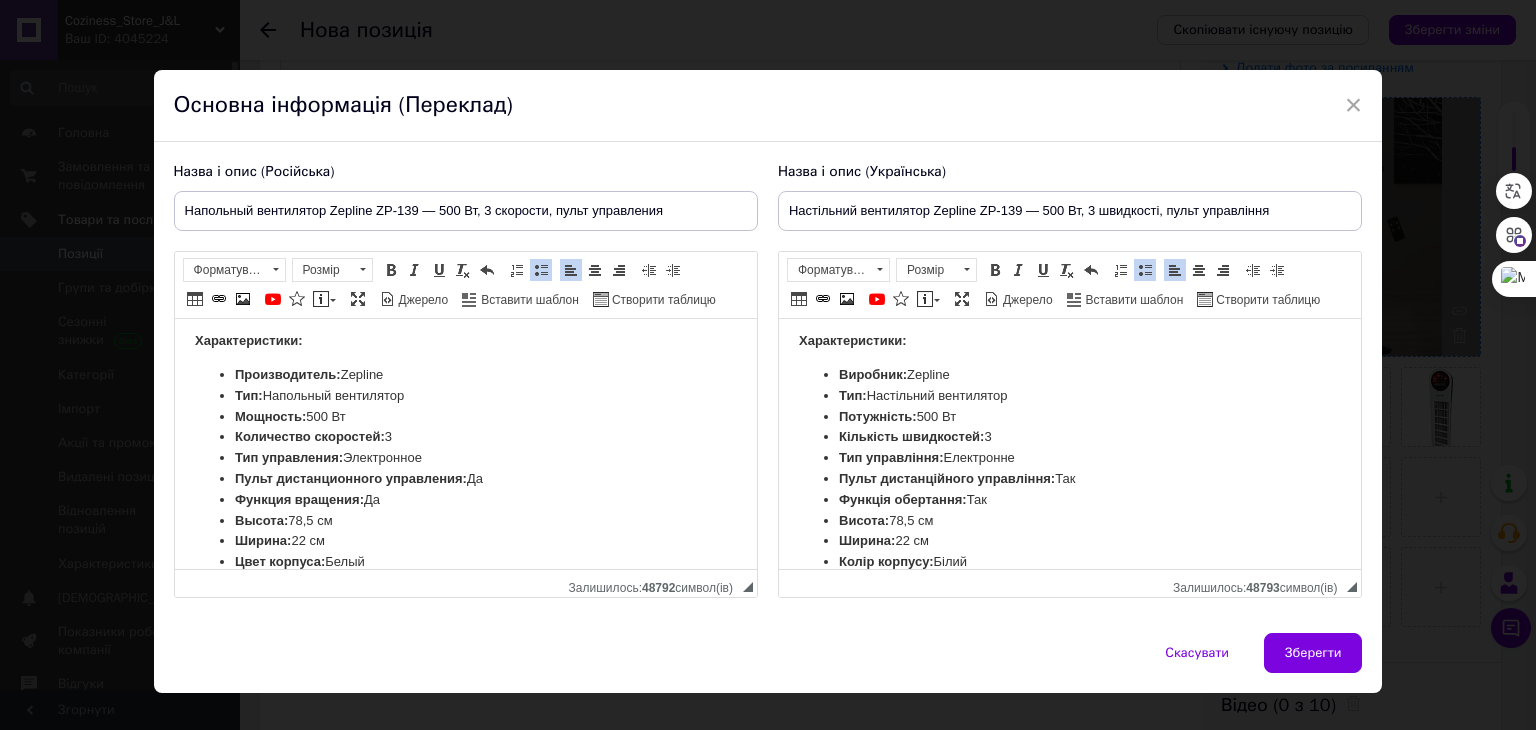 type on "Напольный вентилятор Zepline ZP-139 — 500 Вт, 3 скорости, пульт управления" 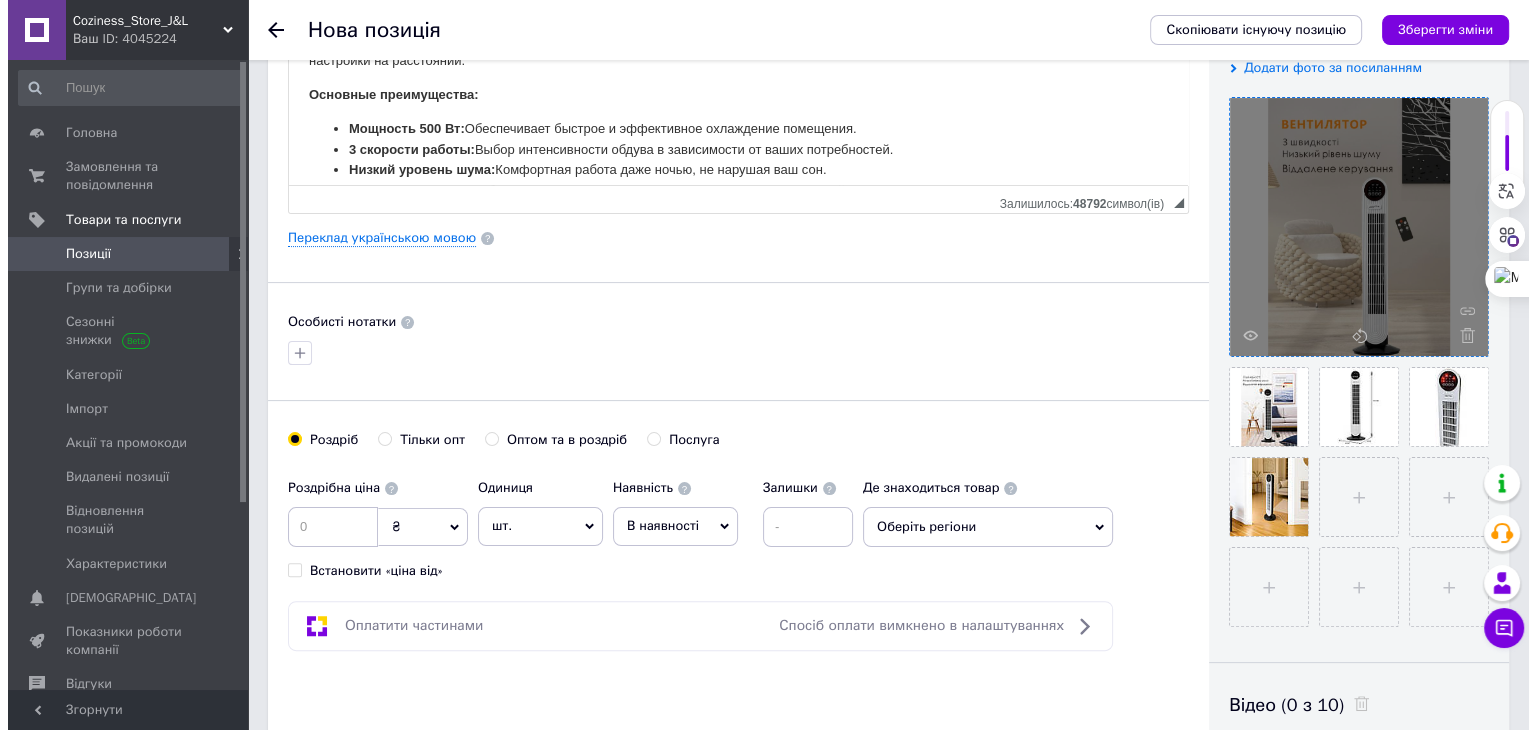 scroll, scrollTop: 0, scrollLeft: 0, axis: both 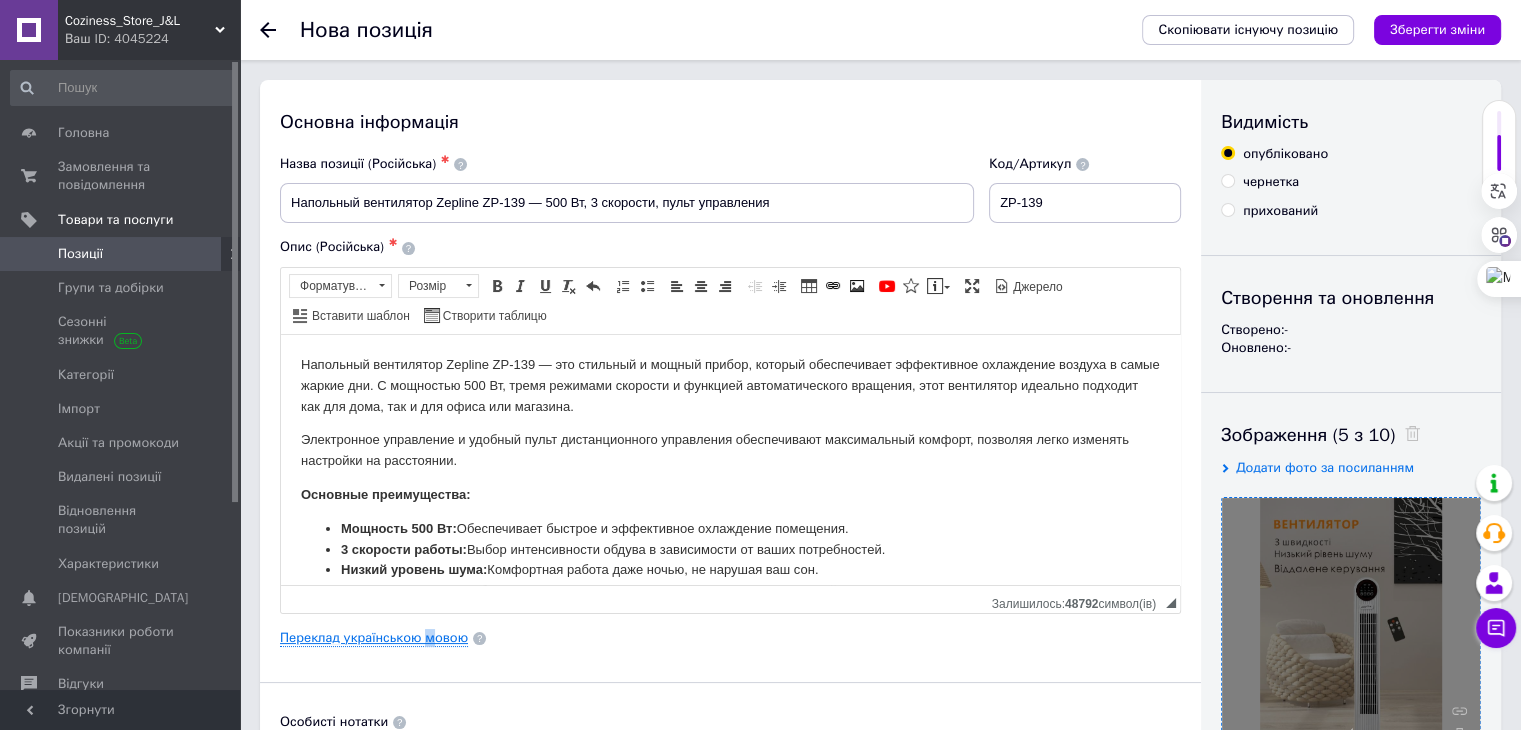 click on "Переклад українською мовою" at bounding box center [374, 638] 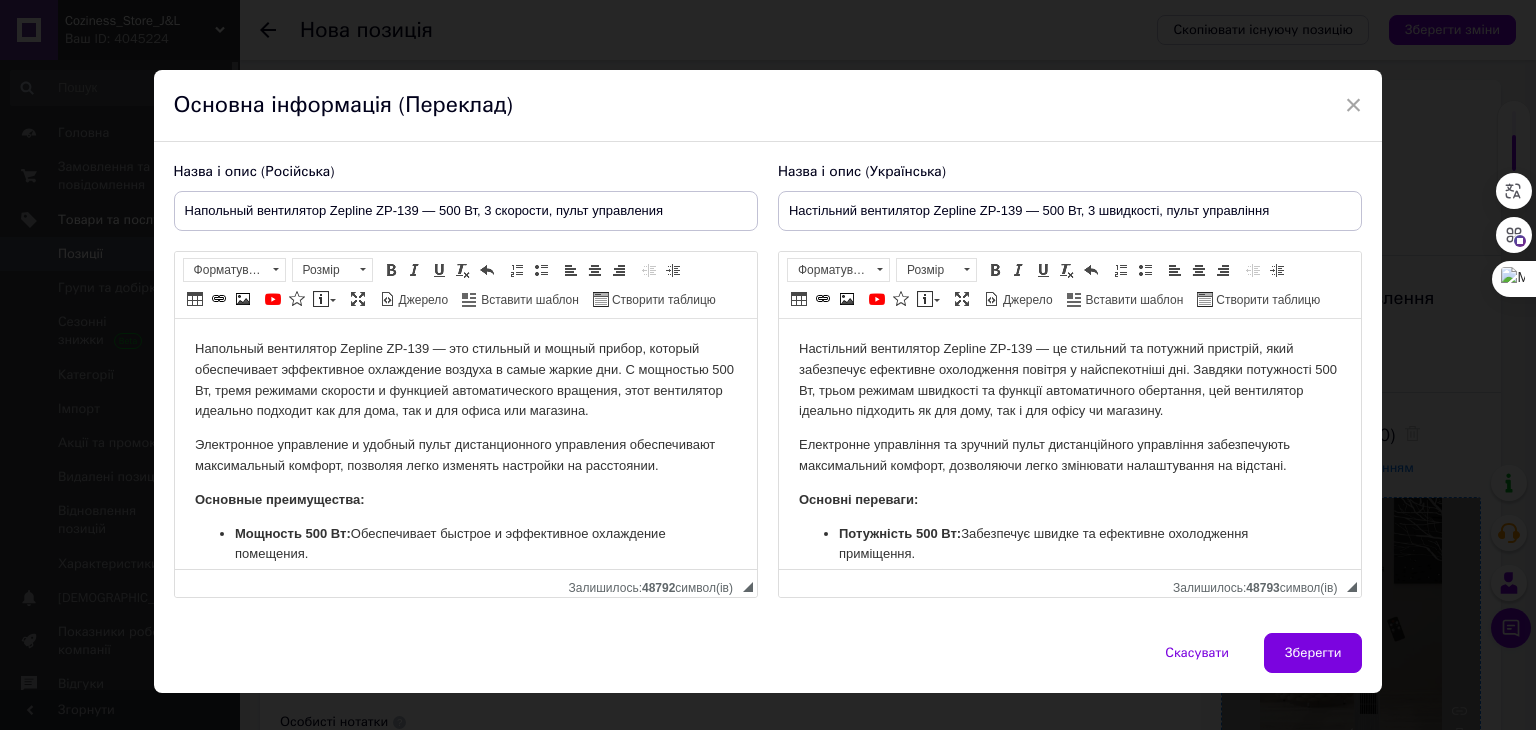 scroll, scrollTop: 0, scrollLeft: 0, axis: both 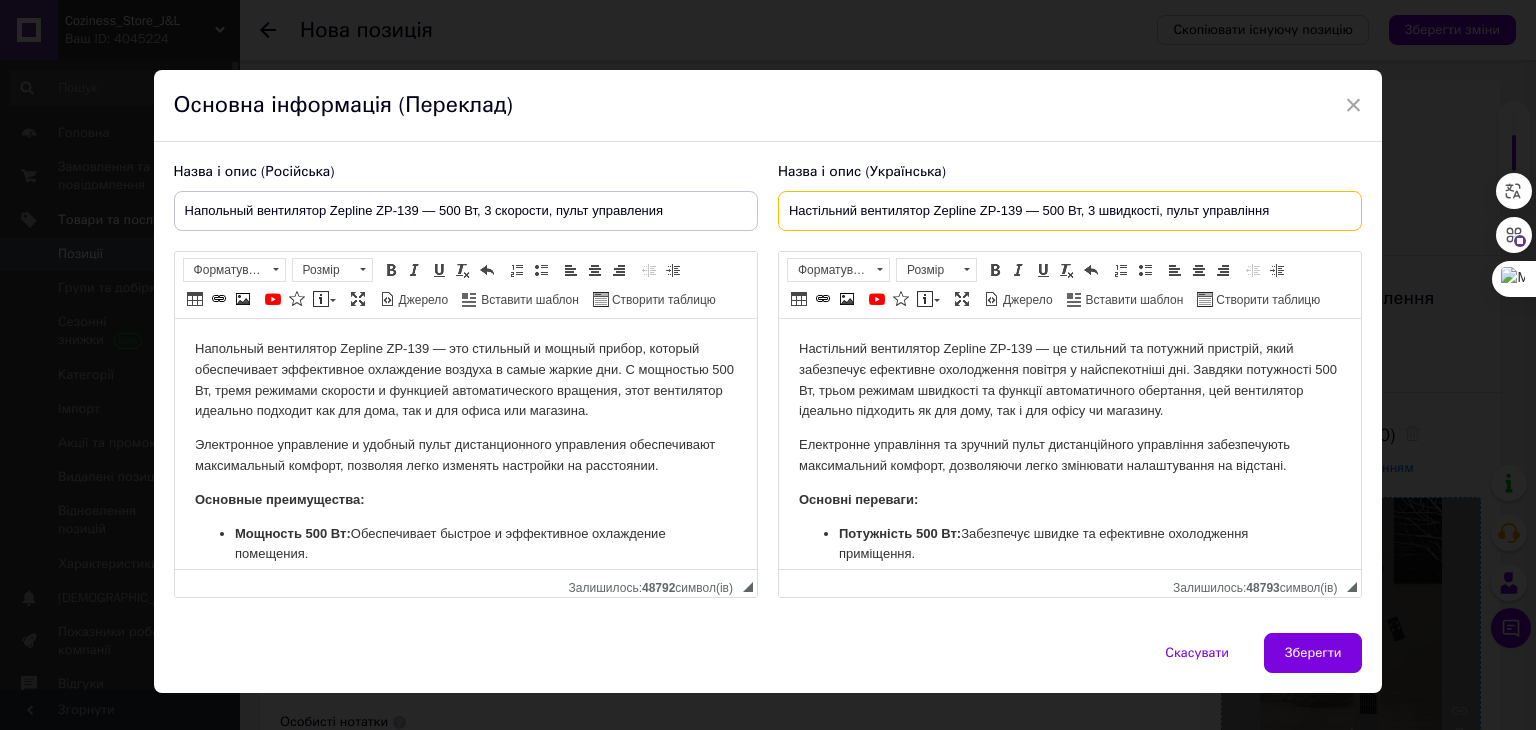 drag, startPoint x: 853, startPoint y: 211, endPoint x: 776, endPoint y: 190, distance: 79.81228 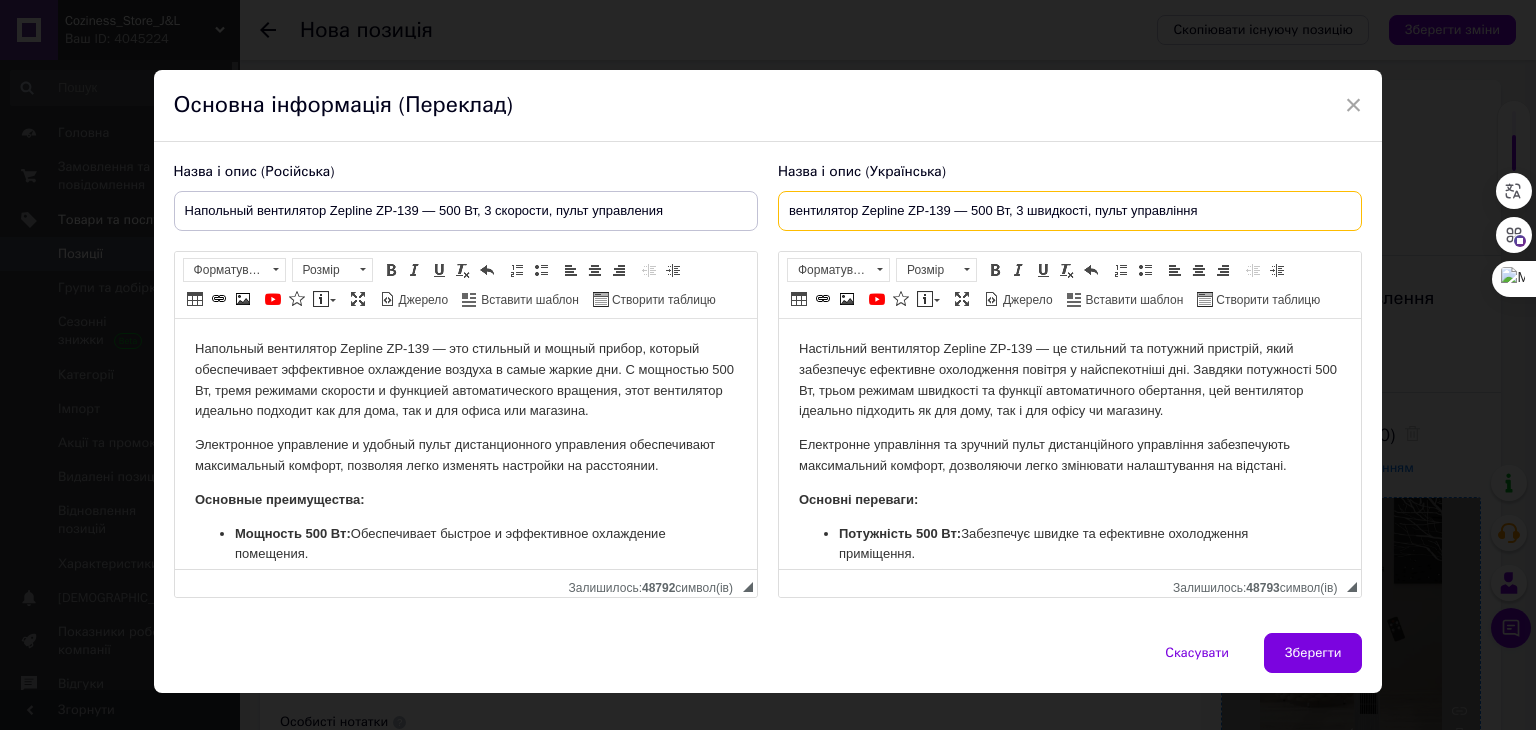 click on "вентилятор Zepline ZP-139 — 500 Вт, 3 швидкості, пульт управління" at bounding box center [1070, 211] 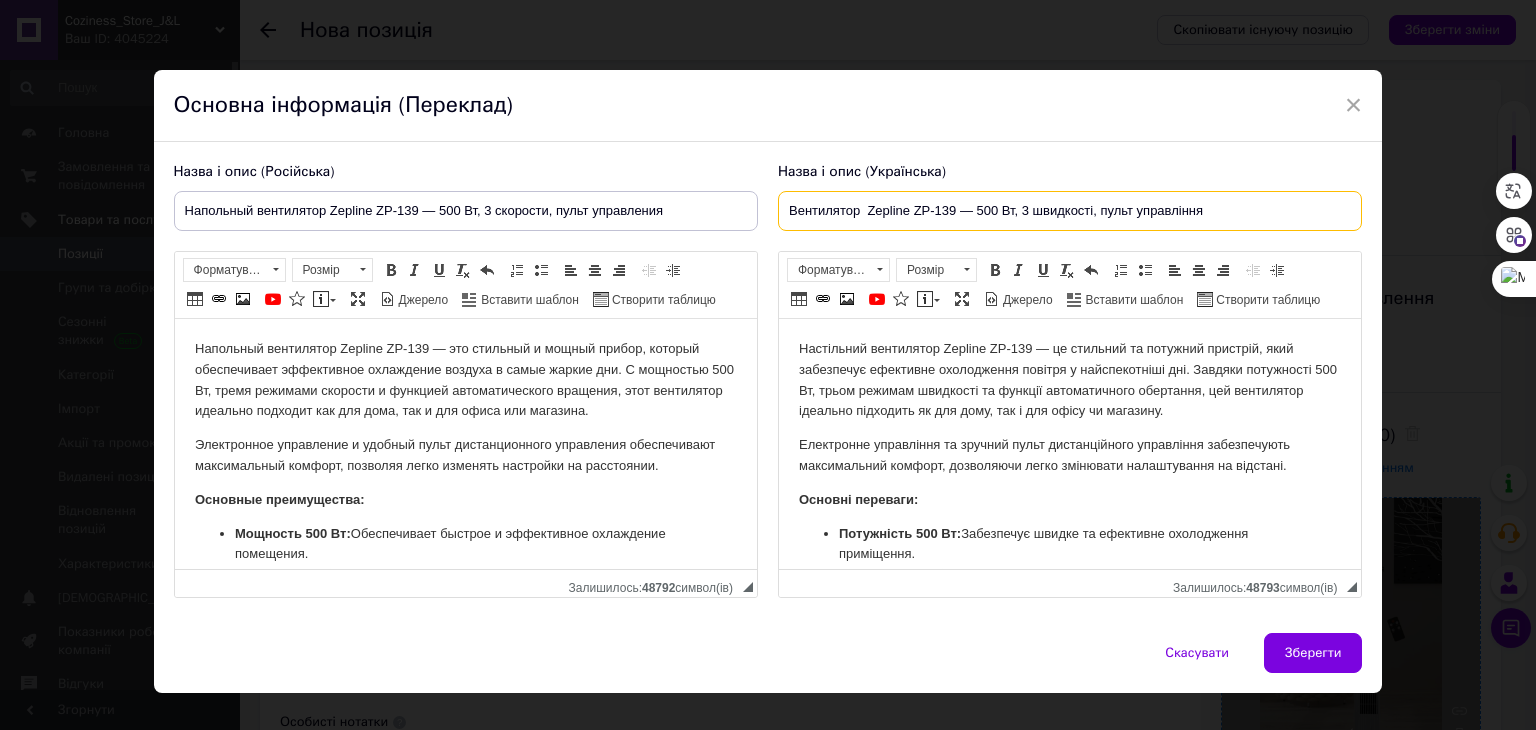 paste on "підлоговий" 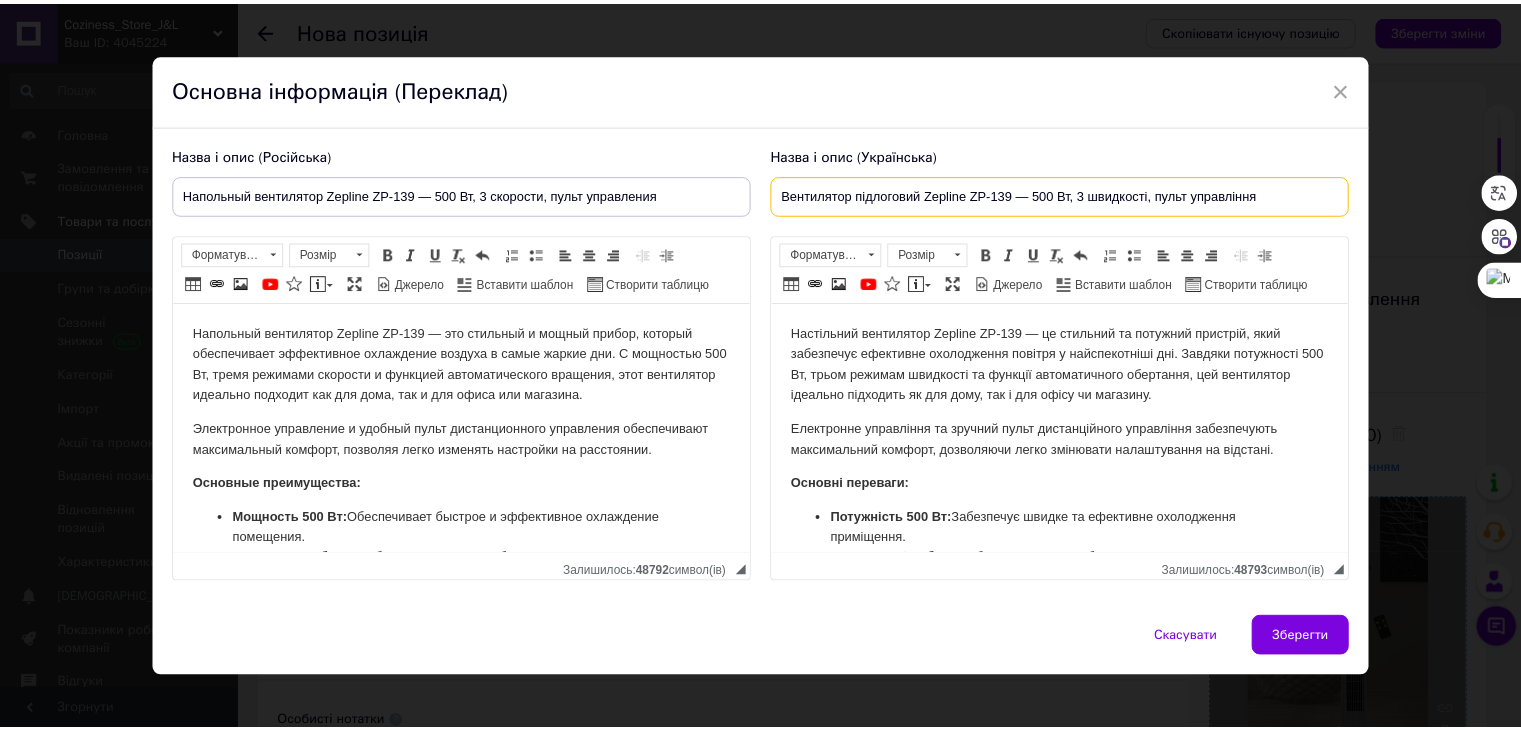scroll, scrollTop: 31, scrollLeft: 0, axis: vertical 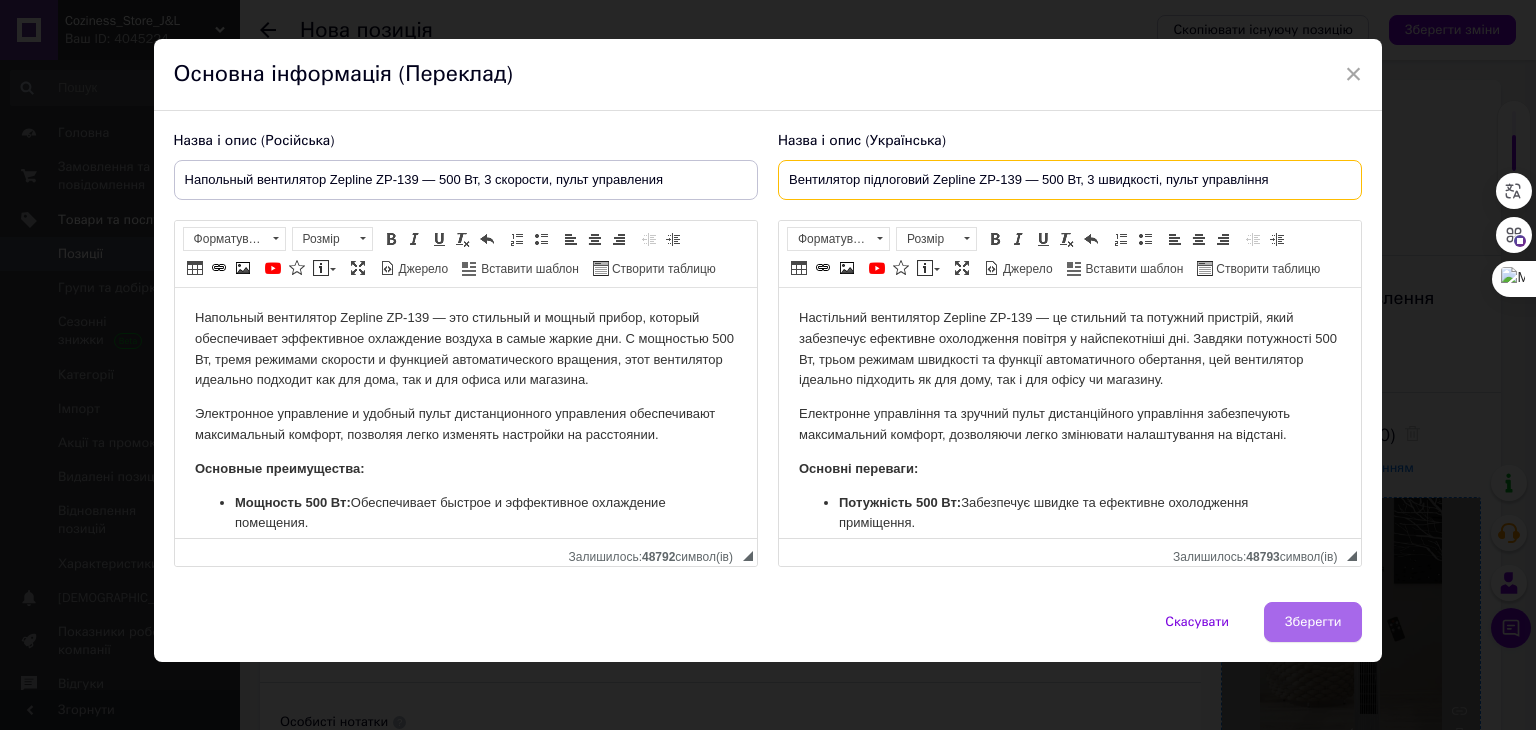 type on "Вентилятор підлоговий Zepline ZP-139 — 500 Вт, 3 швидкості, пульт управління" 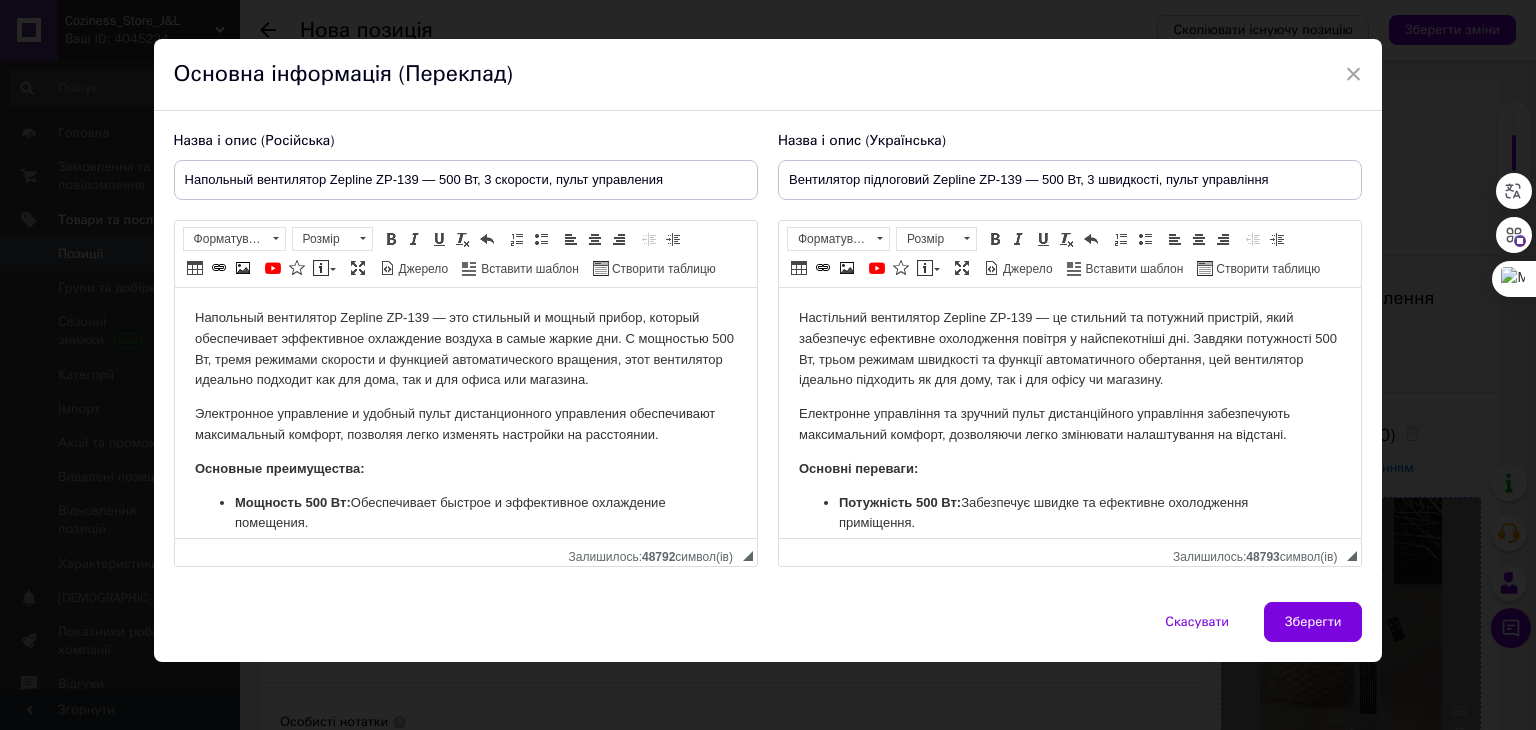 click on "Зберегти" at bounding box center [1313, 622] 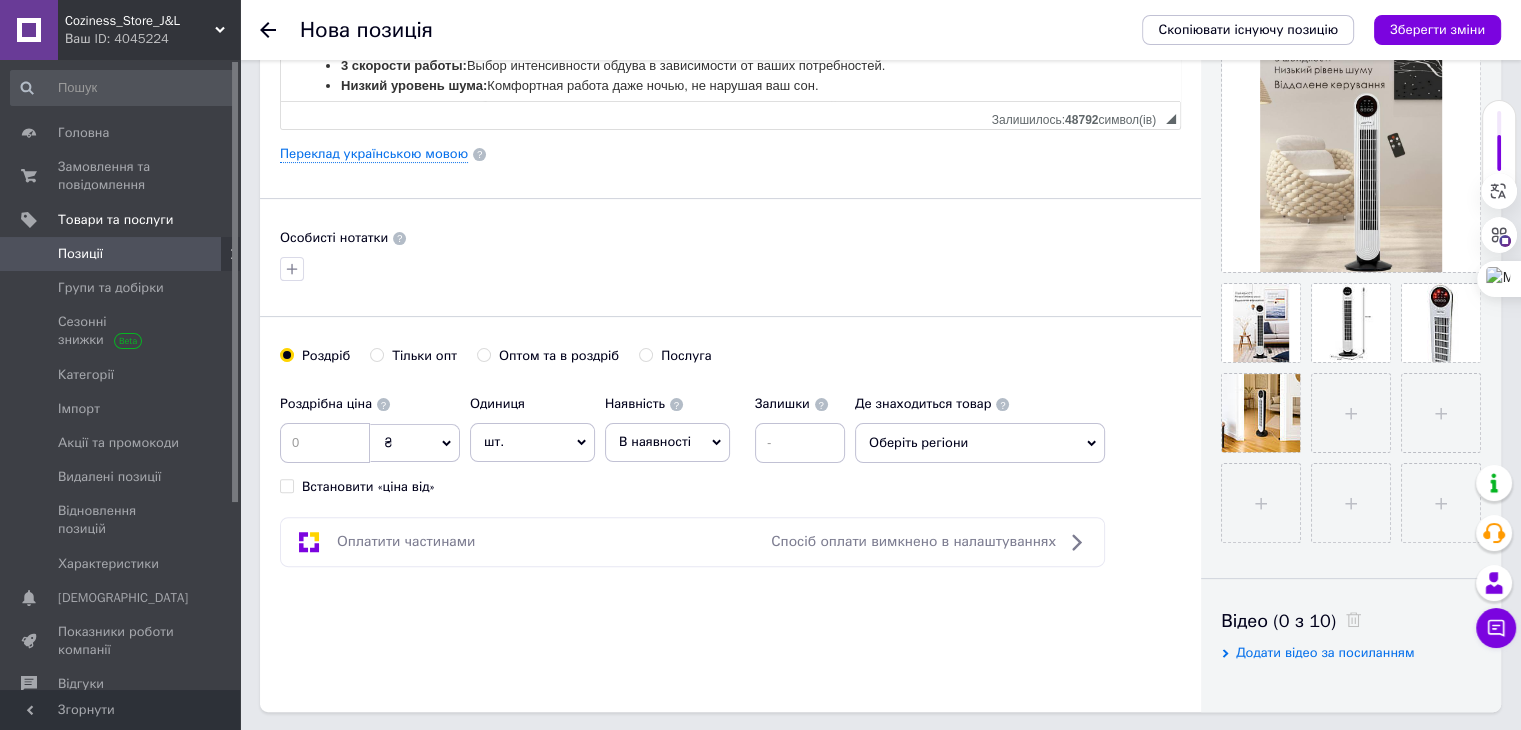 scroll, scrollTop: 500, scrollLeft: 0, axis: vertical 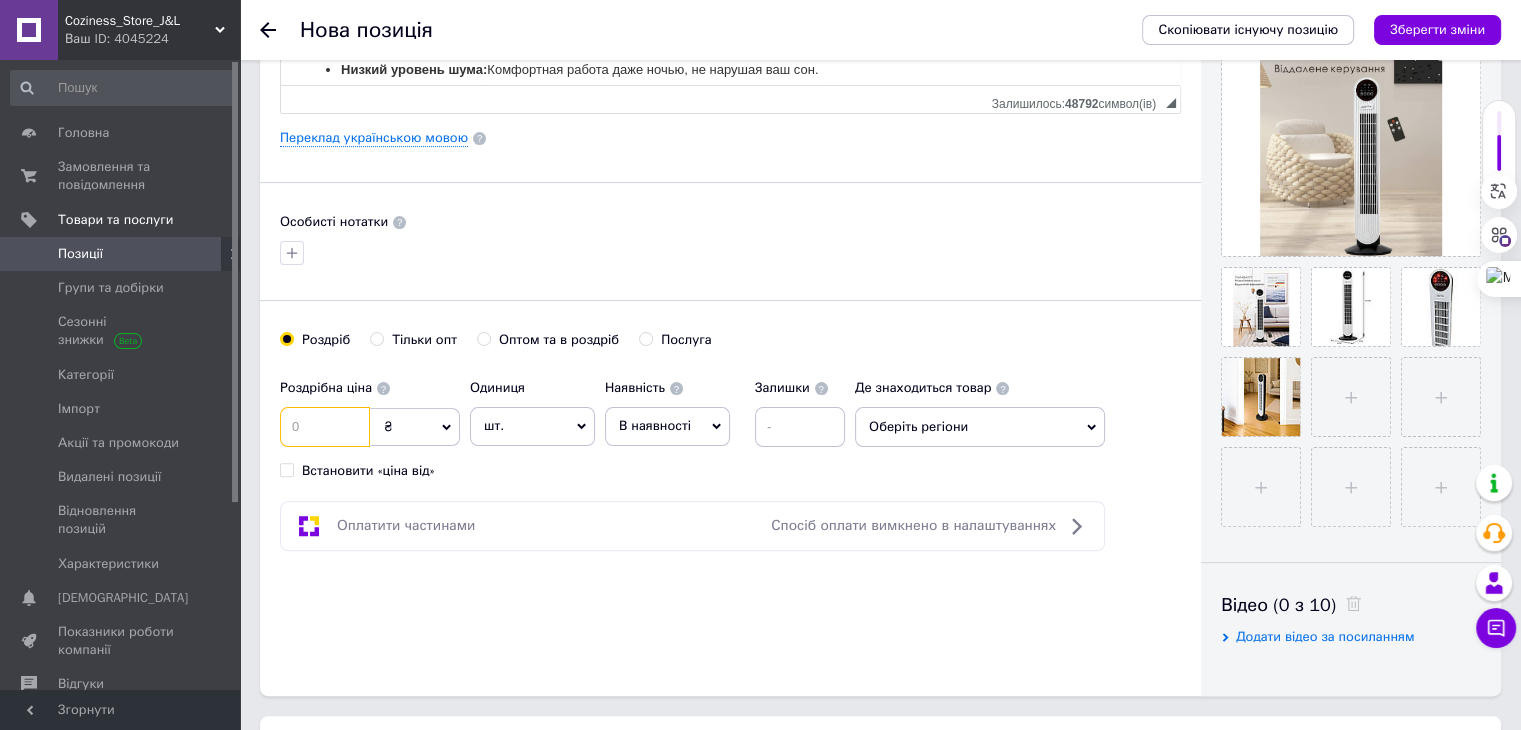 click at bounding box center [325, 427] 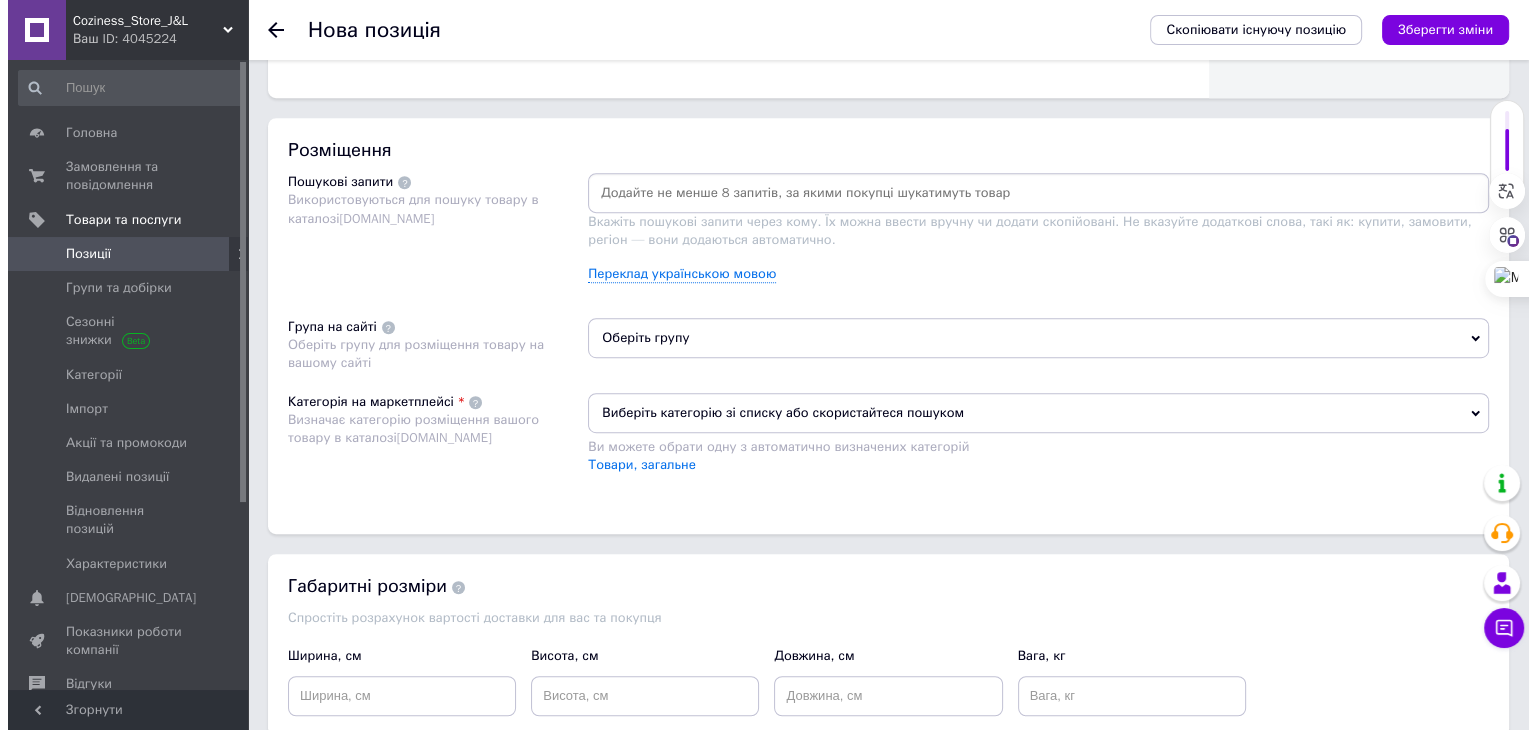 scroll, scrollTop: 1100, scrollLeft: 0, axis: vertical 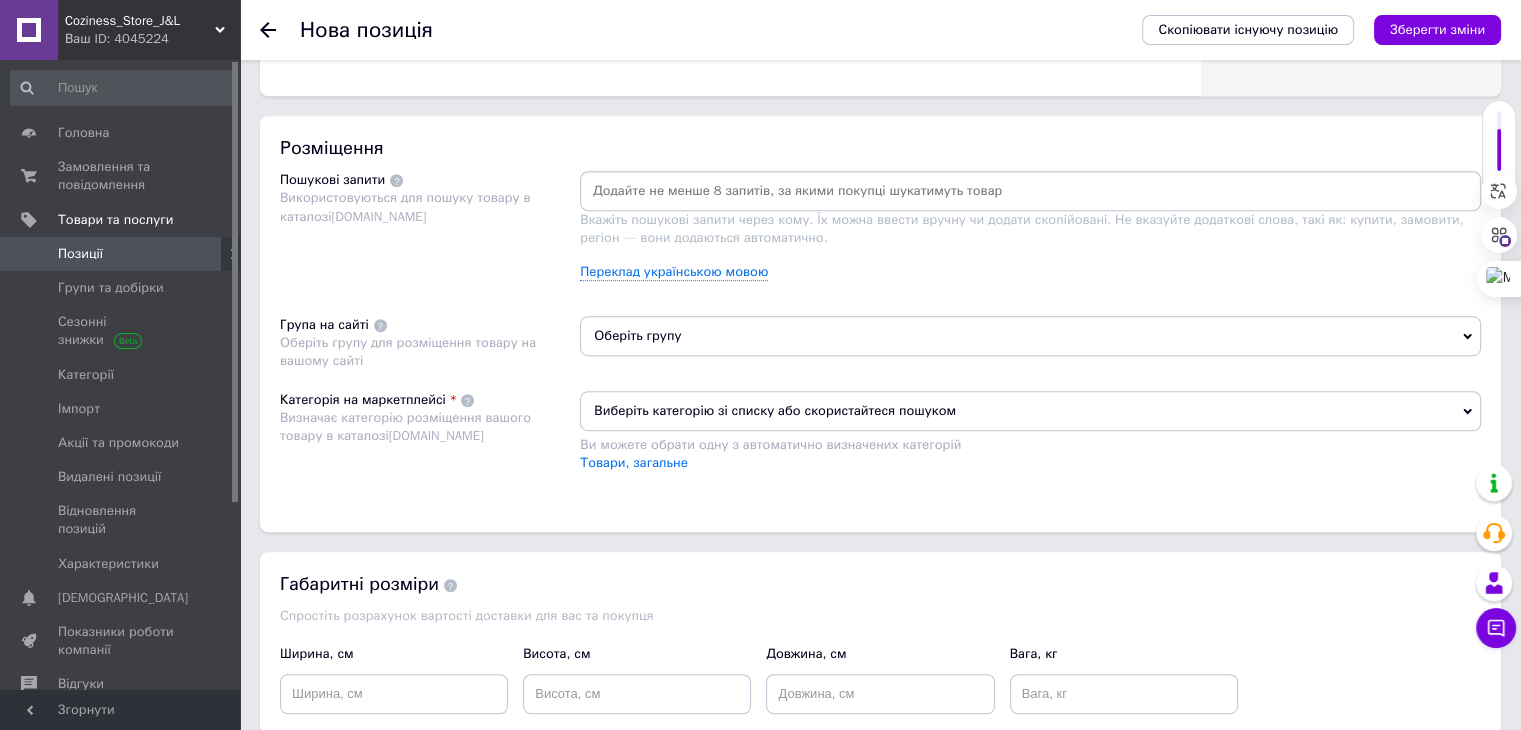 type on "1500" 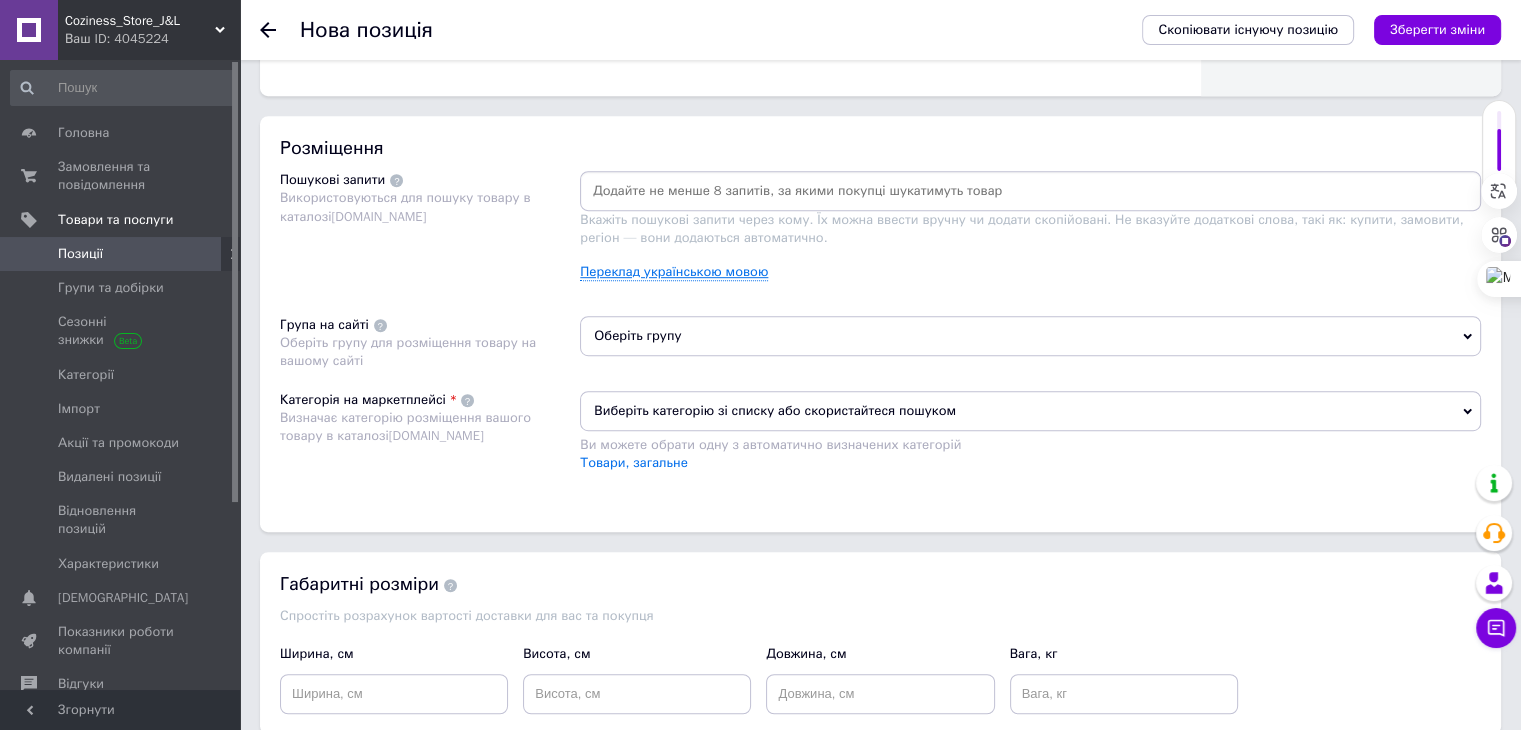 click on "Переклад українською мовою" at bounding box center [674, 272] 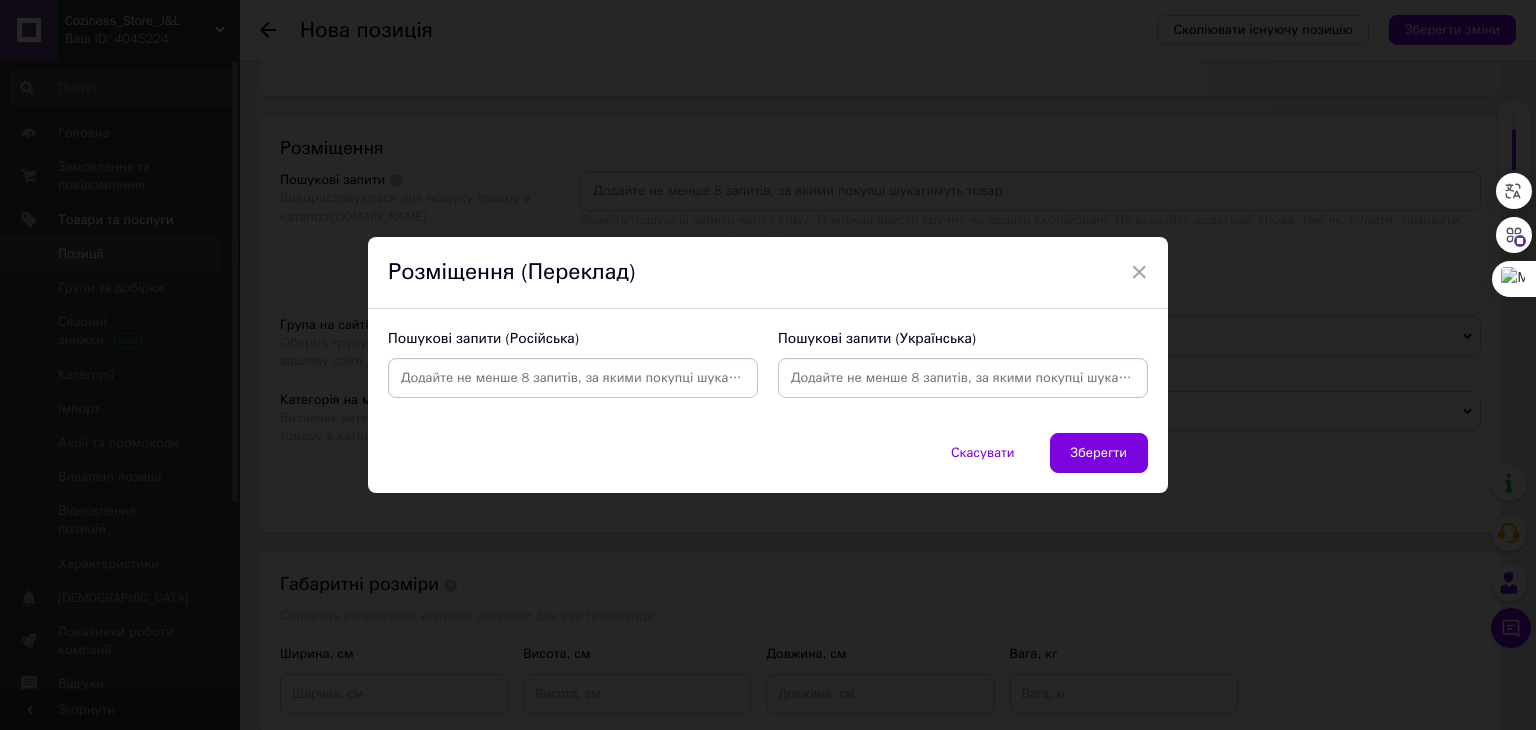 click at bounding box center [573, 378] 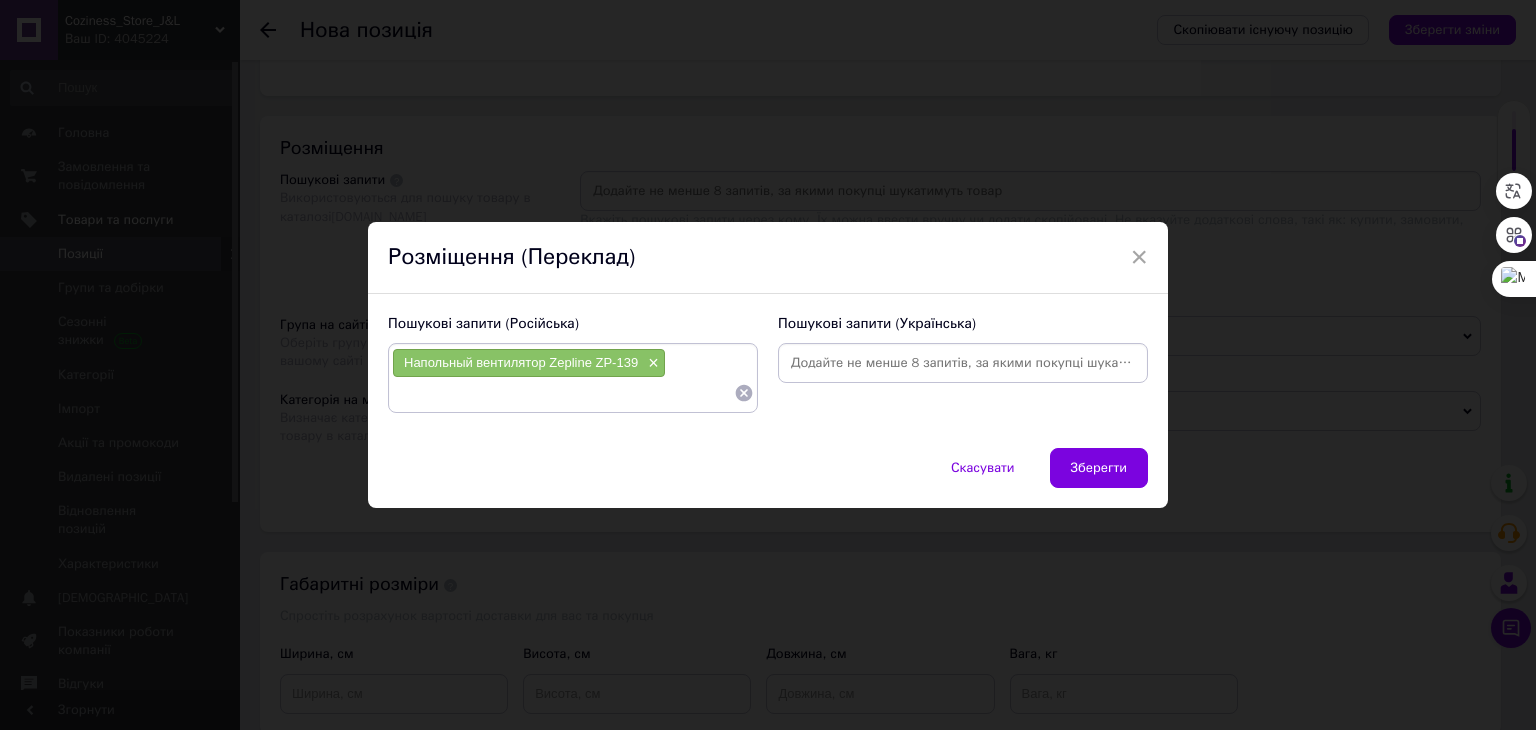 paste on "Напольный вентилятор Zepline ZP-139" 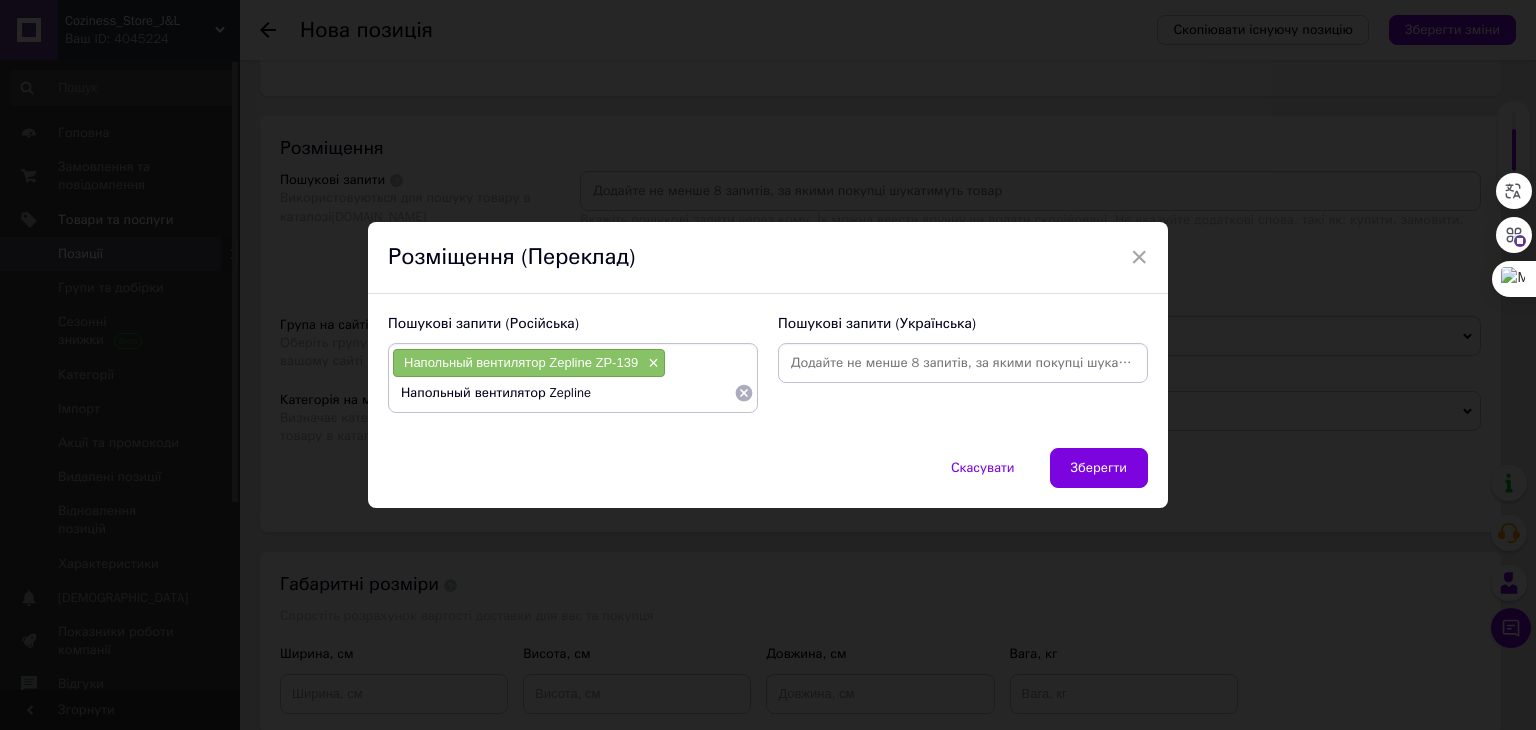 type on "Напольный вентилятор Zepline" 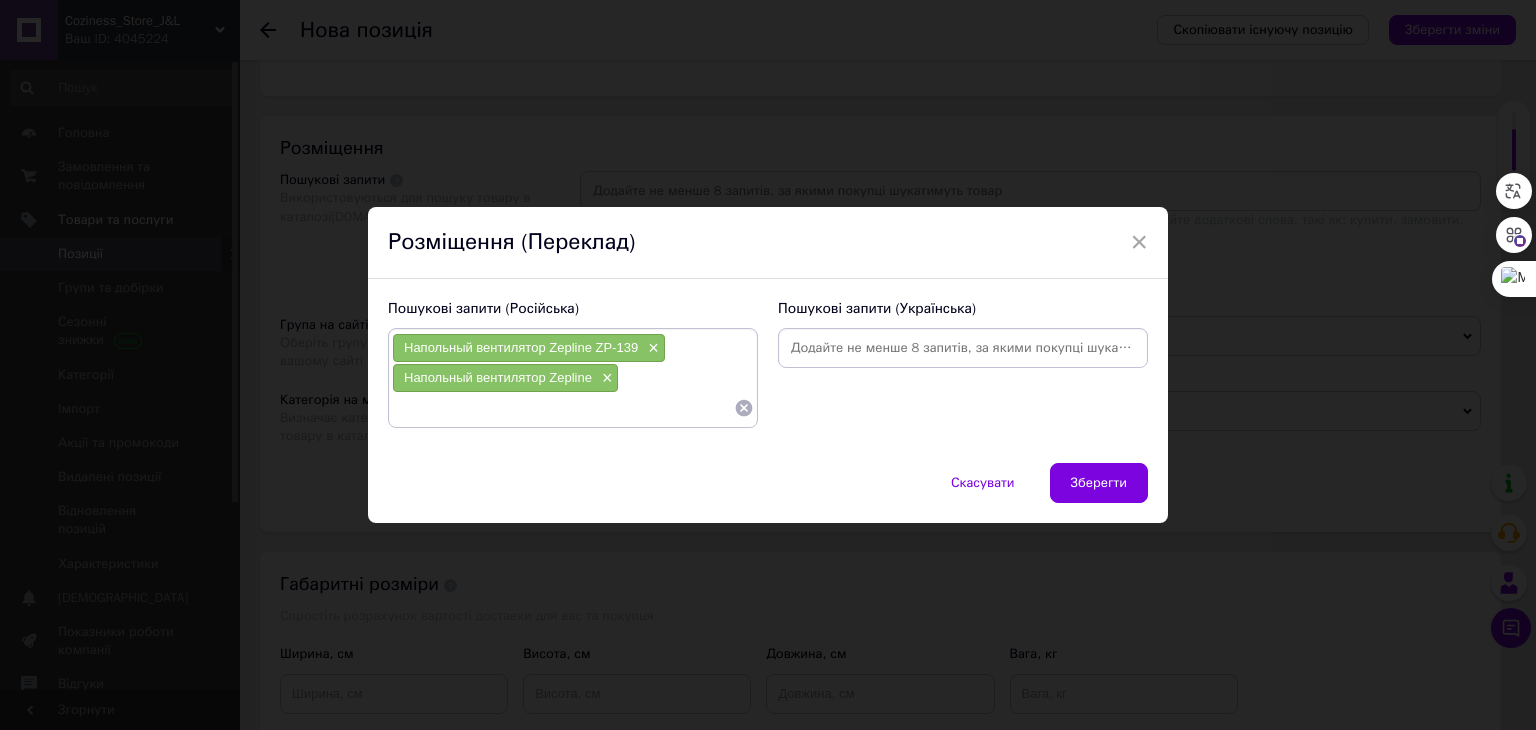 paste on "Напольный вентилятор Zepline ZP-139" 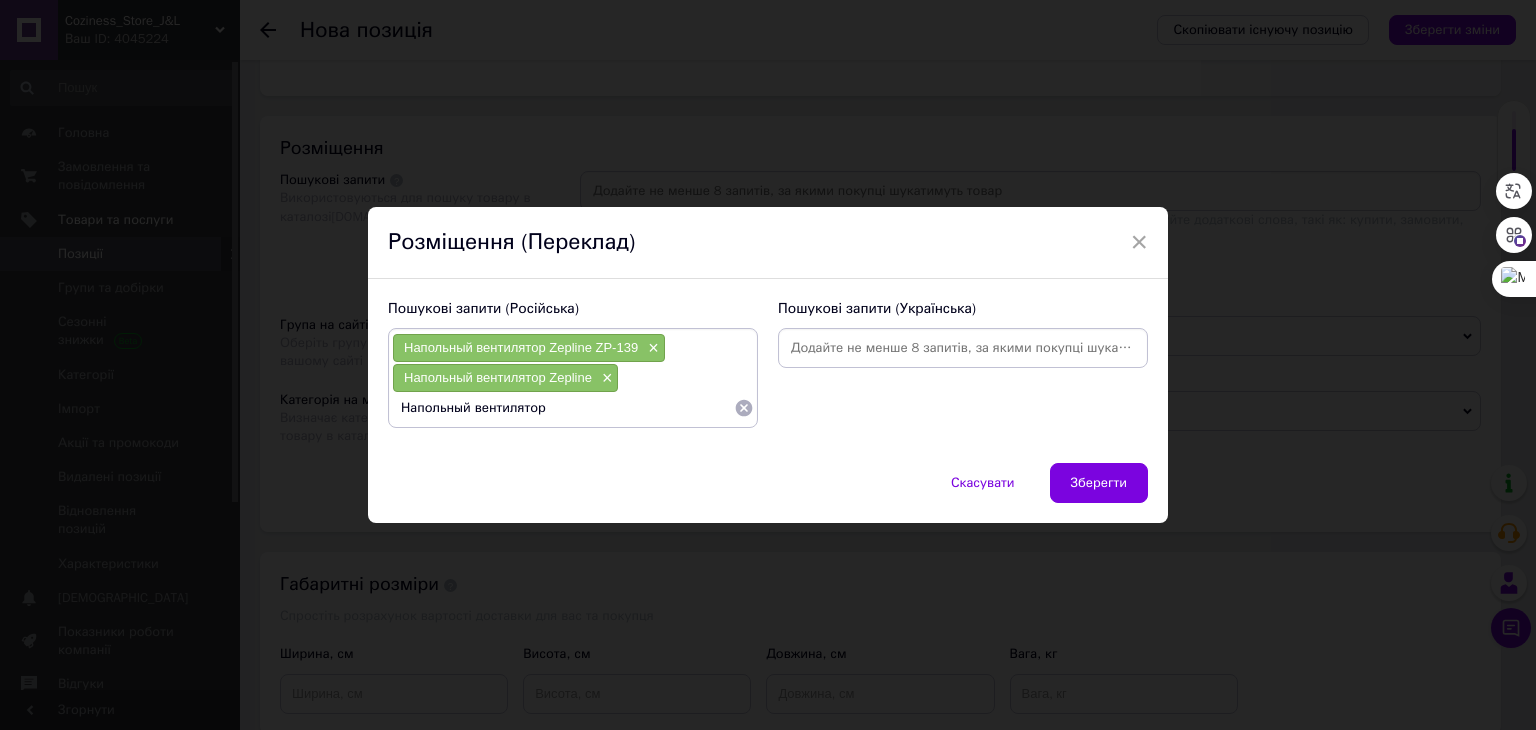 type on "Напольный вентилятор" 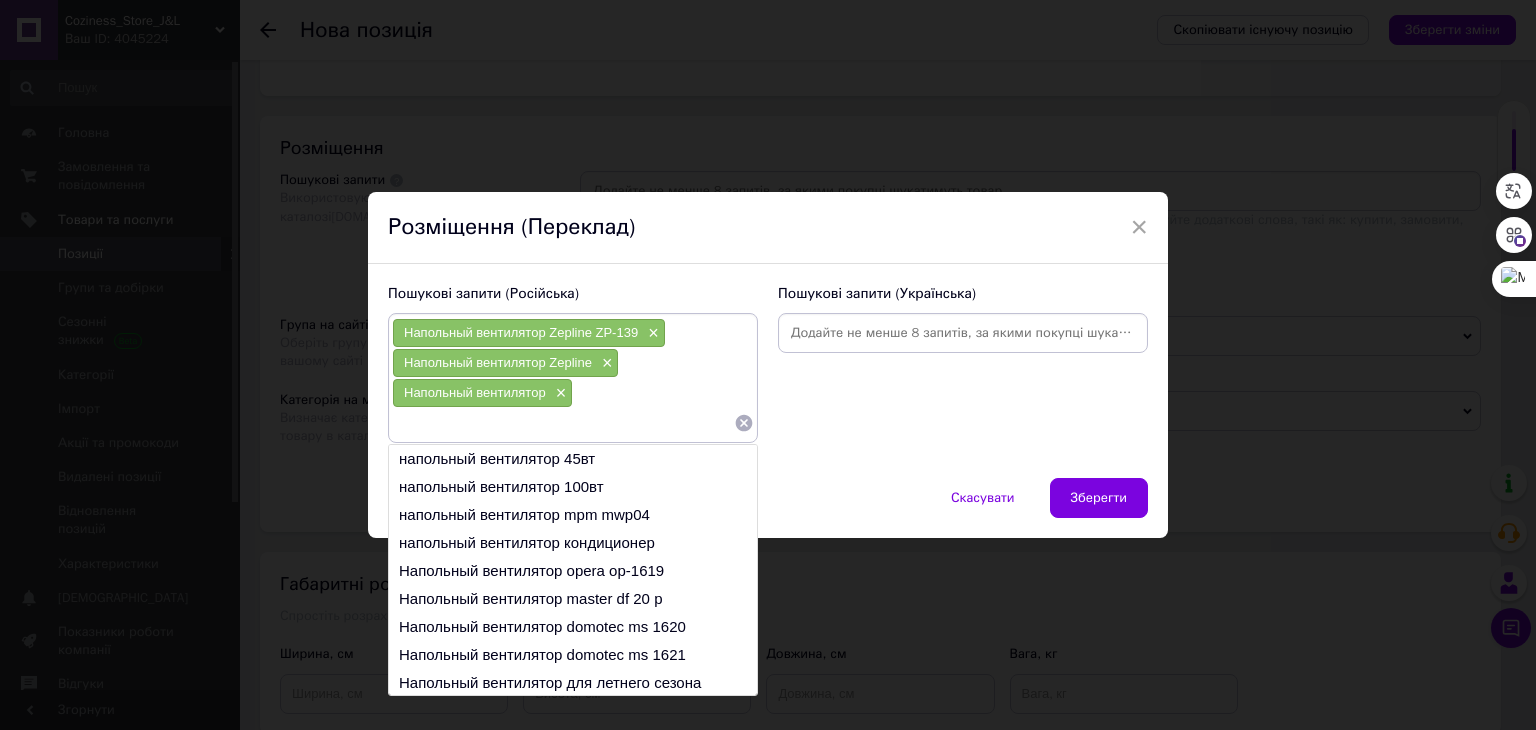 paste on "Вентилятор Zepline ZP-139" 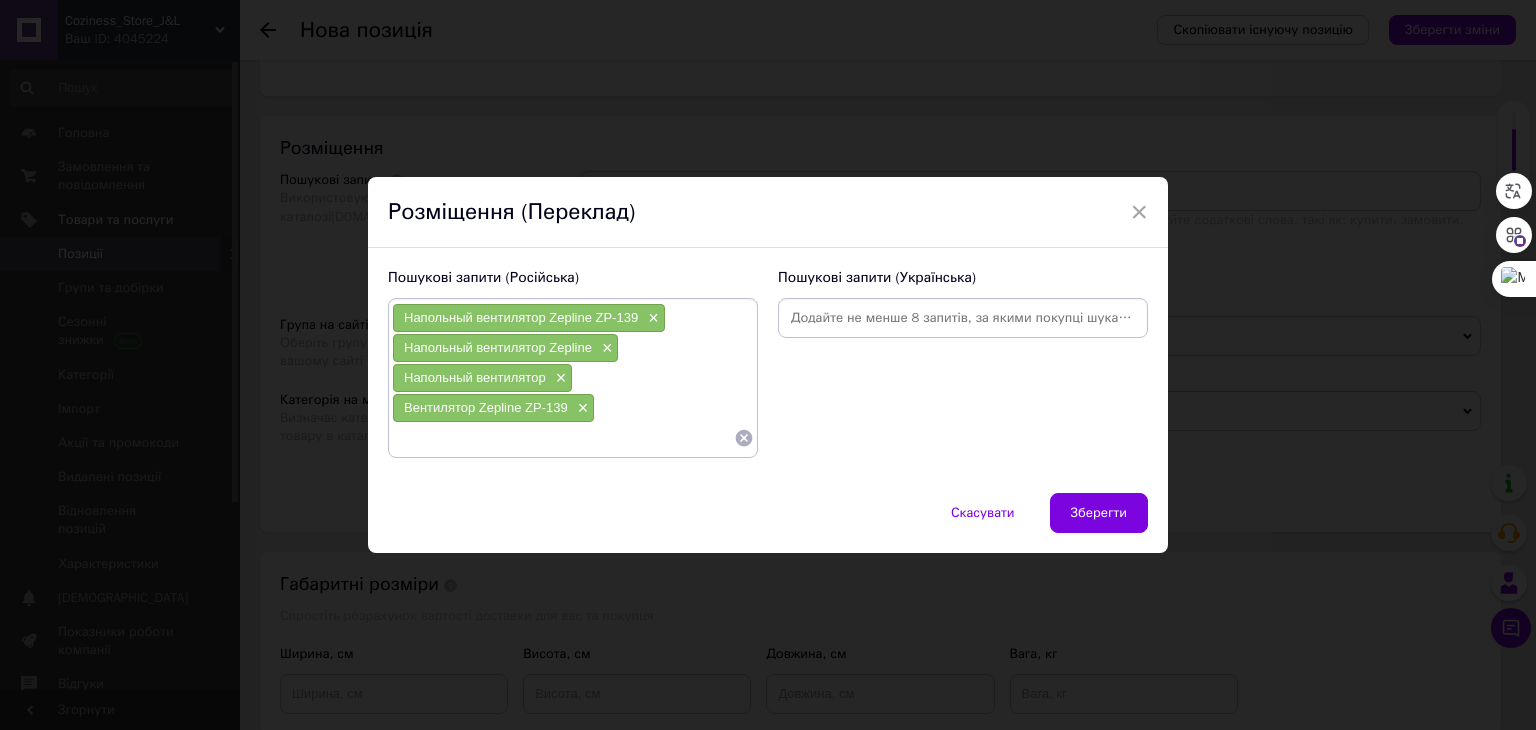 paste on "Вентилятор Zepline ZP-139" 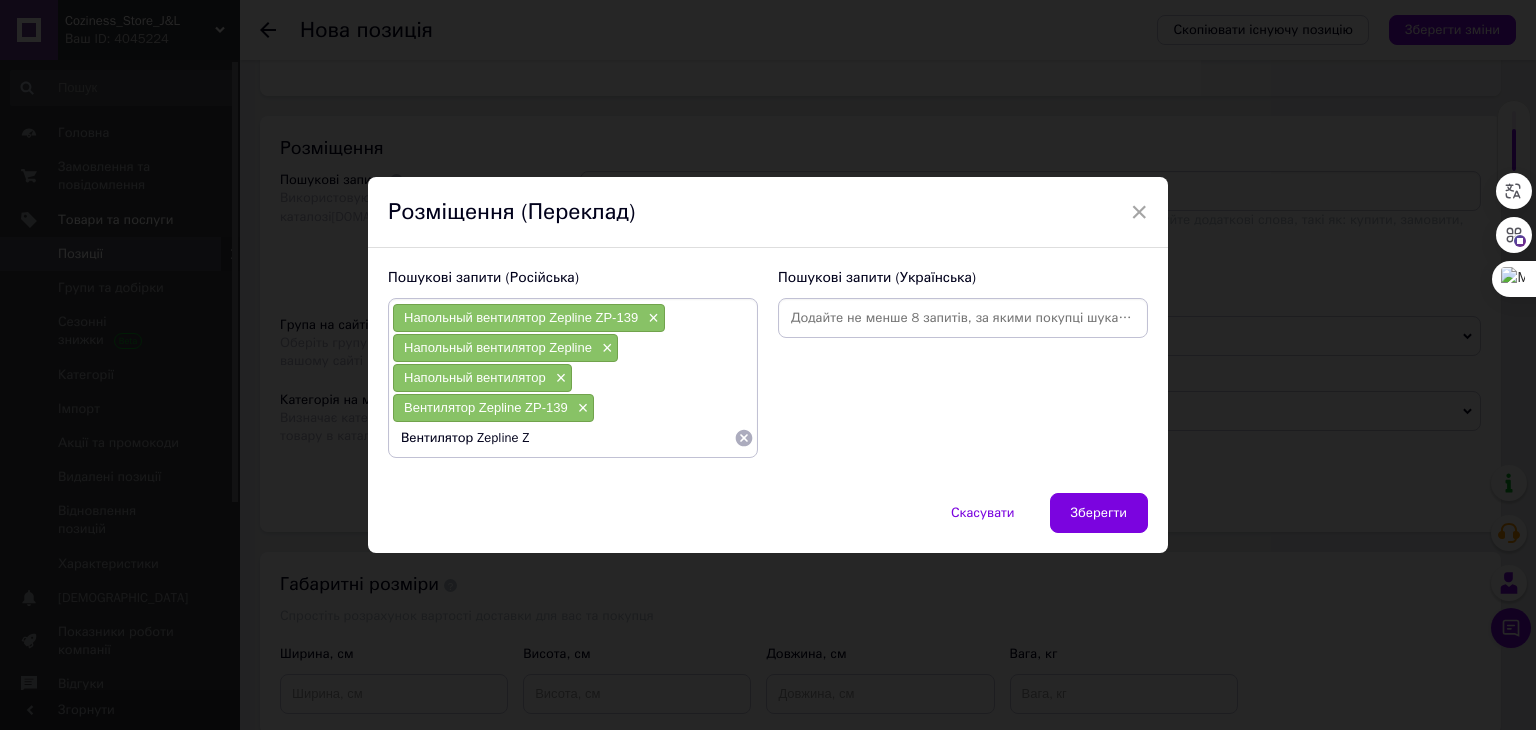 type on "Вентилятор Zepline" 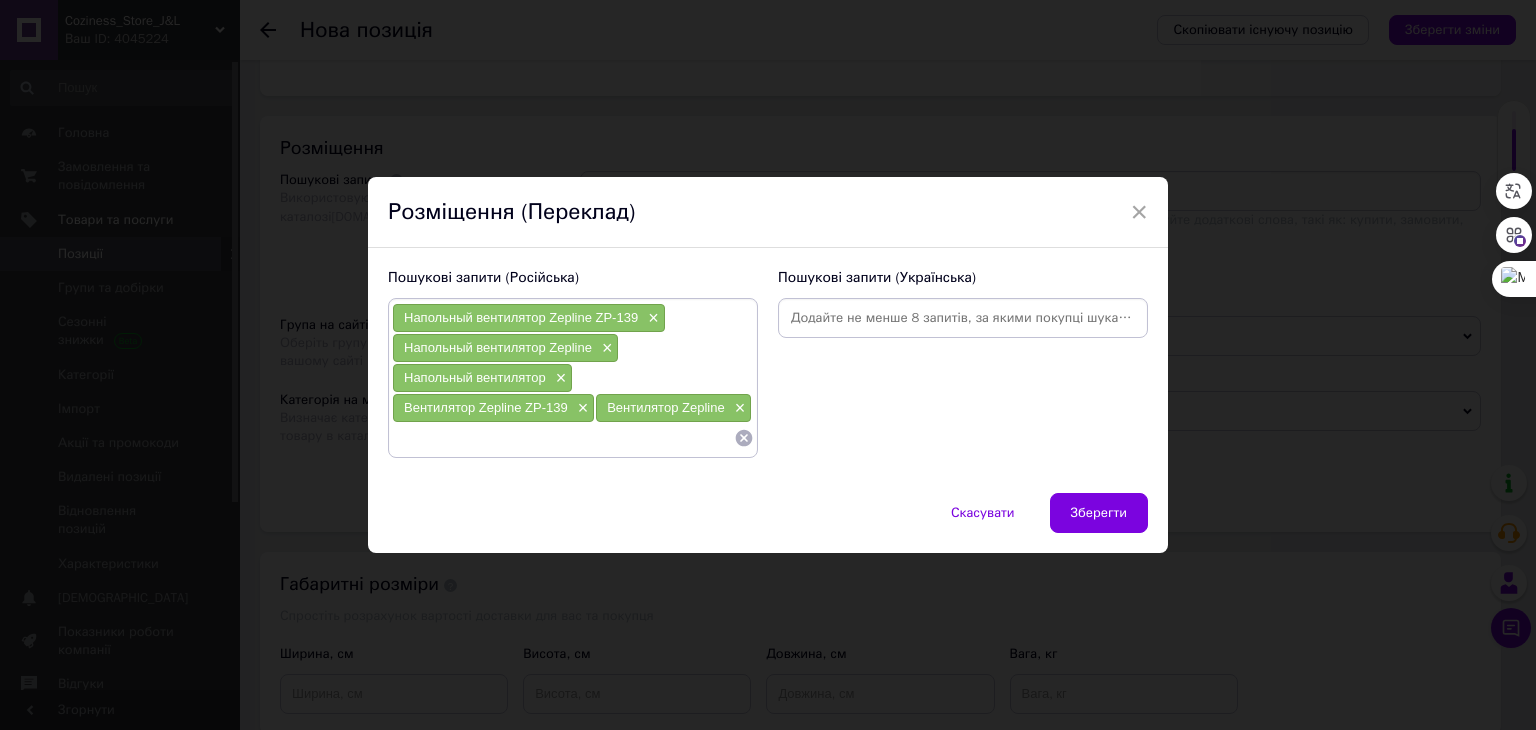 paste on "Вентилятор Zepline ZP-139" 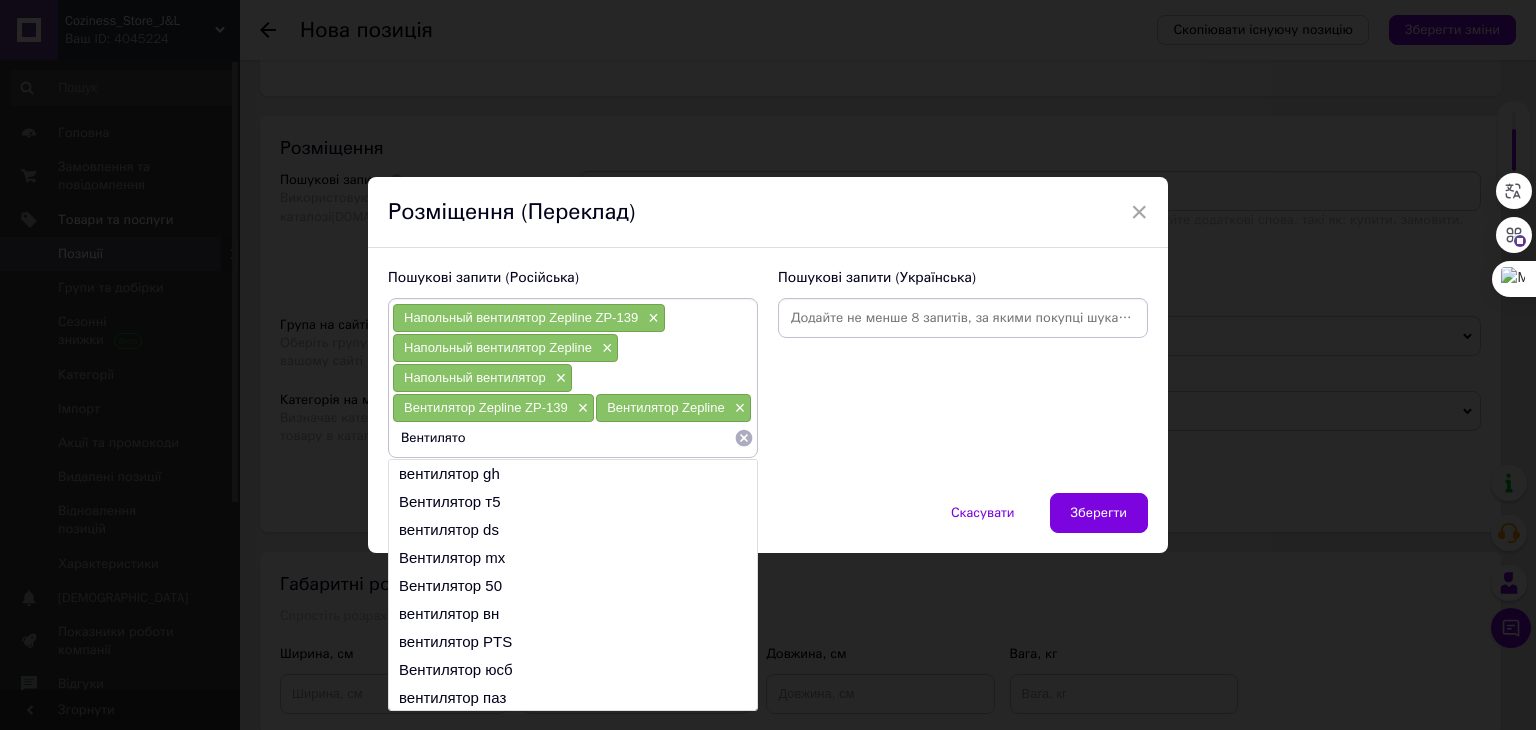 type on "Вентилятор" 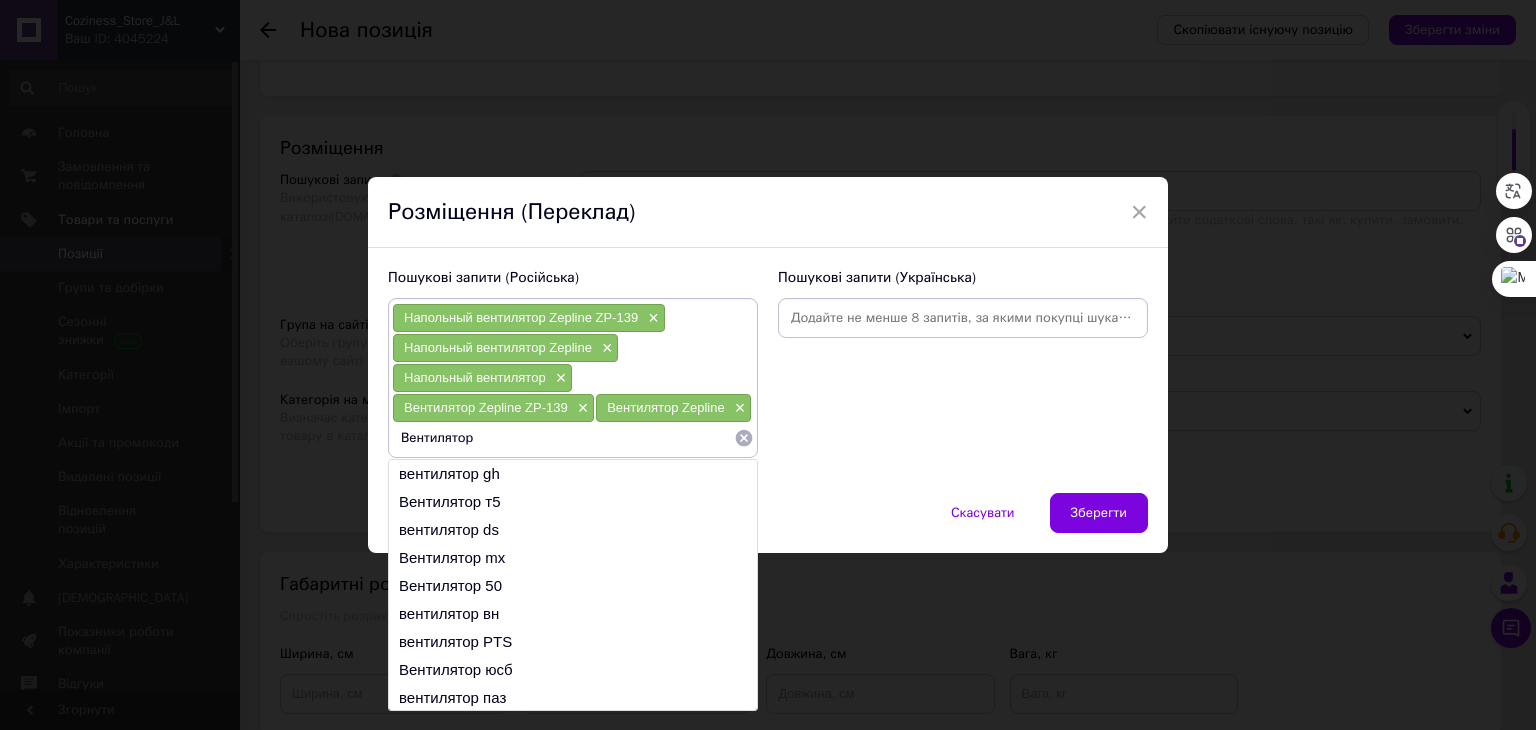 type 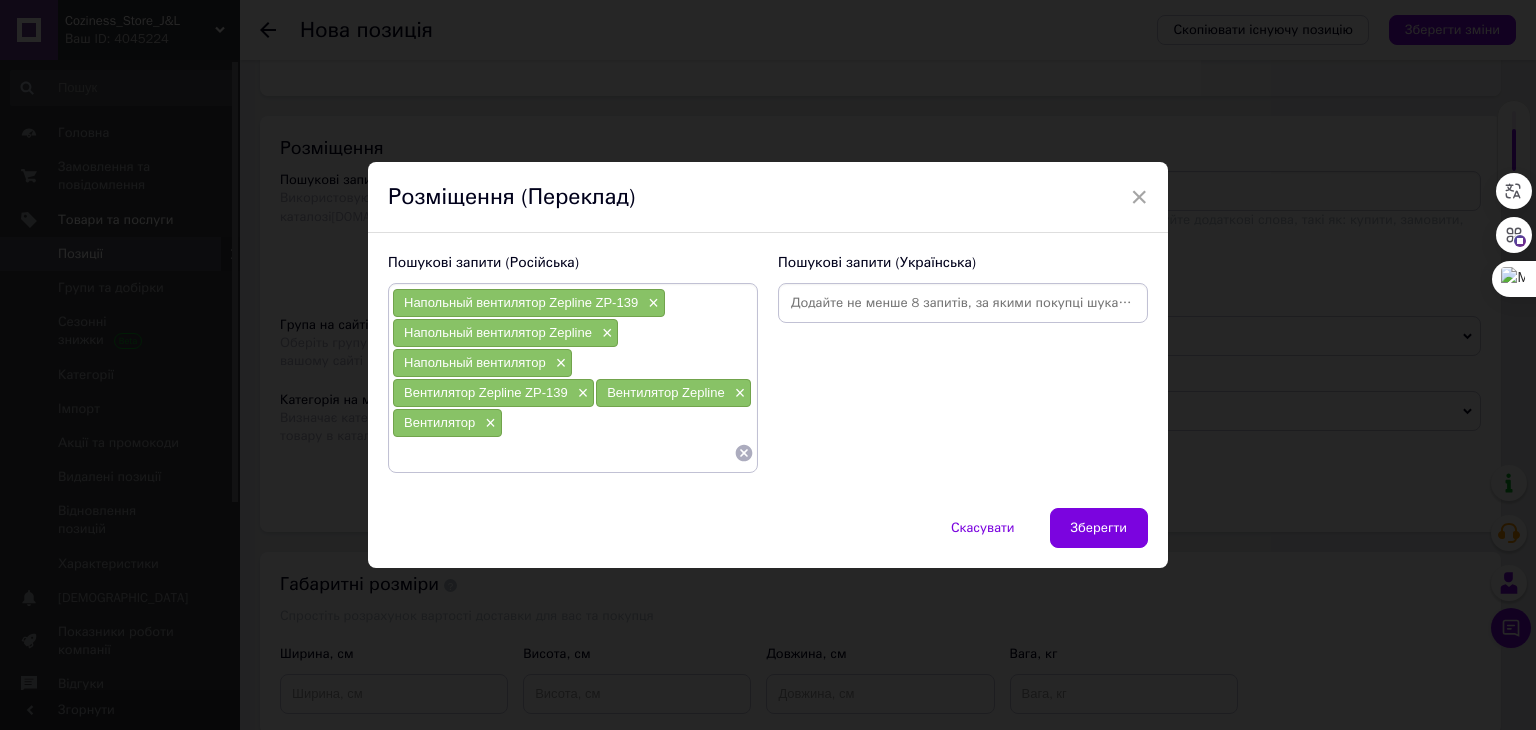 click at bounding box center (963, 303) 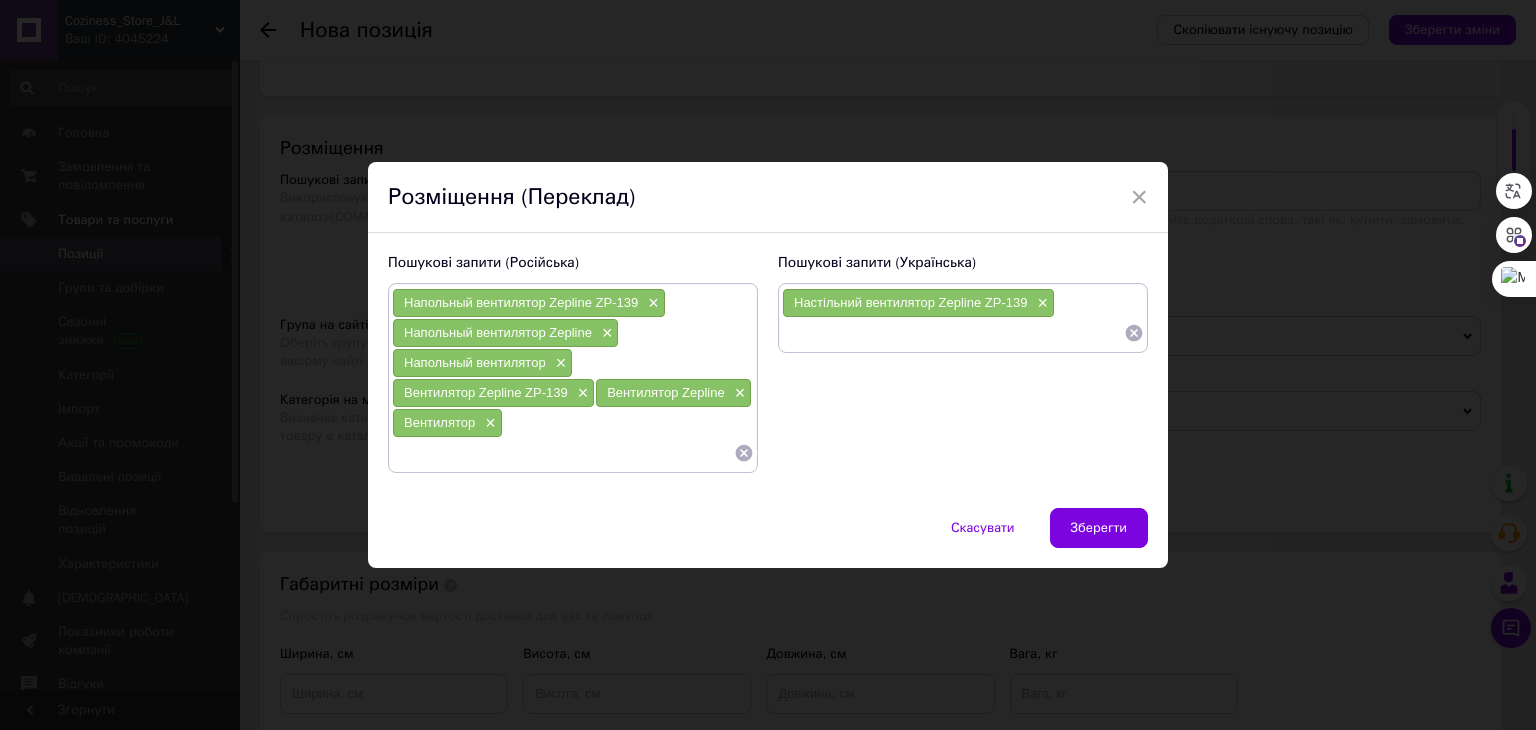 paste on "Настільний вентилятор Zepline ZP-139" 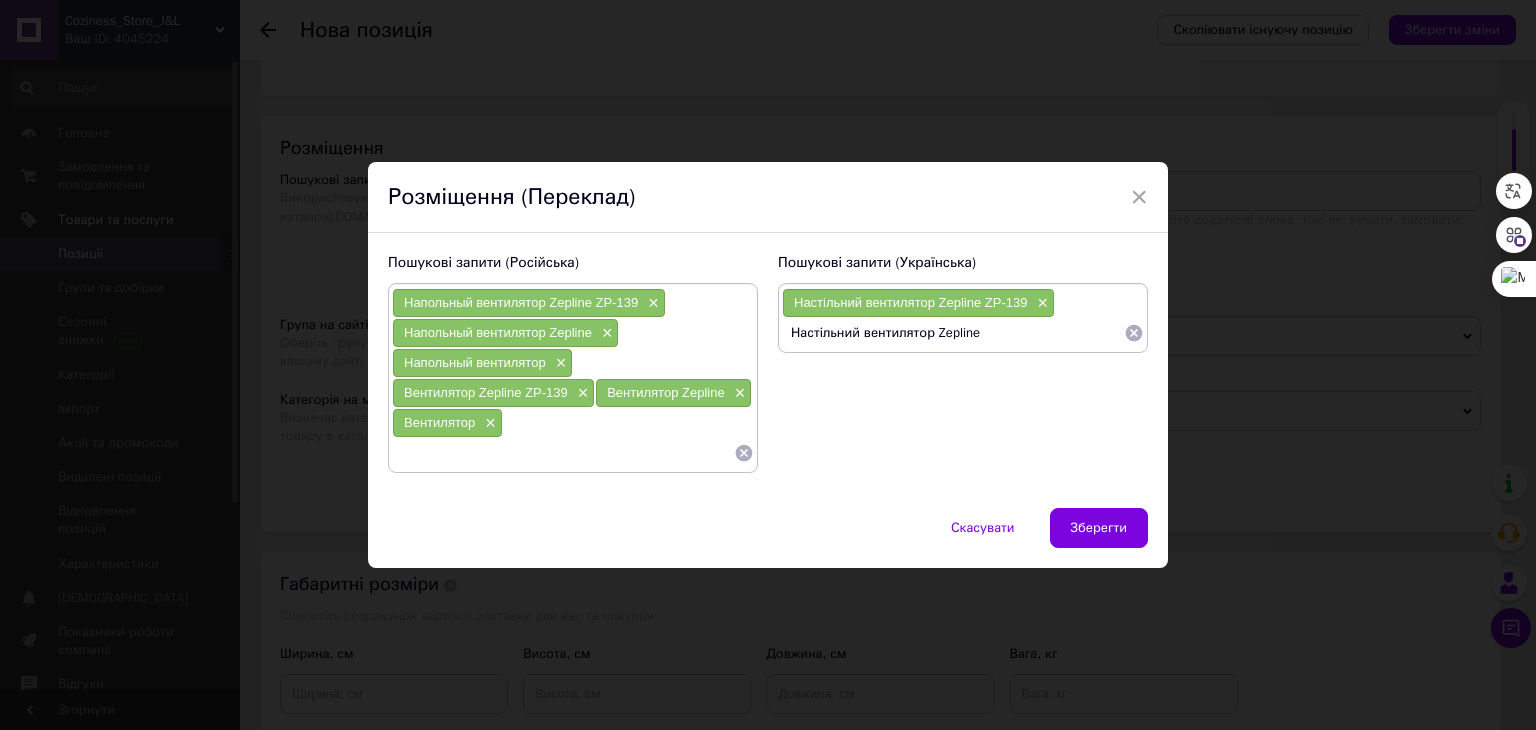 type on "Настільний вентилятор Zepline" 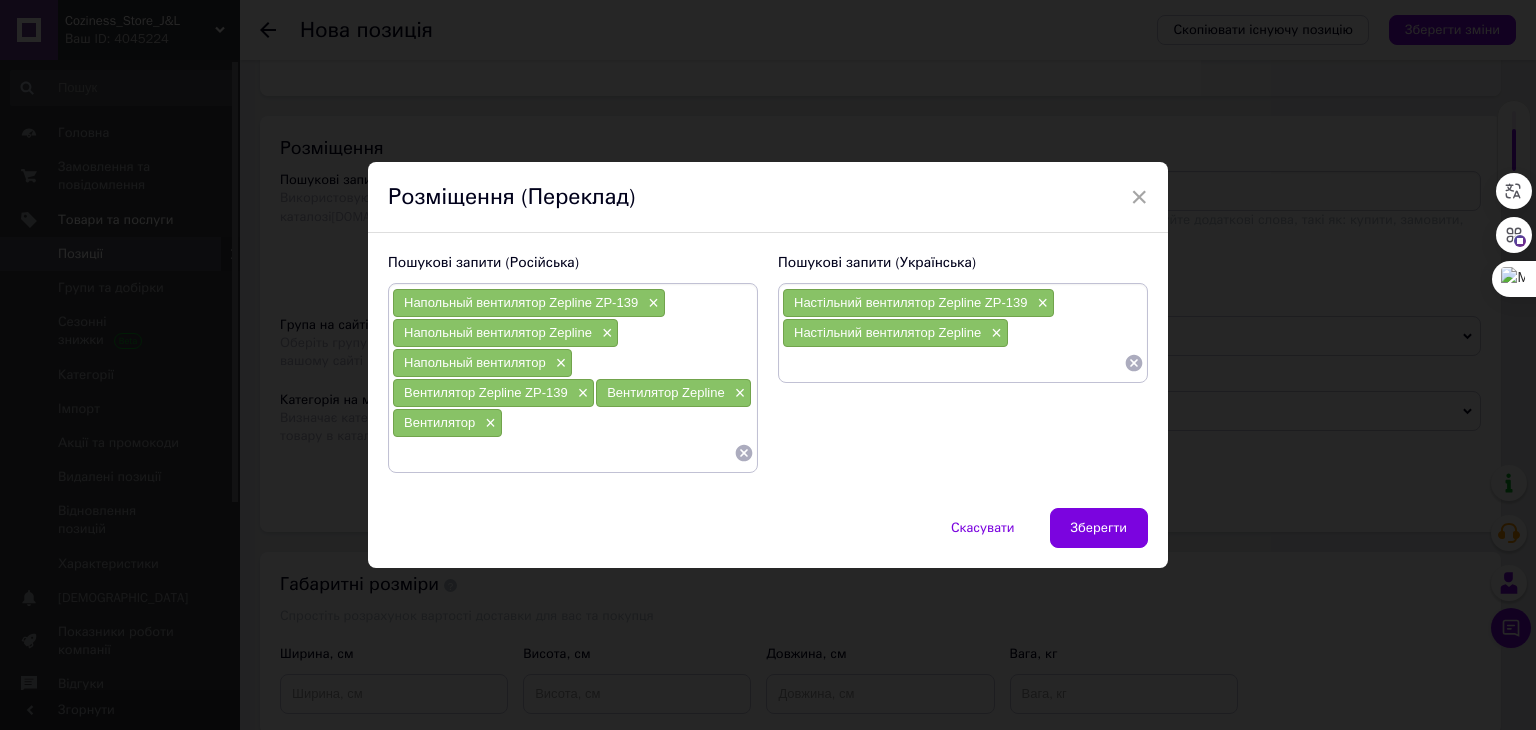 paste on "Настільний вентилятор Zepline ZP-139" 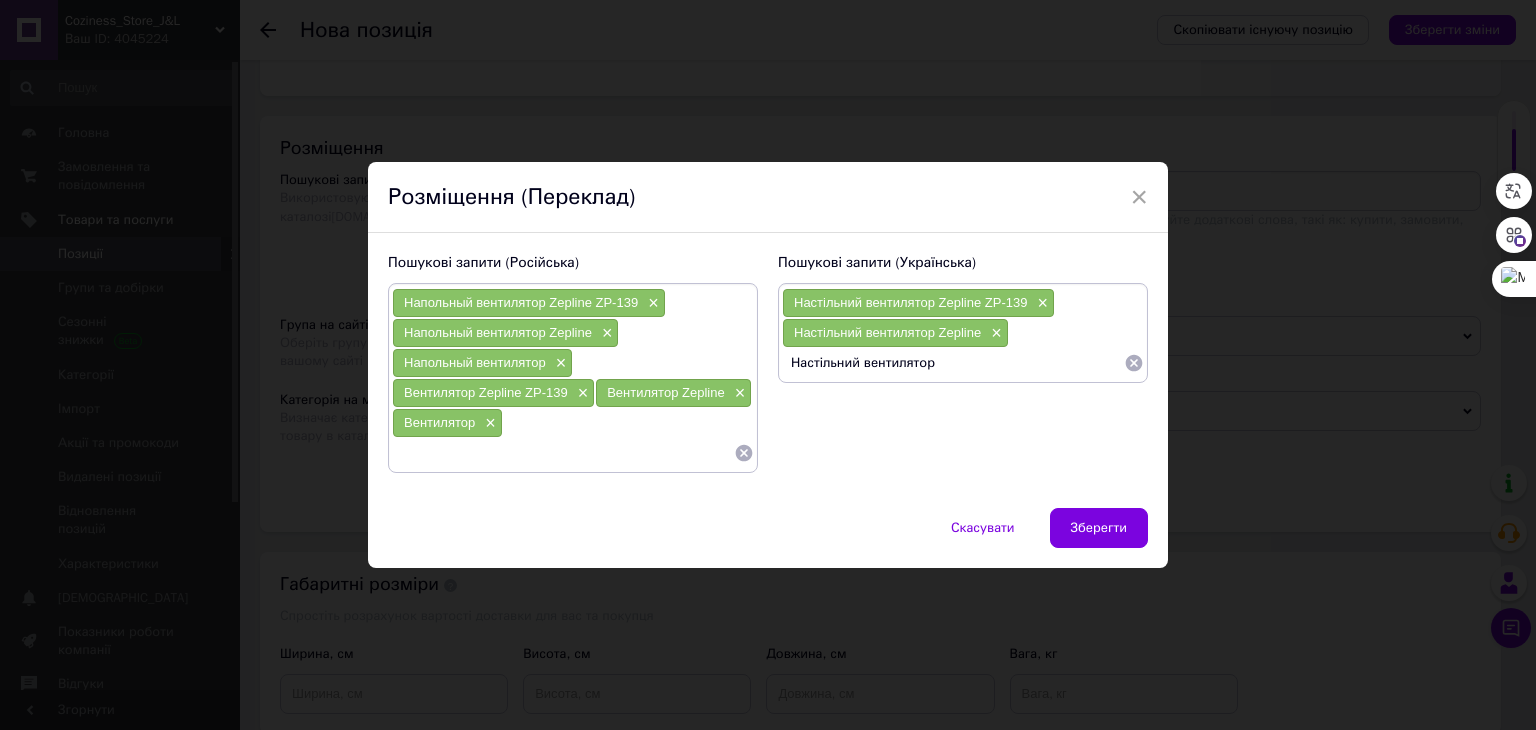 type on "Настільний вентилятор" 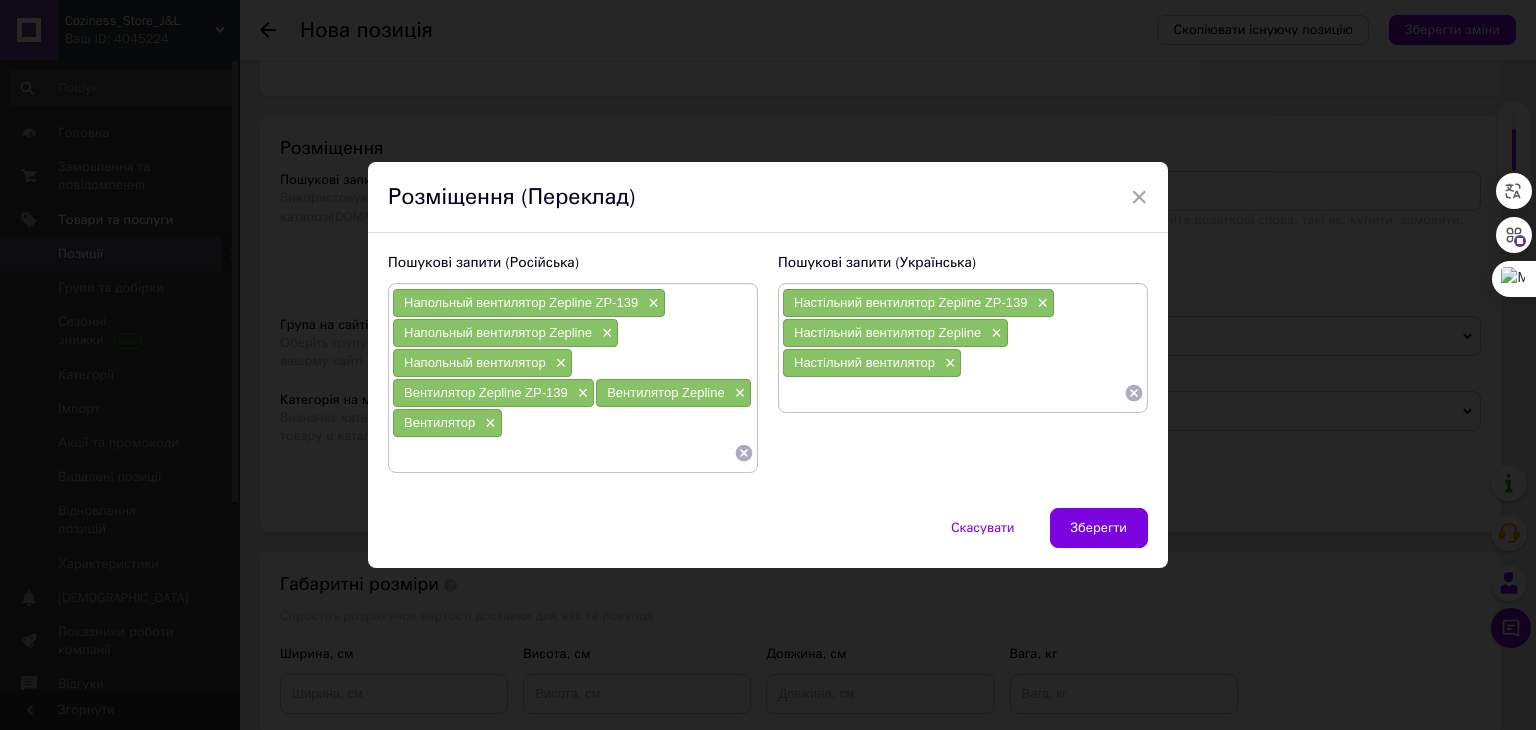 click on "Настільний вентилятор Zepline ZP-139 × Настільний вентилятор Zepline × Настільний вентилятор ×" at bounding box center (963, 348) 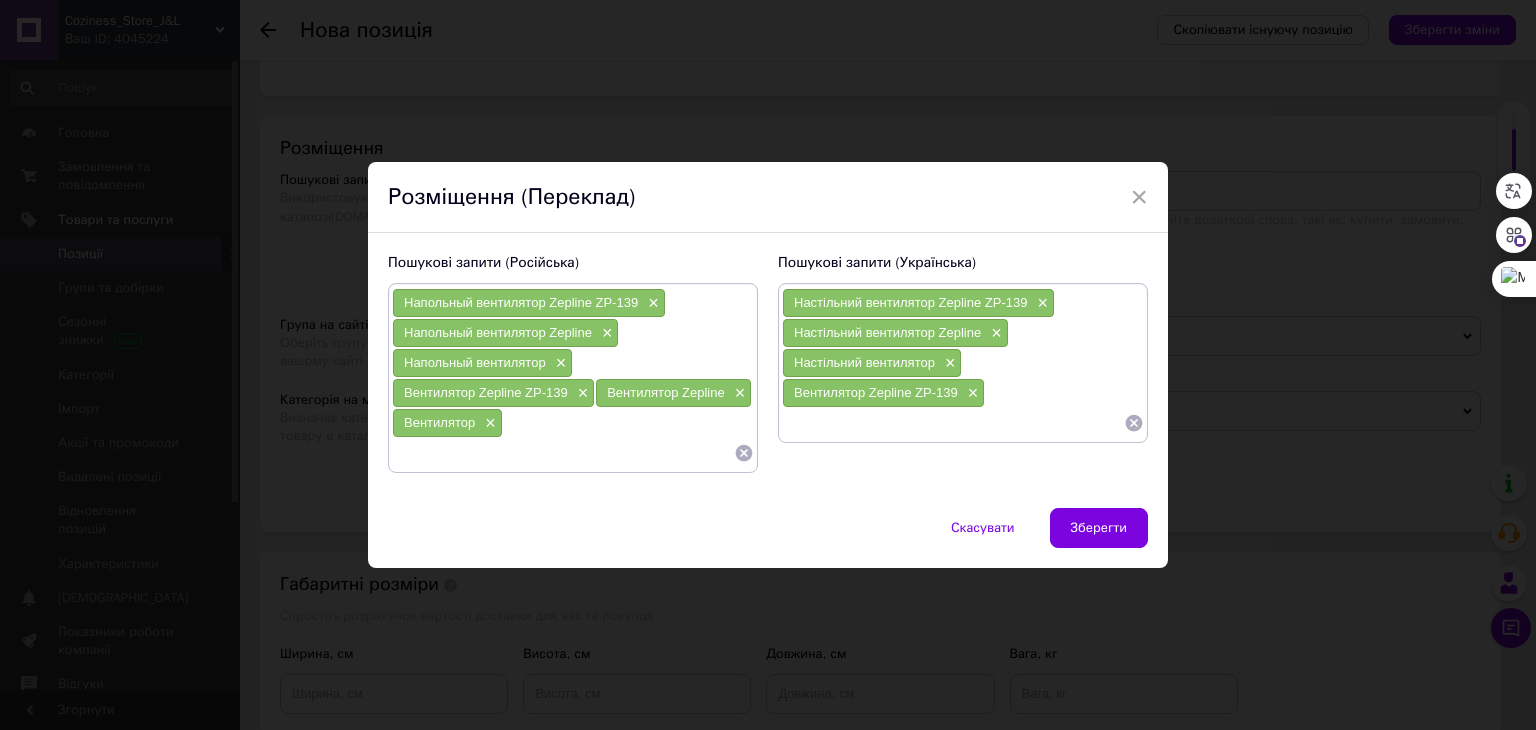 paste on "Вентилятор Zepline ZP-139" 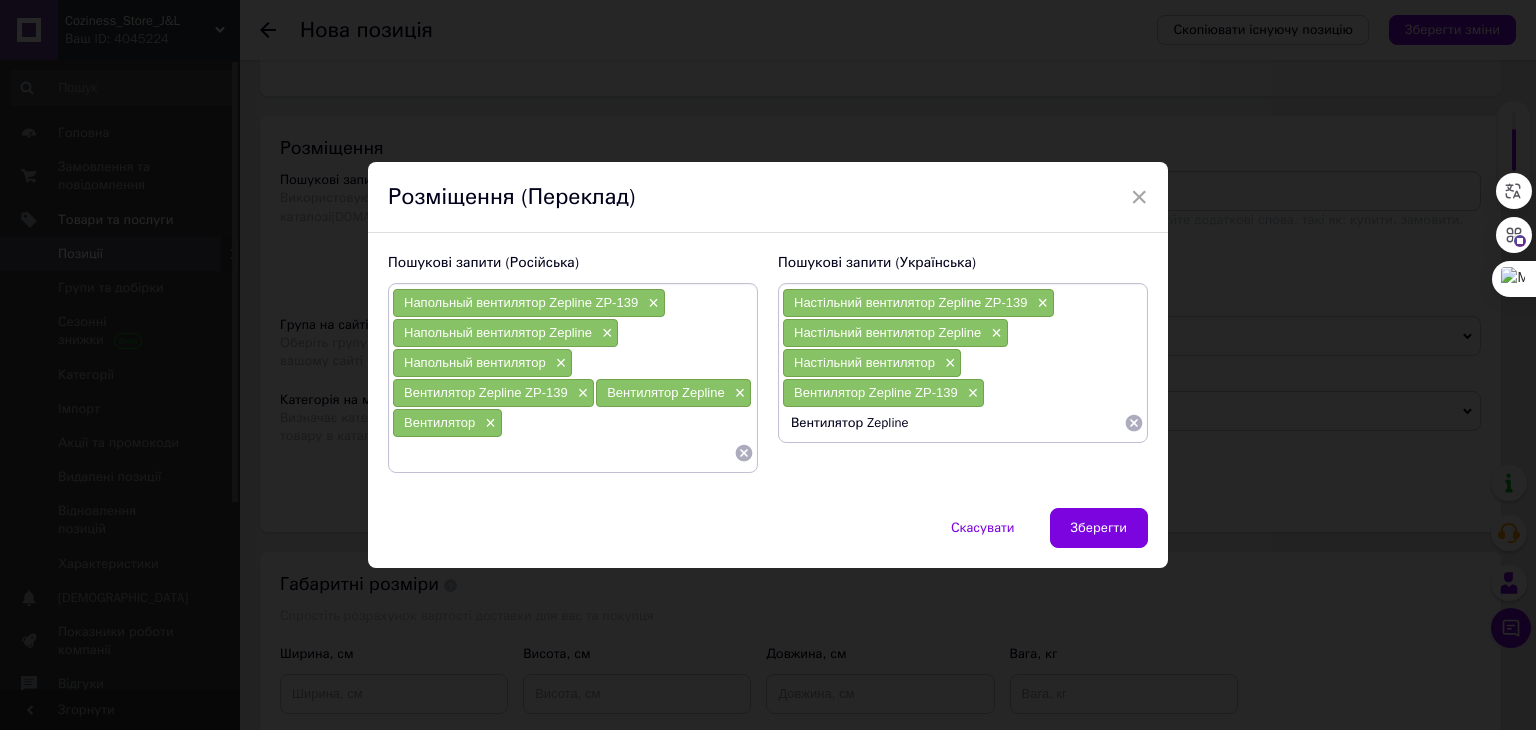 type on "Вентилятор Zepline" 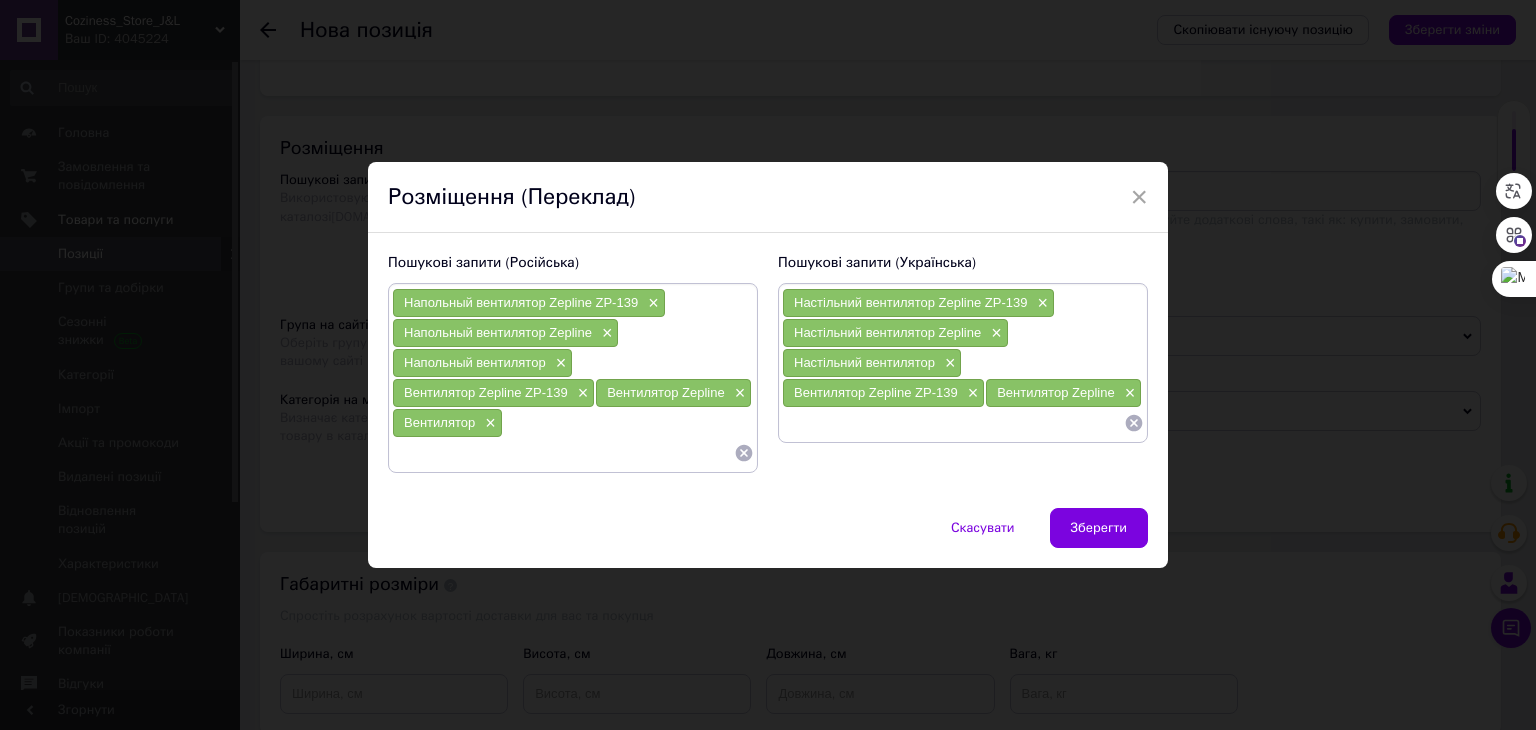 paste on "Вентилятор Zepline ZP-139" 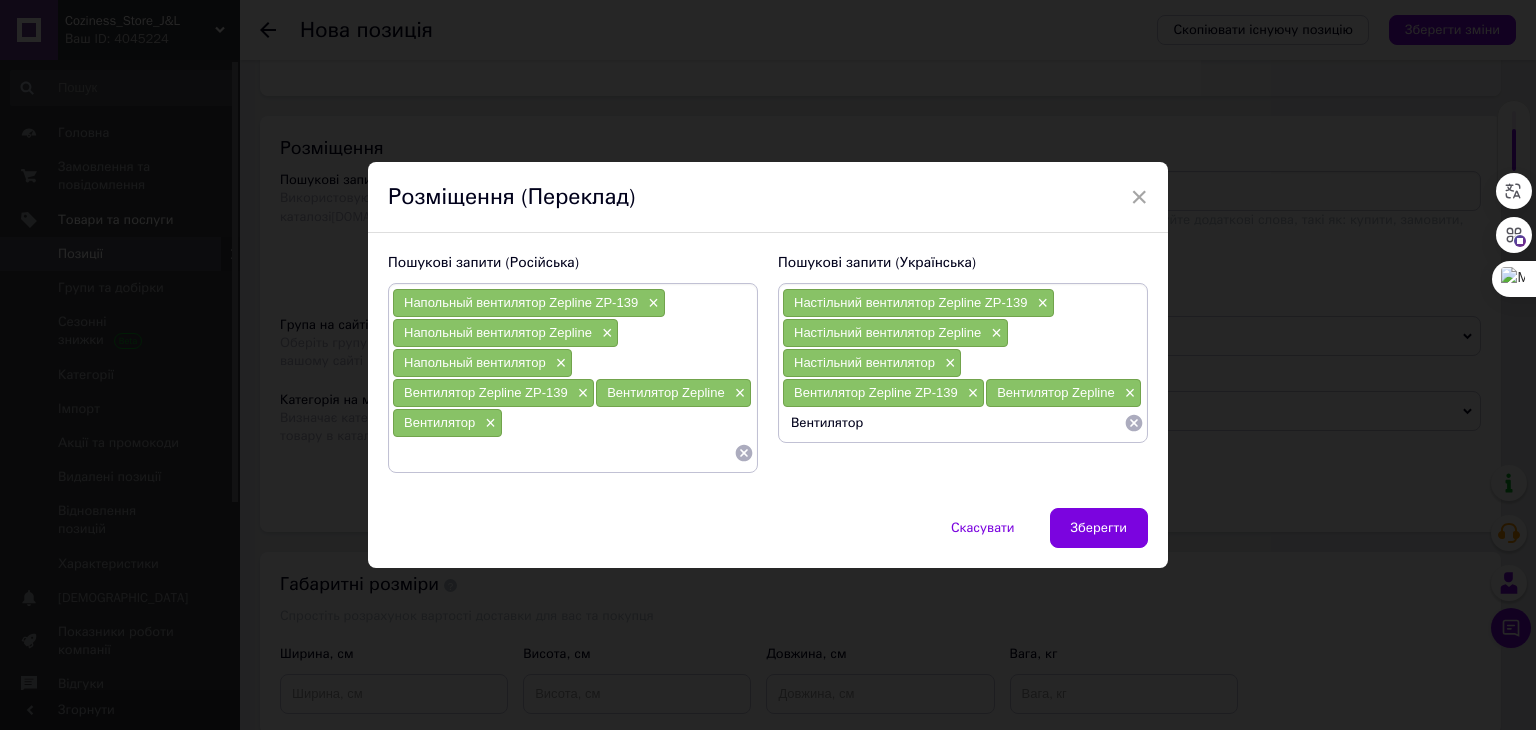 type on "Вентилятор" 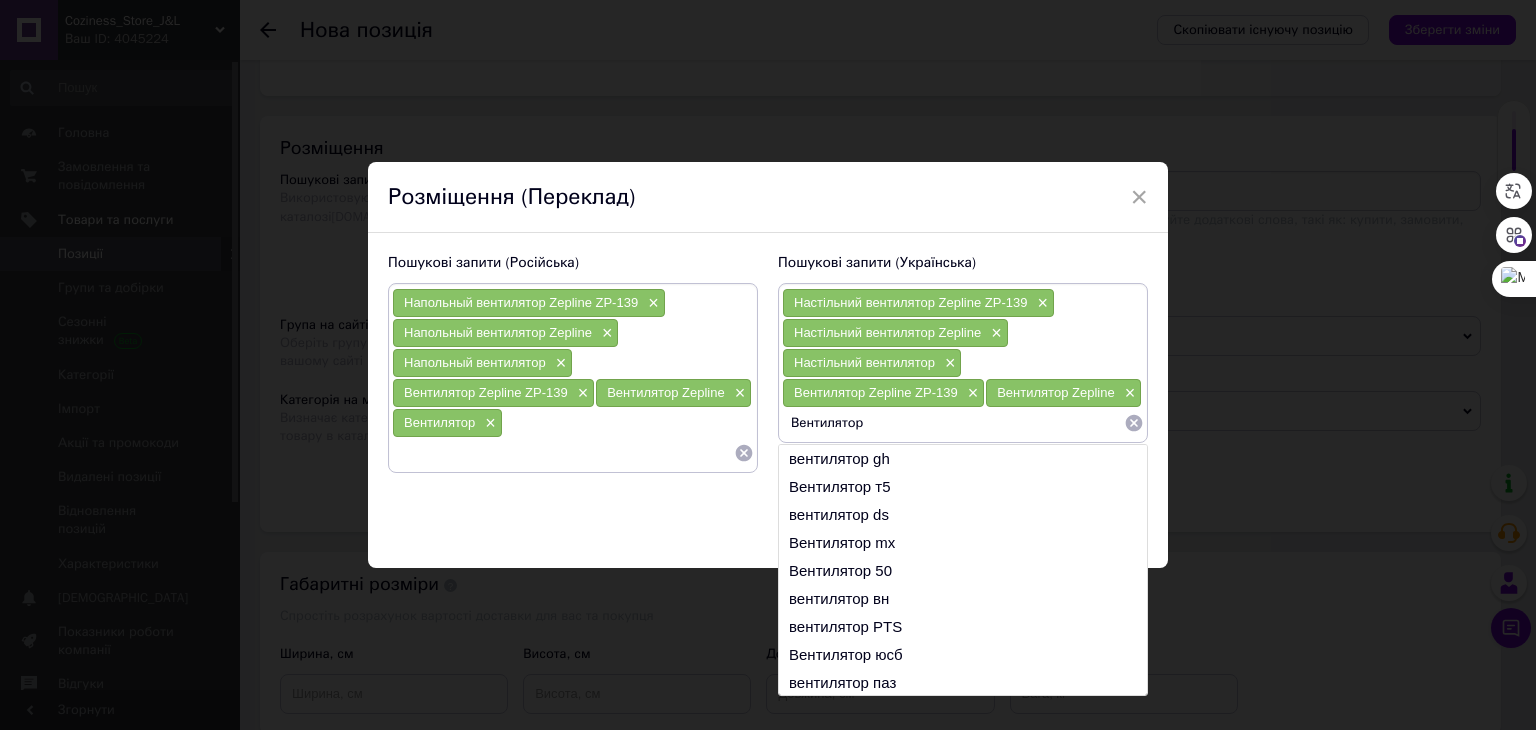 type 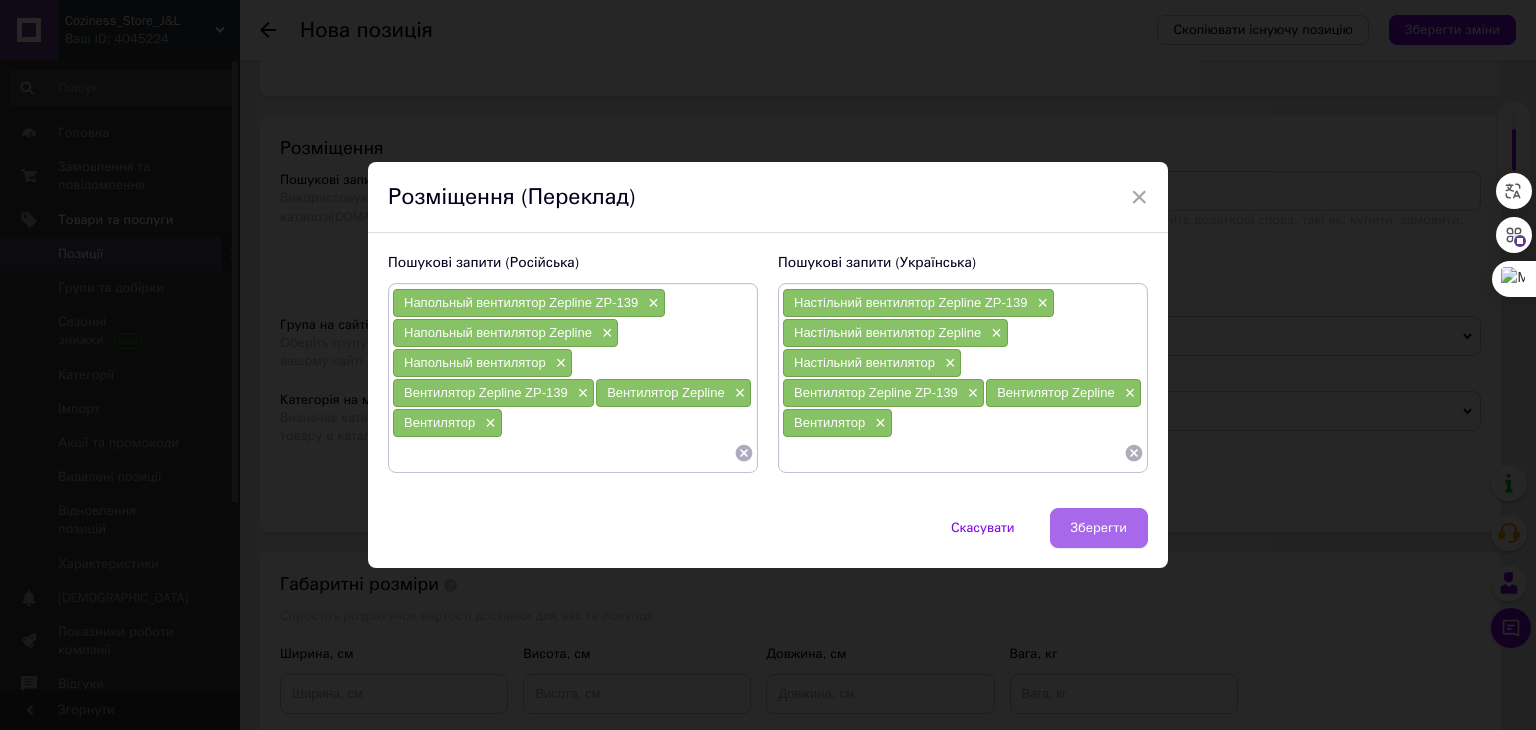 click on "Зберегти" at bounding box center (1099, 528) 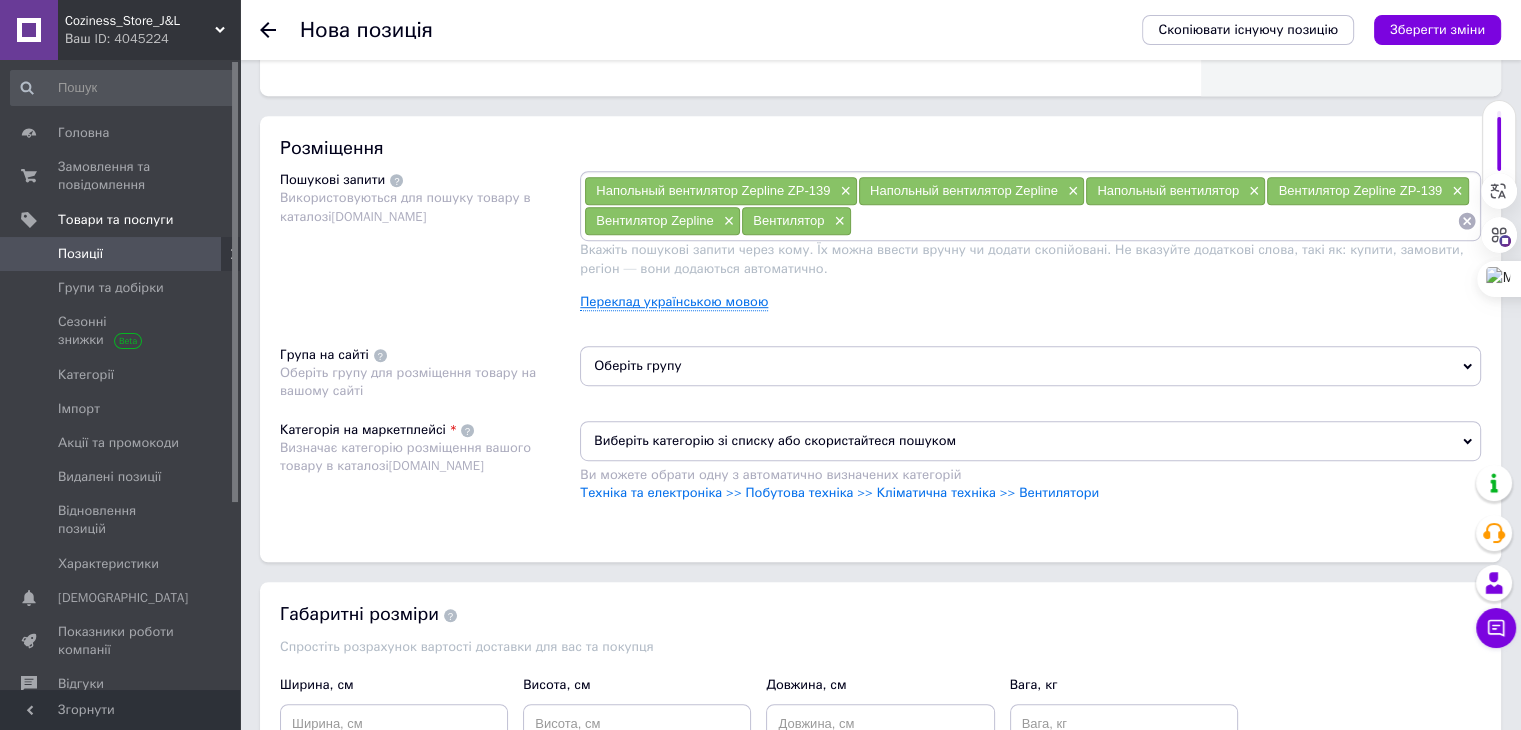 click on "Переклад українською мовою" at bounding box center [674, 302] 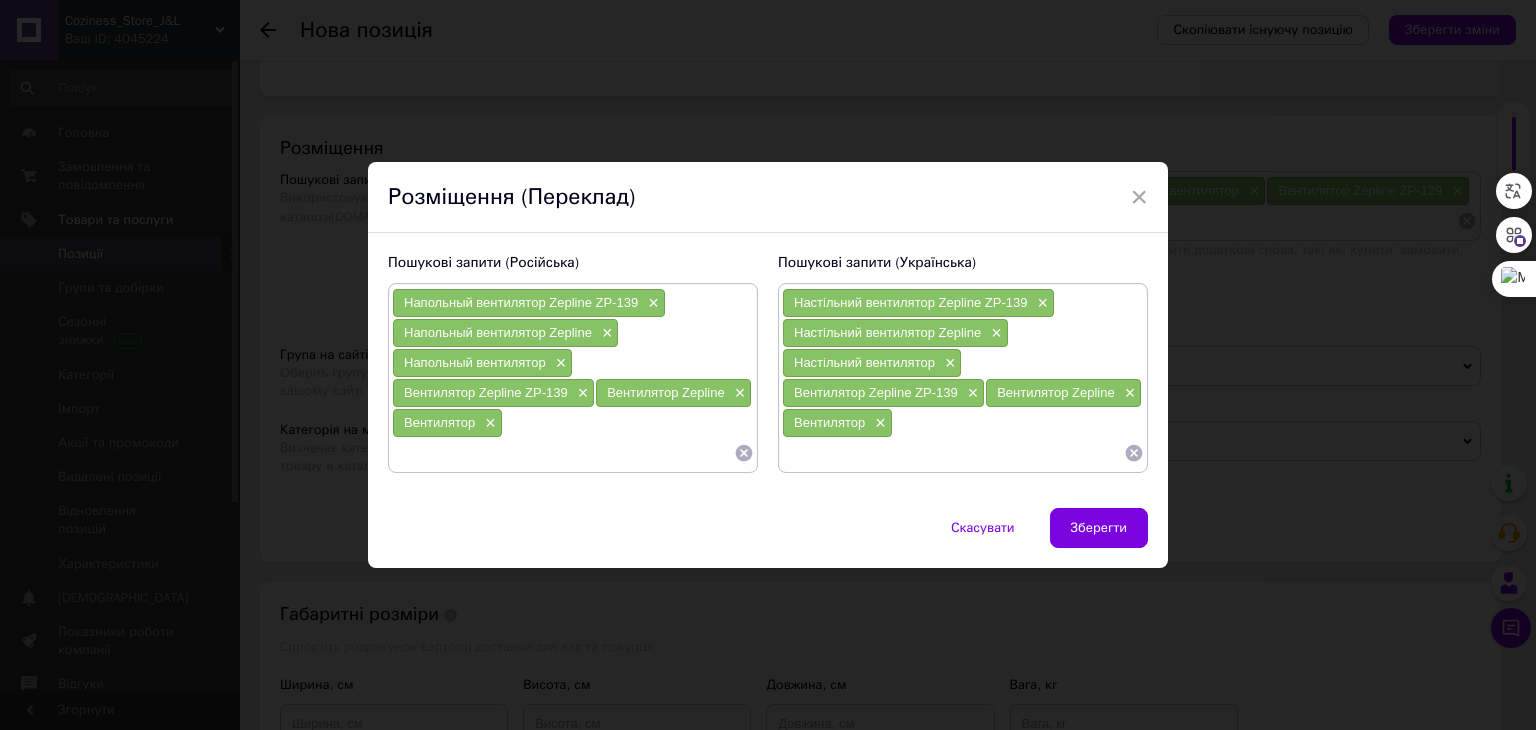 click at bounding box center (953, 453) 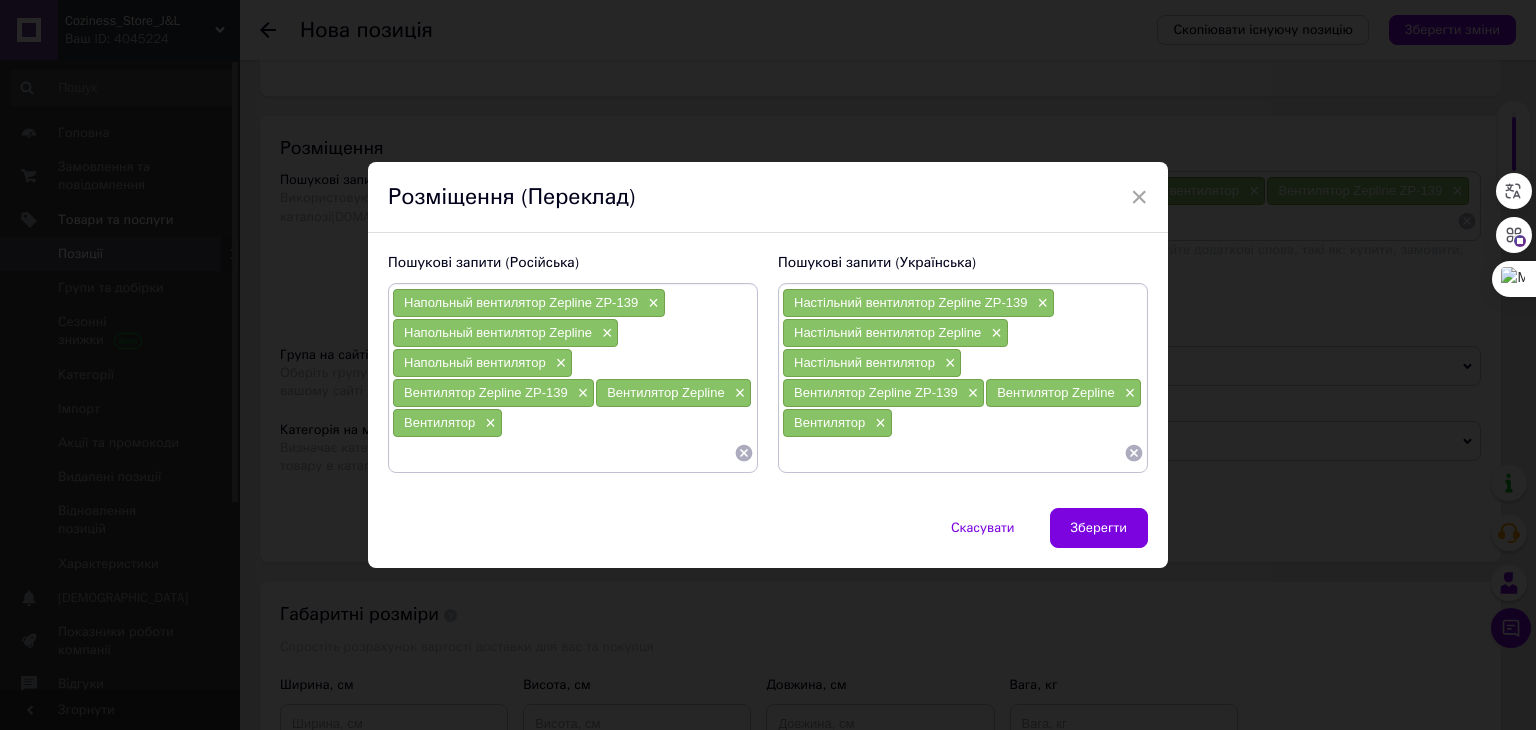 paste on "Вентилятор підлоговий з пультом Zepline ZP-139 500Вт" 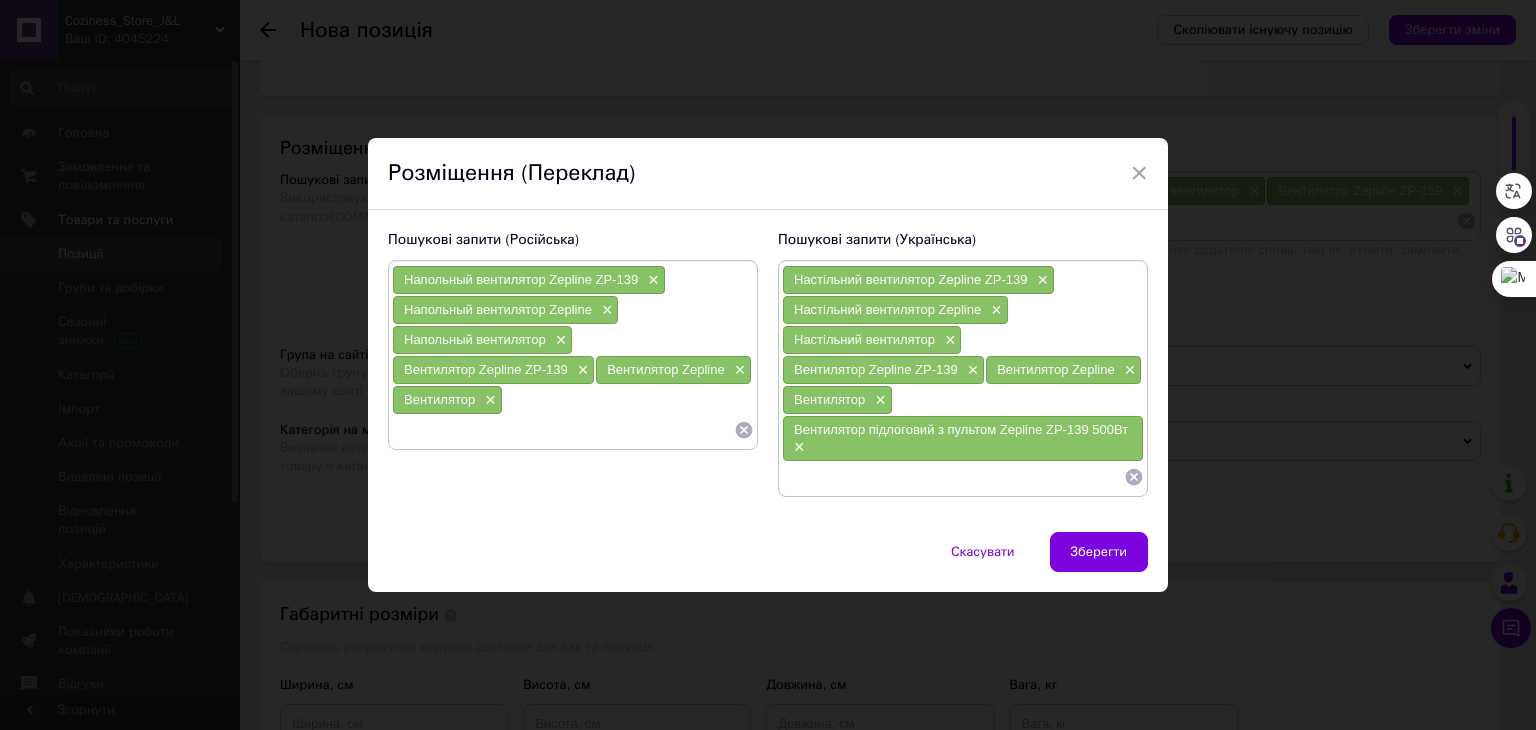scroll, scrollTop: 0, scrollLeft: 0, axis: both 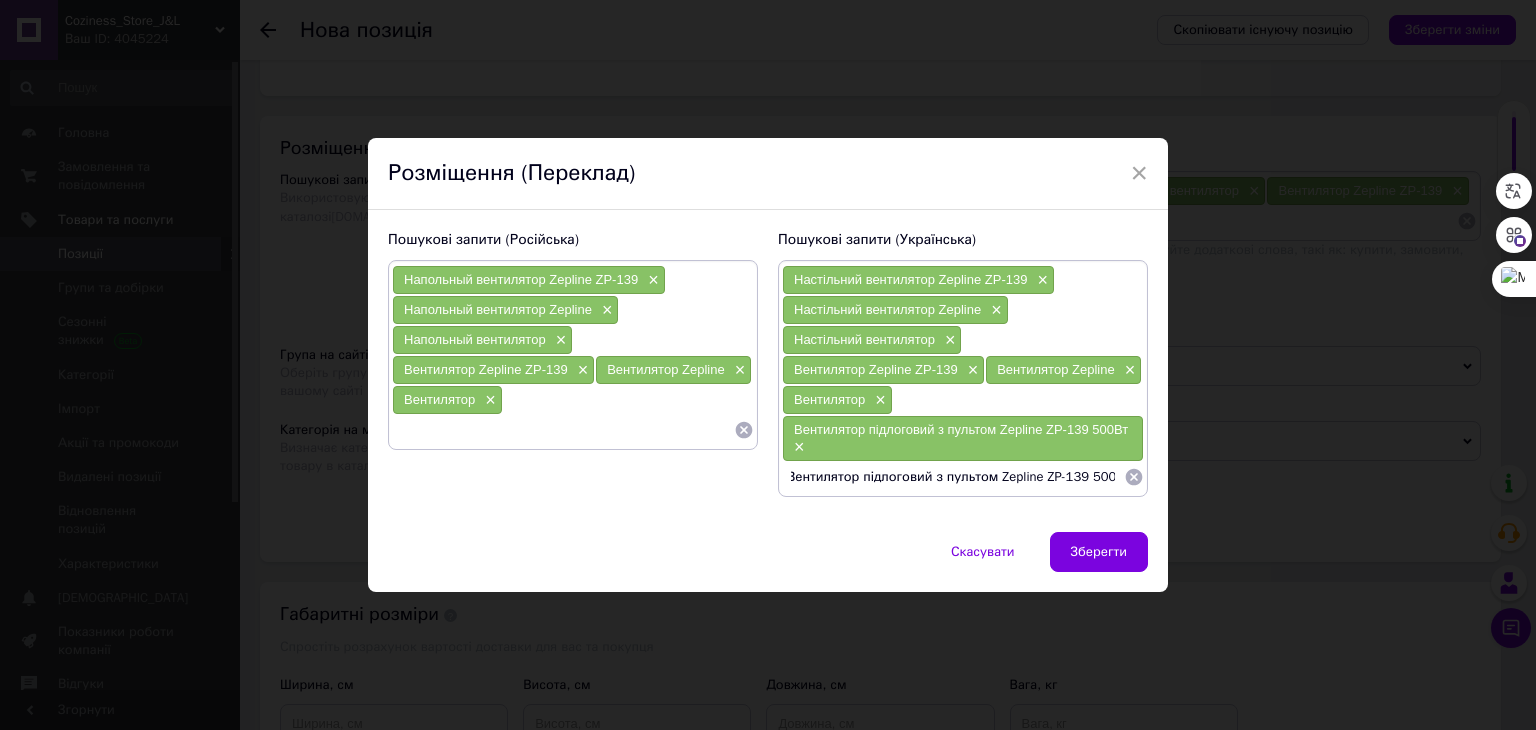drag, startPoint x: 1076, startPoint y: 481, endPoint x: 1128, endPoint y: 503, distance: 56.462376 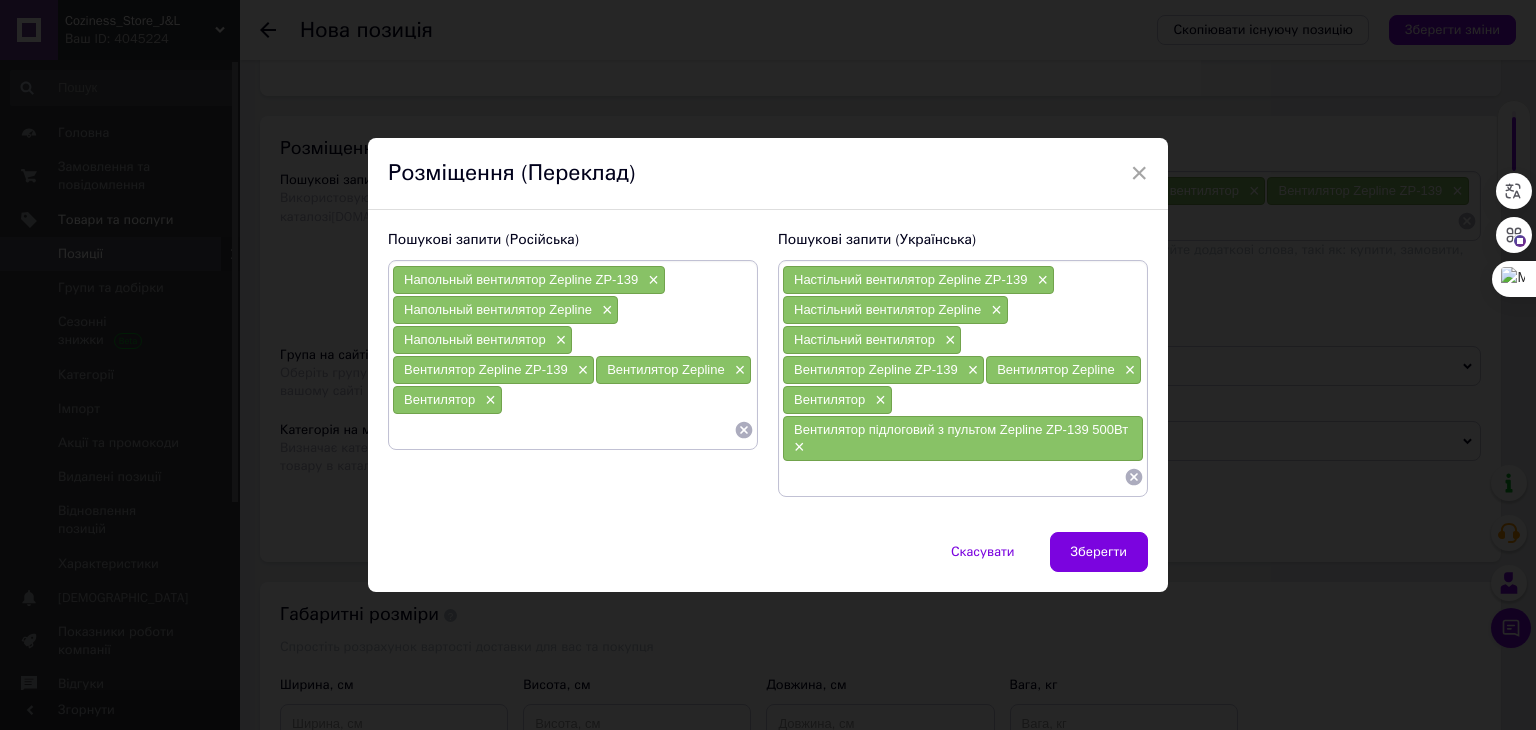scroll, scrollTop: 0, scrollLeft: 0, axis: both 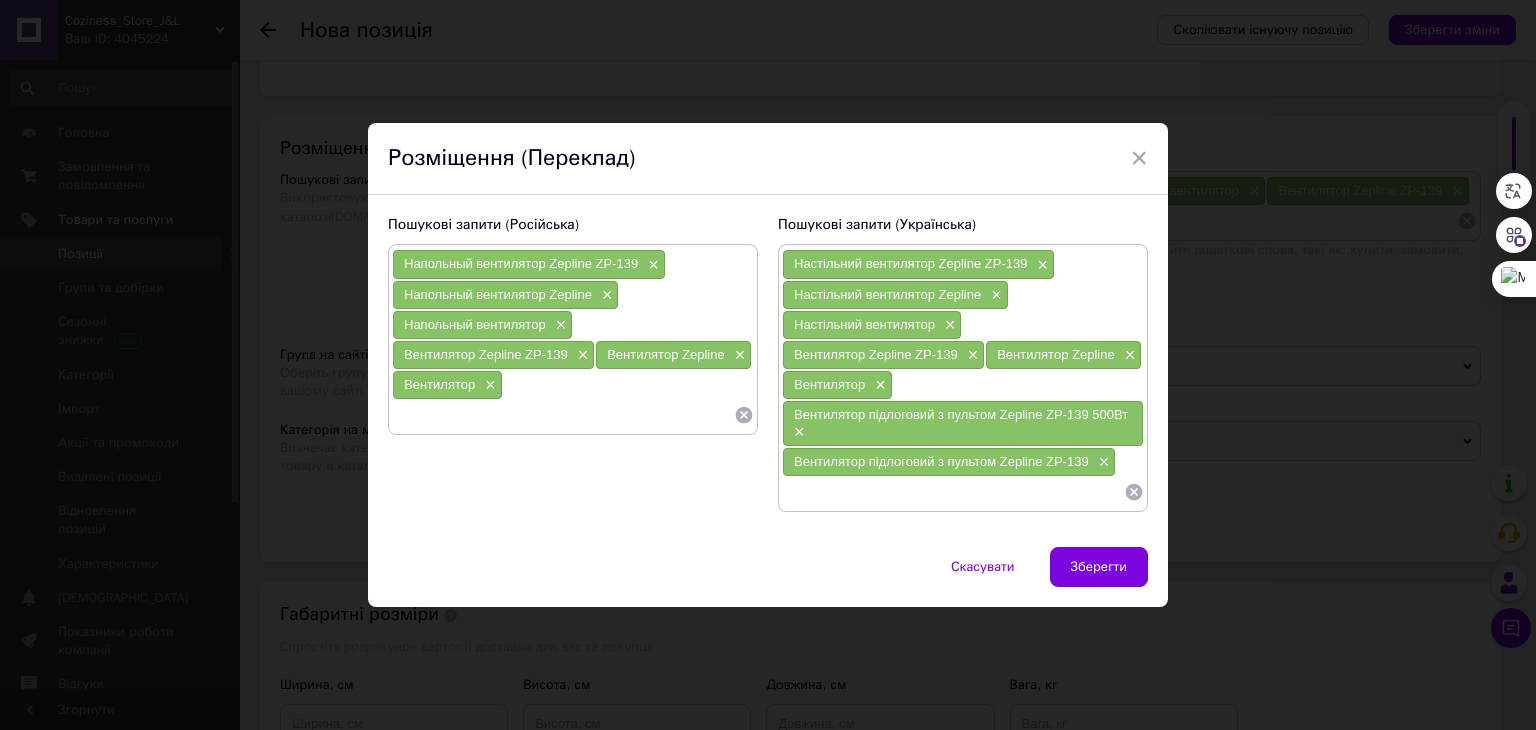 paste on "Вентилятор підлоговий з пультом Zepline ZP-139 500Вт" 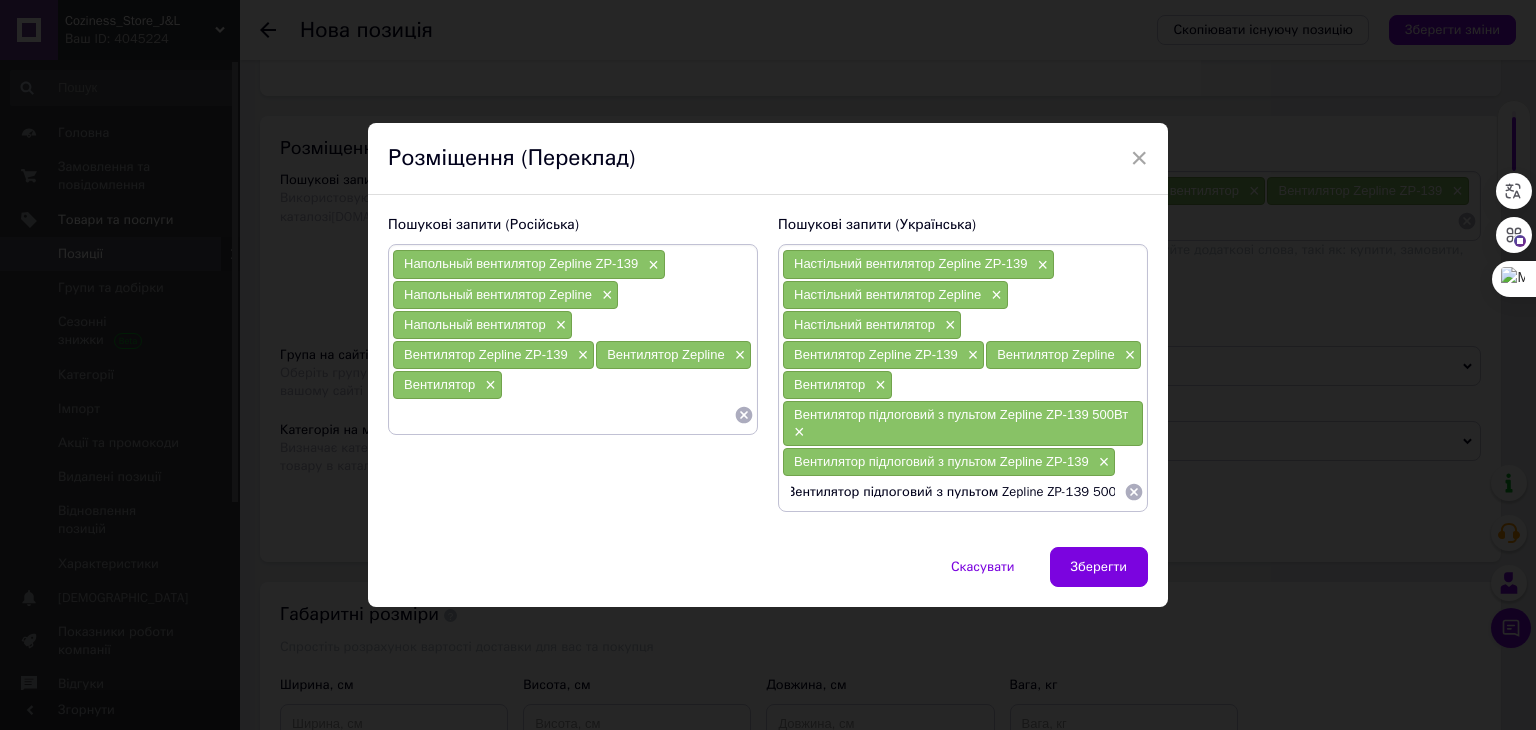 scroll, scrollTop: 0, scrollLeft: 0, axis: both 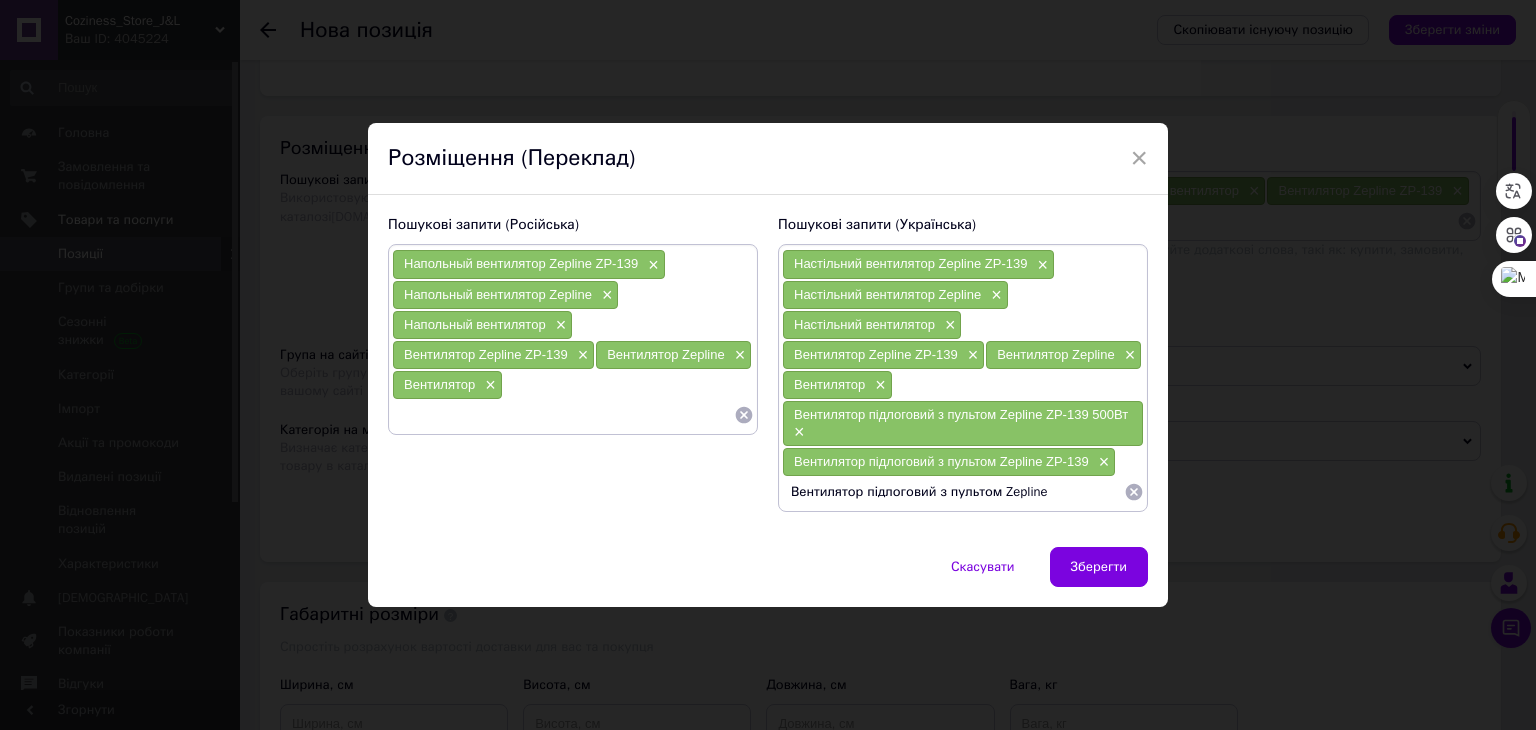 type on "Вентилятор підлоговий з пультом Zepline" 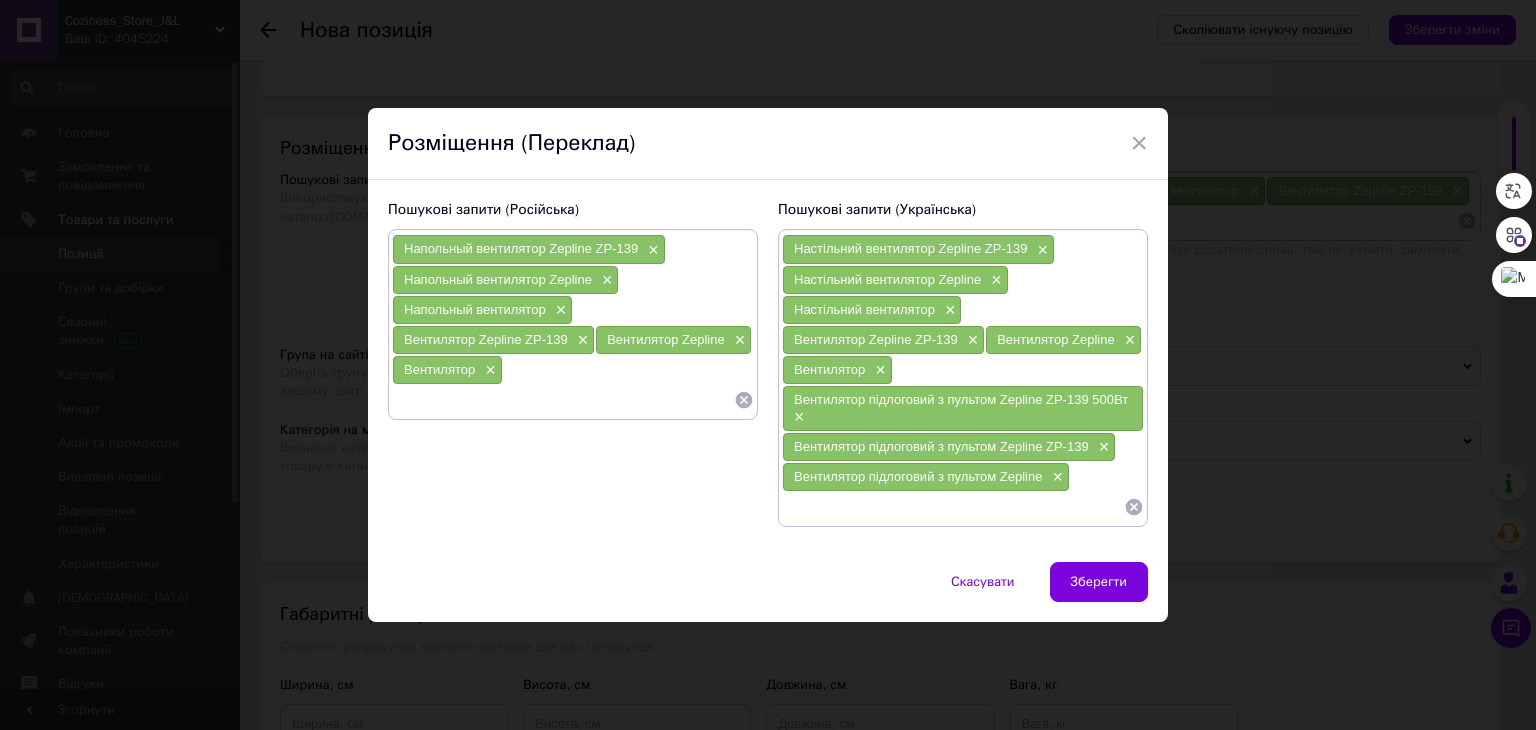 paste on "Вентилятор підлоговий з пультом Zepline ZP-139 500Вт" 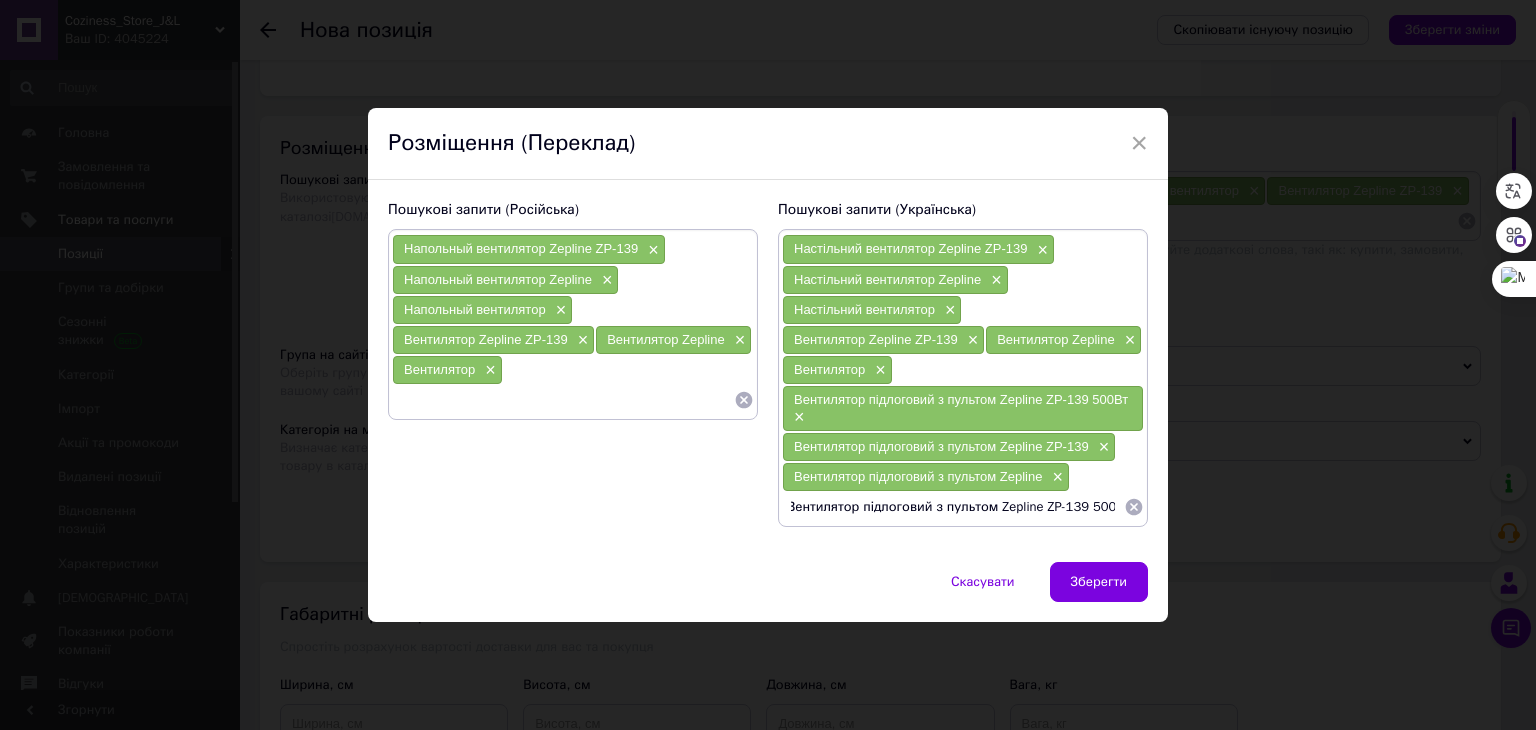 scroll, scrollTop: 0, scrollLeft: 0, axis: both 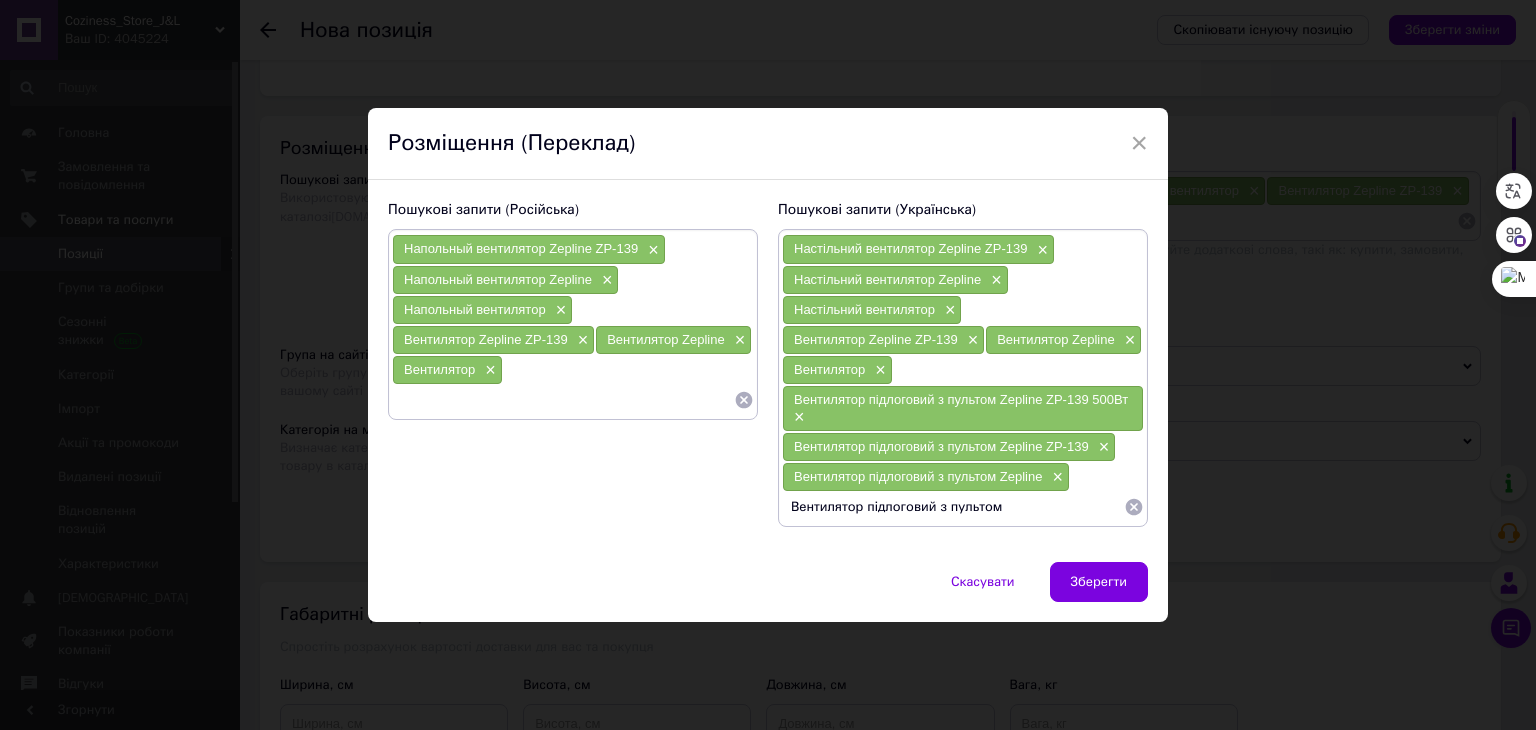 type on "Вентилятор підлоговий з пультом" 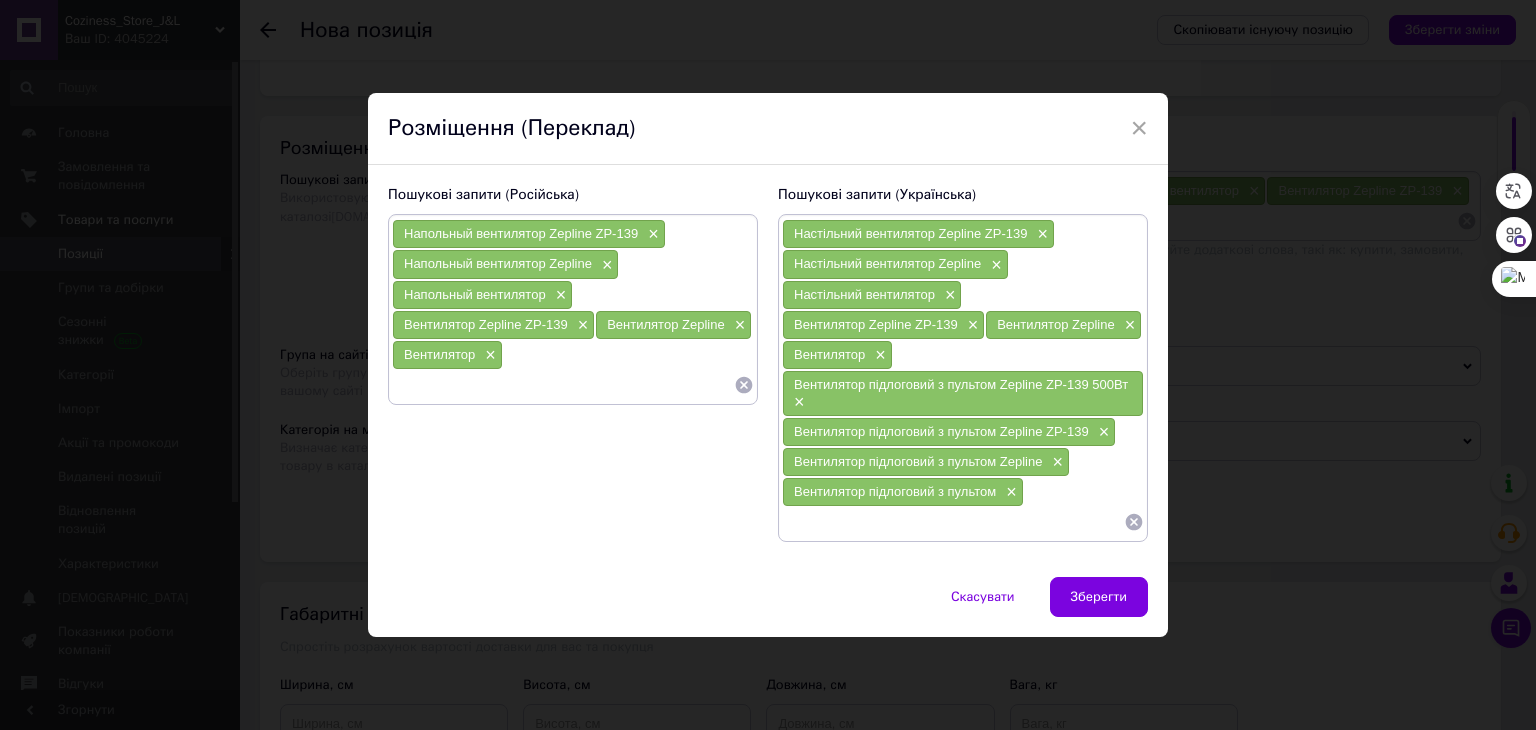 click at bounding box center [563, 385] 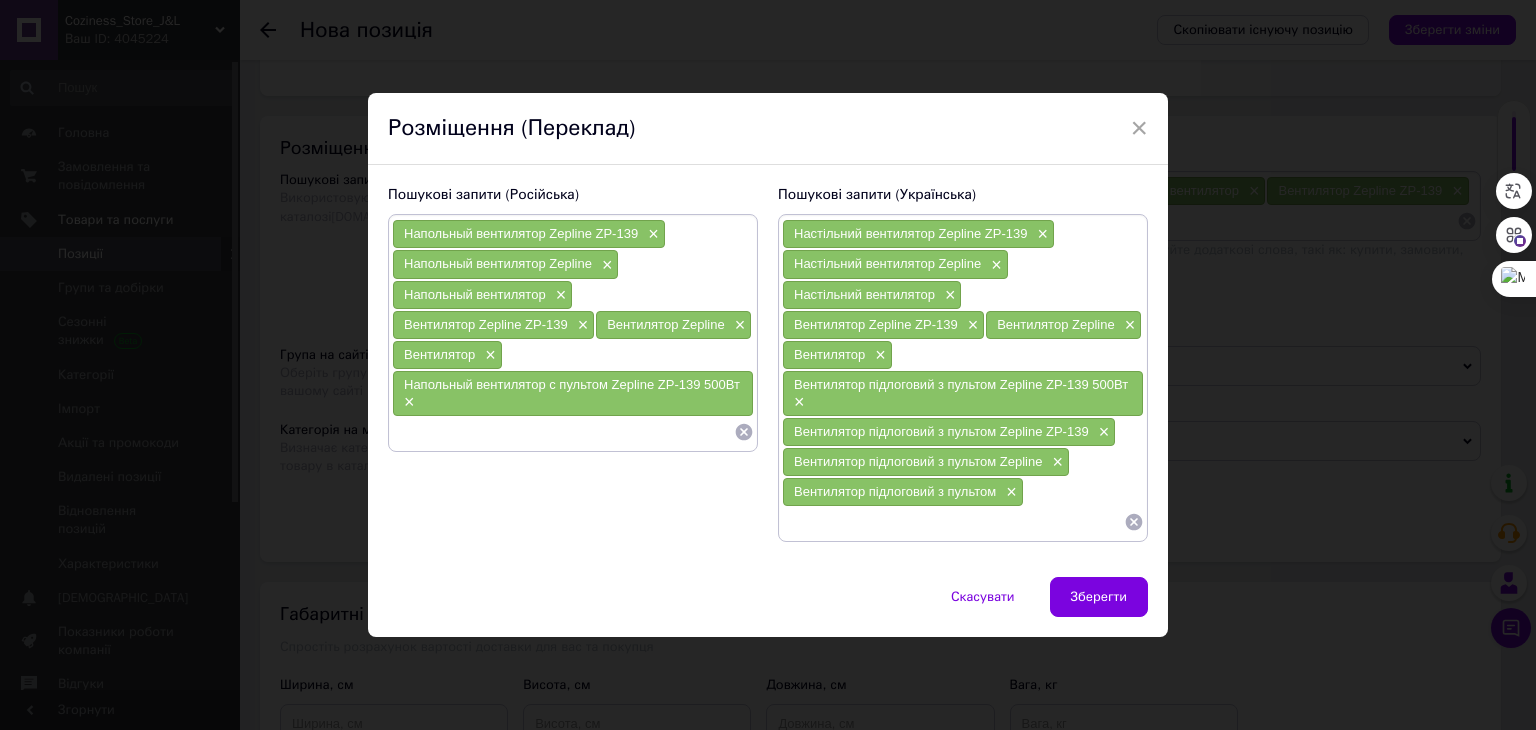 scroll, scrollTop: 0, scrollLeft: 0, axis: both 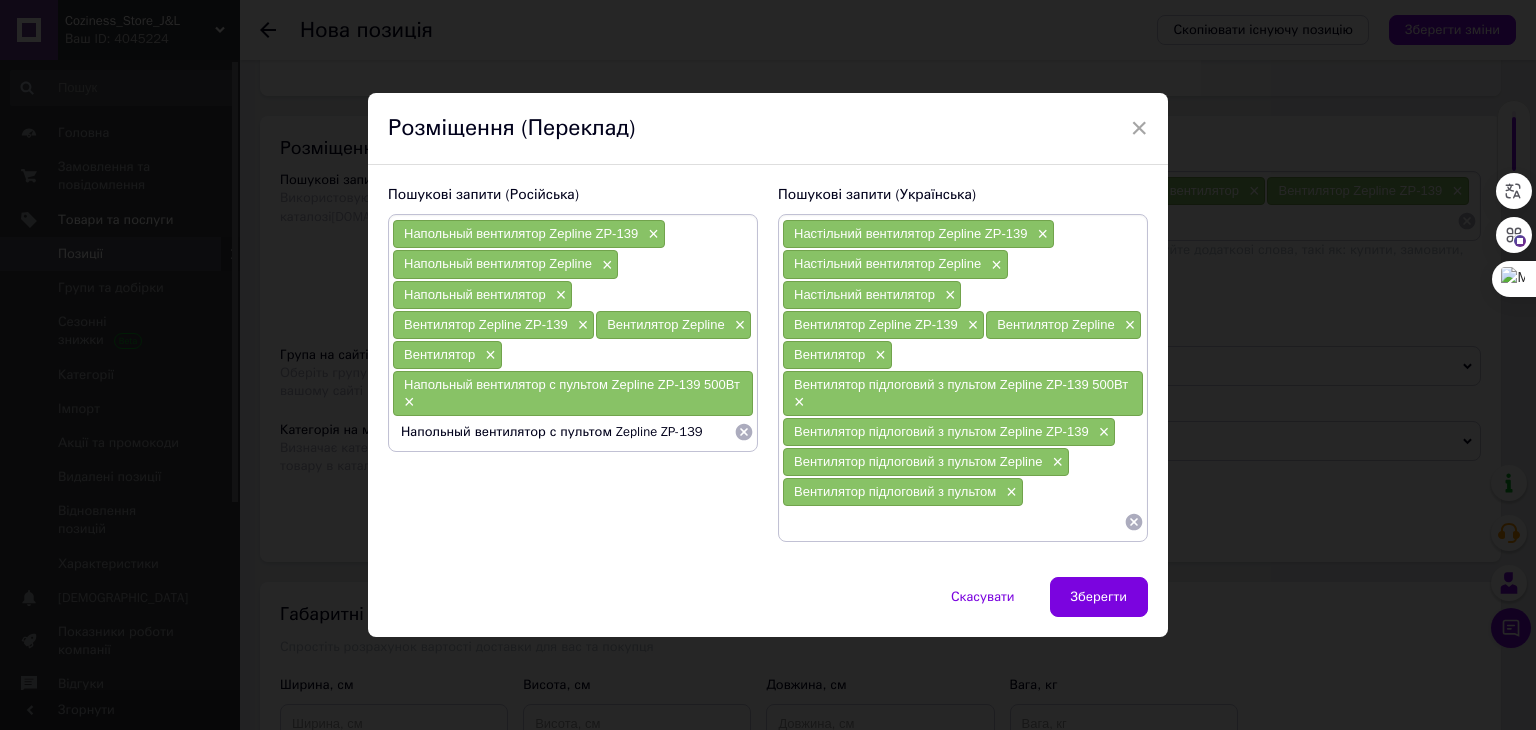 type on "Напольный вентилятор с пультом Zepline ZP-139" 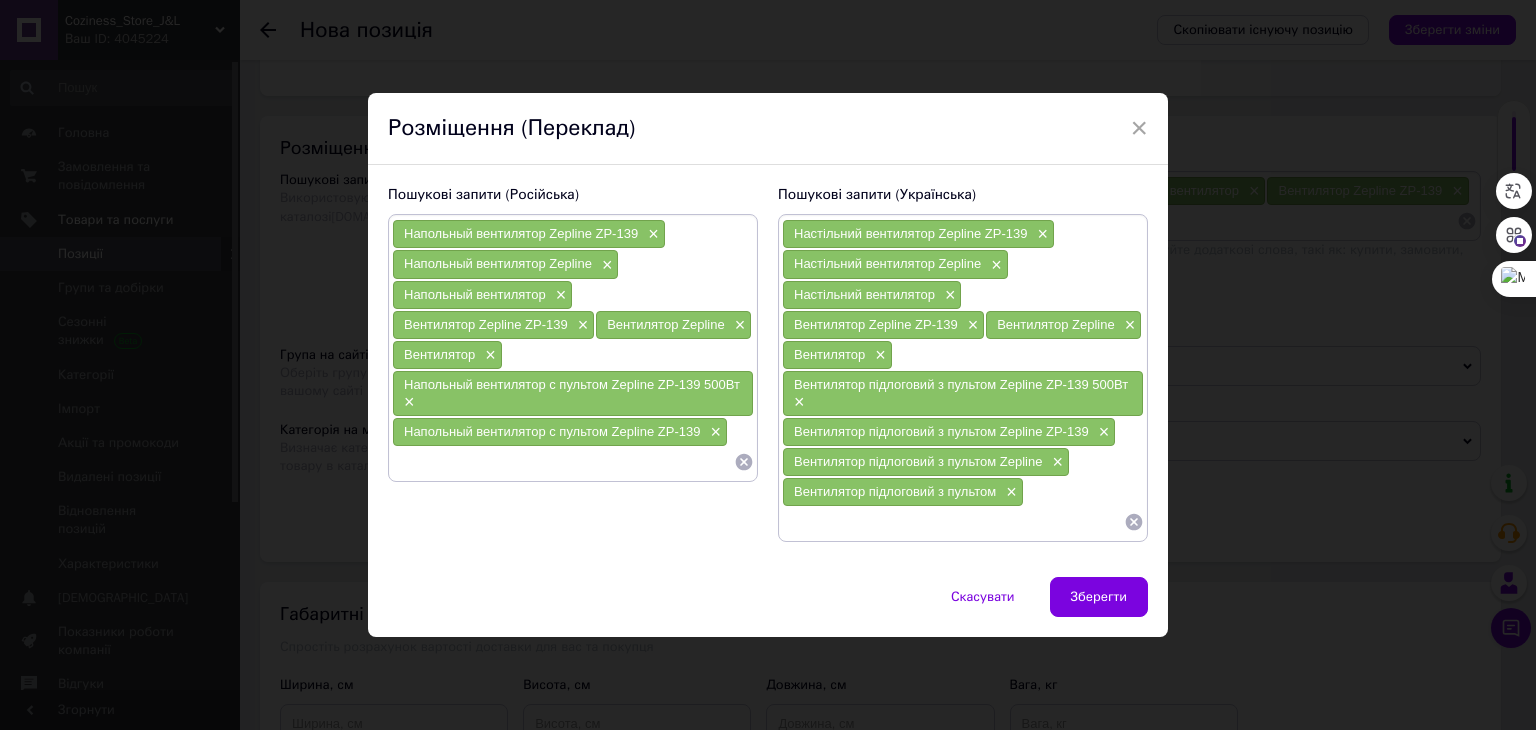 paste on "Напольный вентилятор с пультом Zepline ZP-139 500Вт" 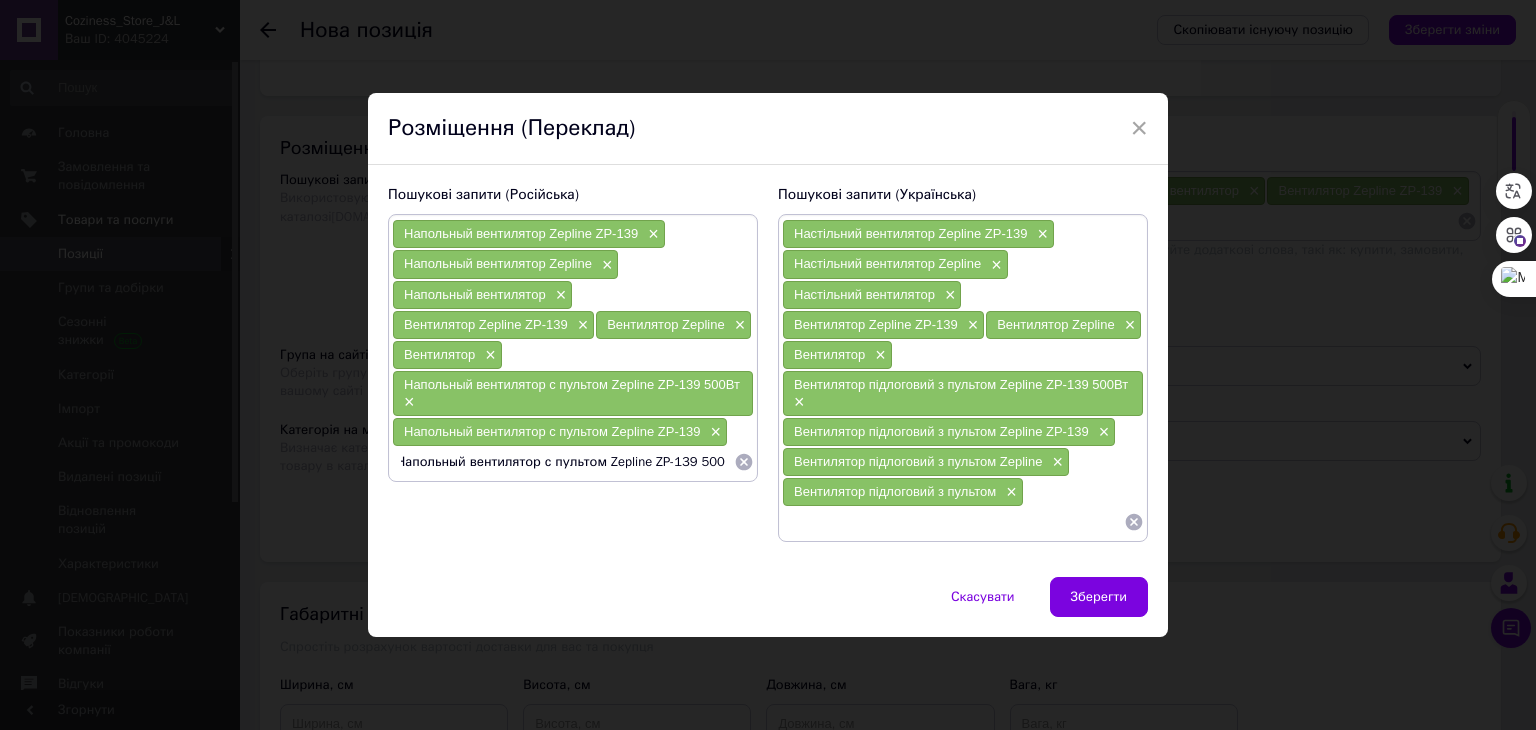 scroll, scrollTop: 0, scrollLeft: 0, axis: both 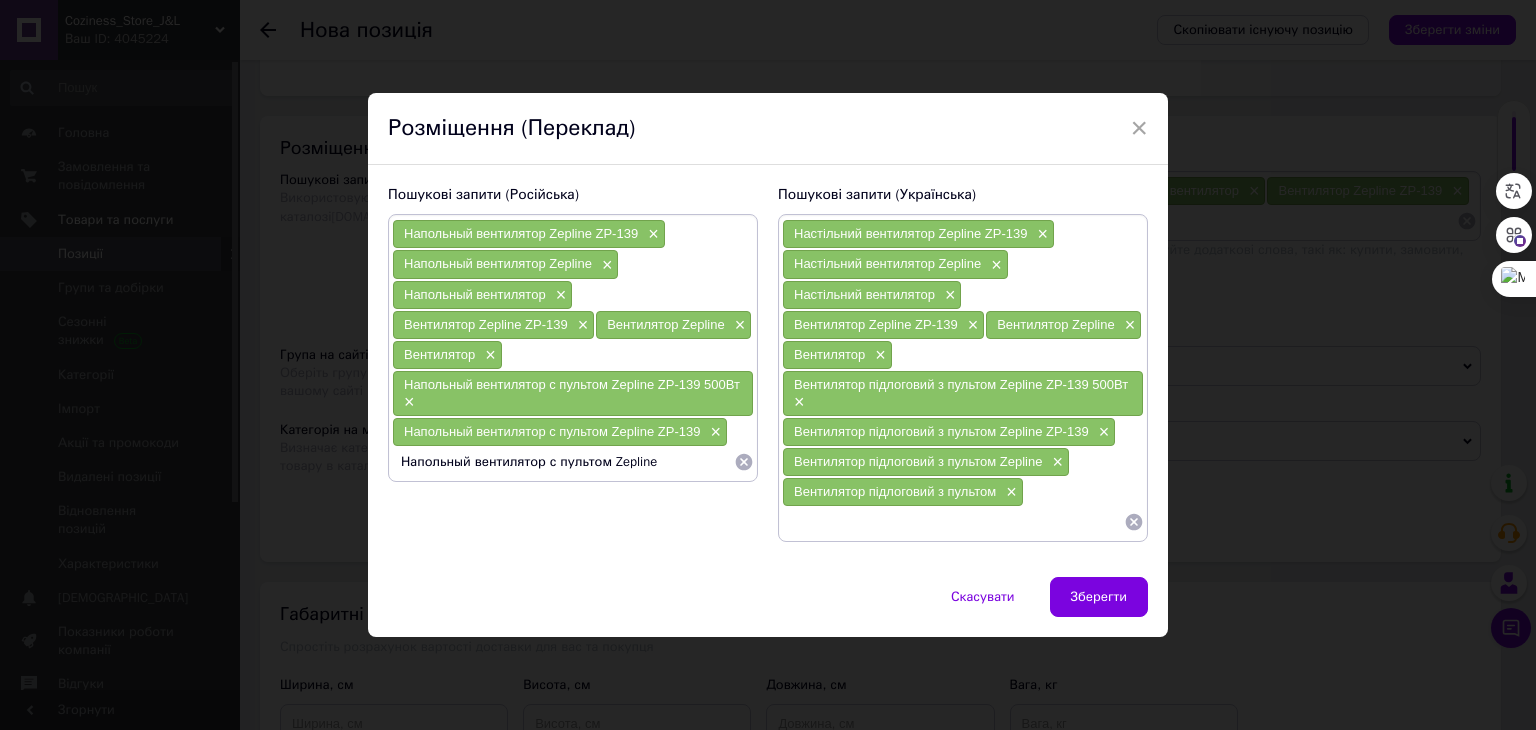 type on "Напольный вентилятор с пультом Zepline" 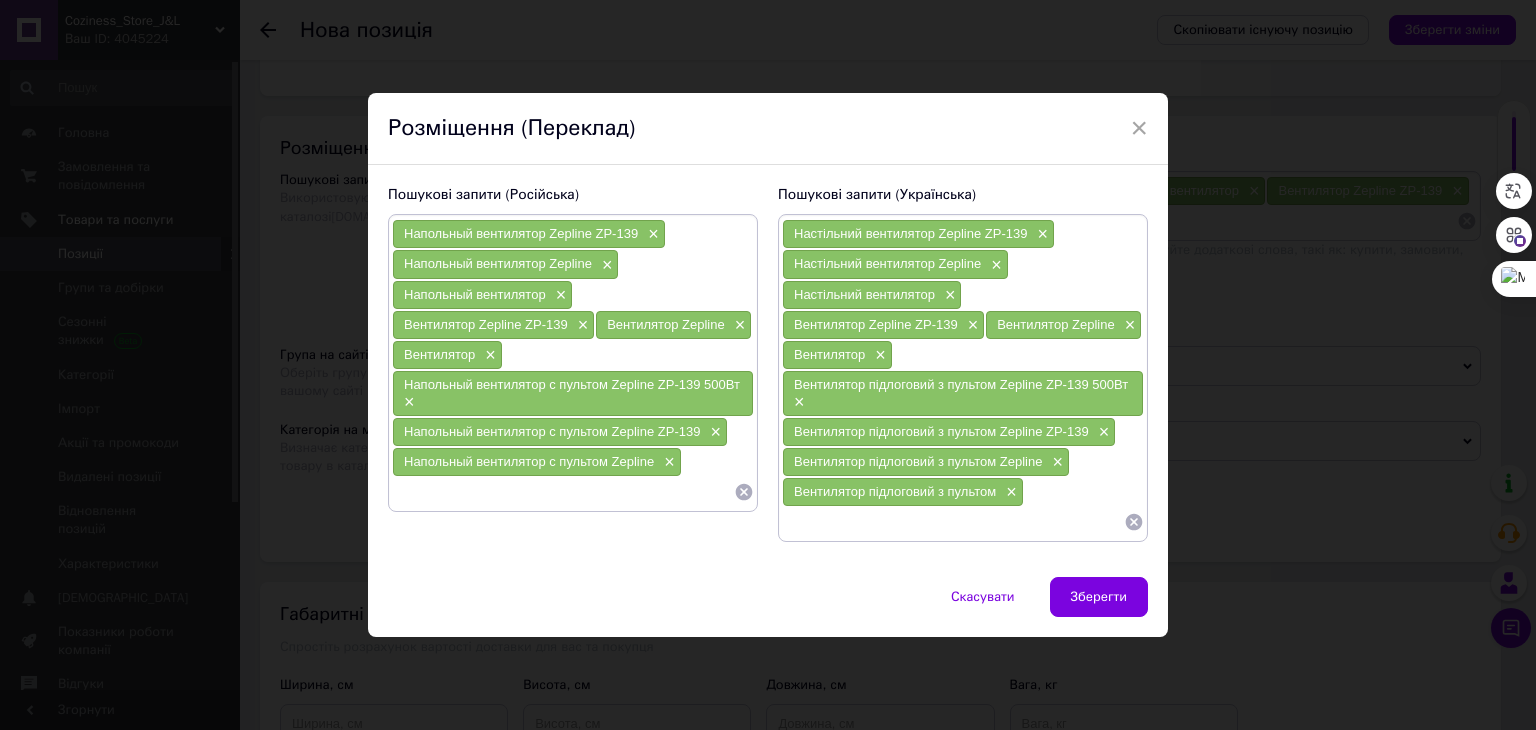 paste on "Напольный вентилятор с пультом Zepline ZP-139 500Вт" 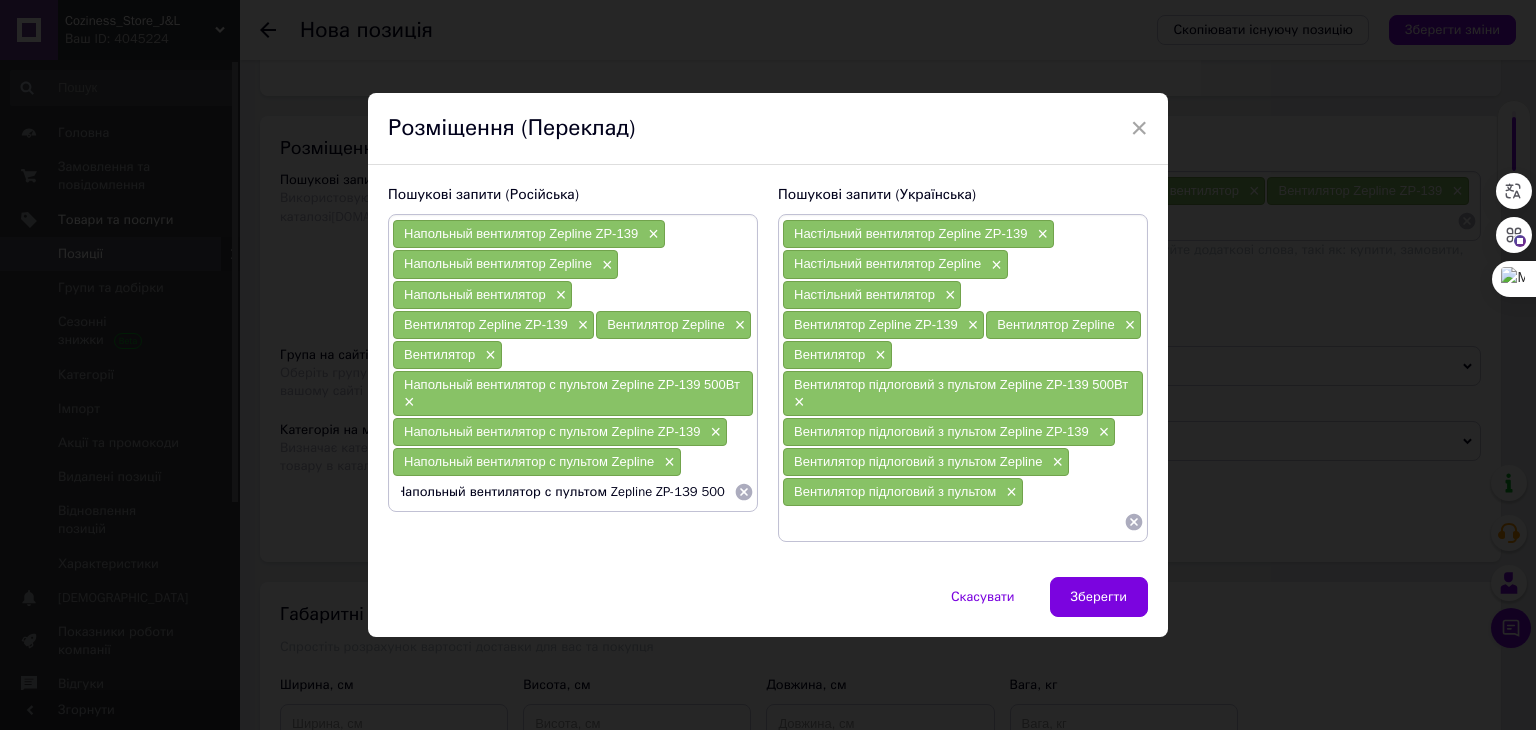 scroll, scrollTop: 0, scrollLeft: 0, axis: both 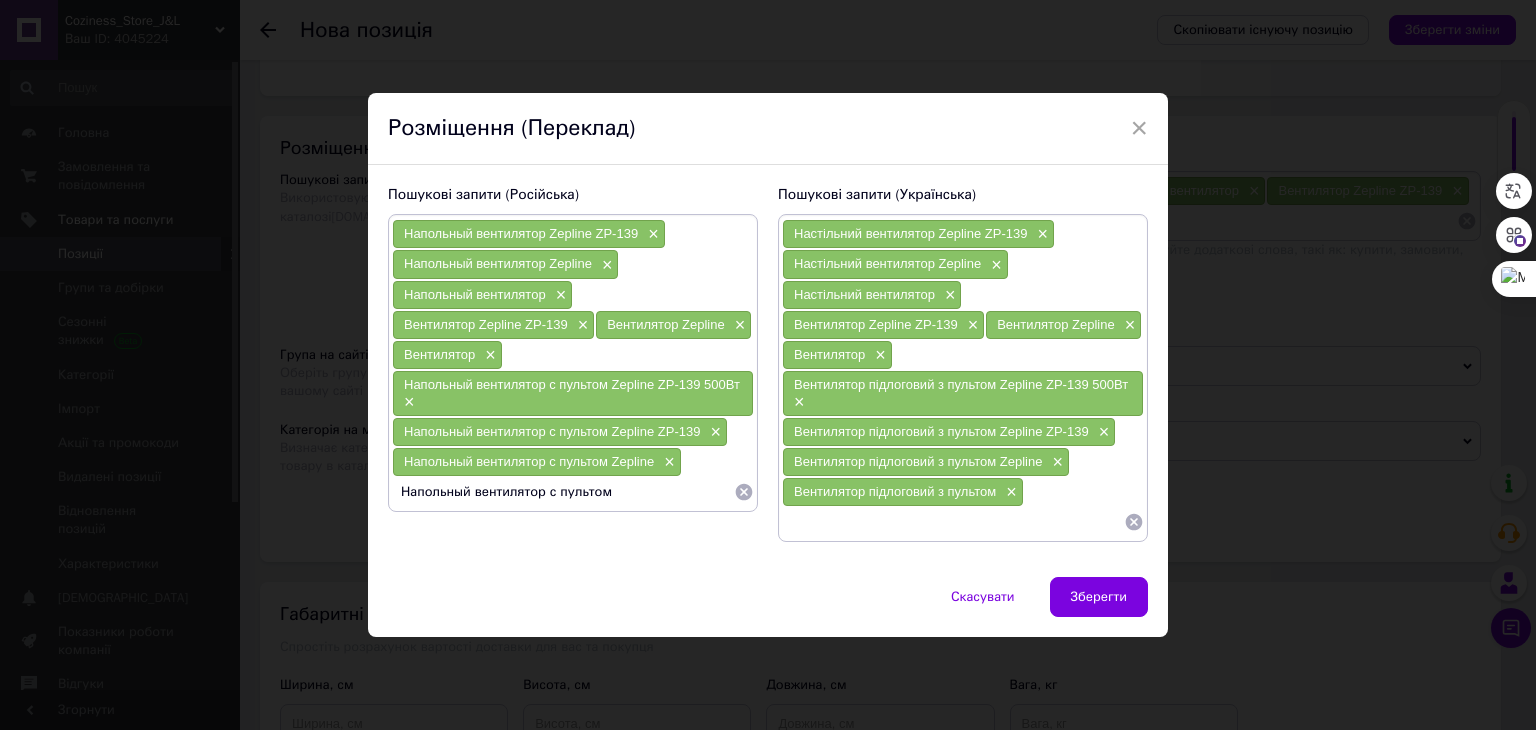 type on "Напольный вентилятор с пультом" 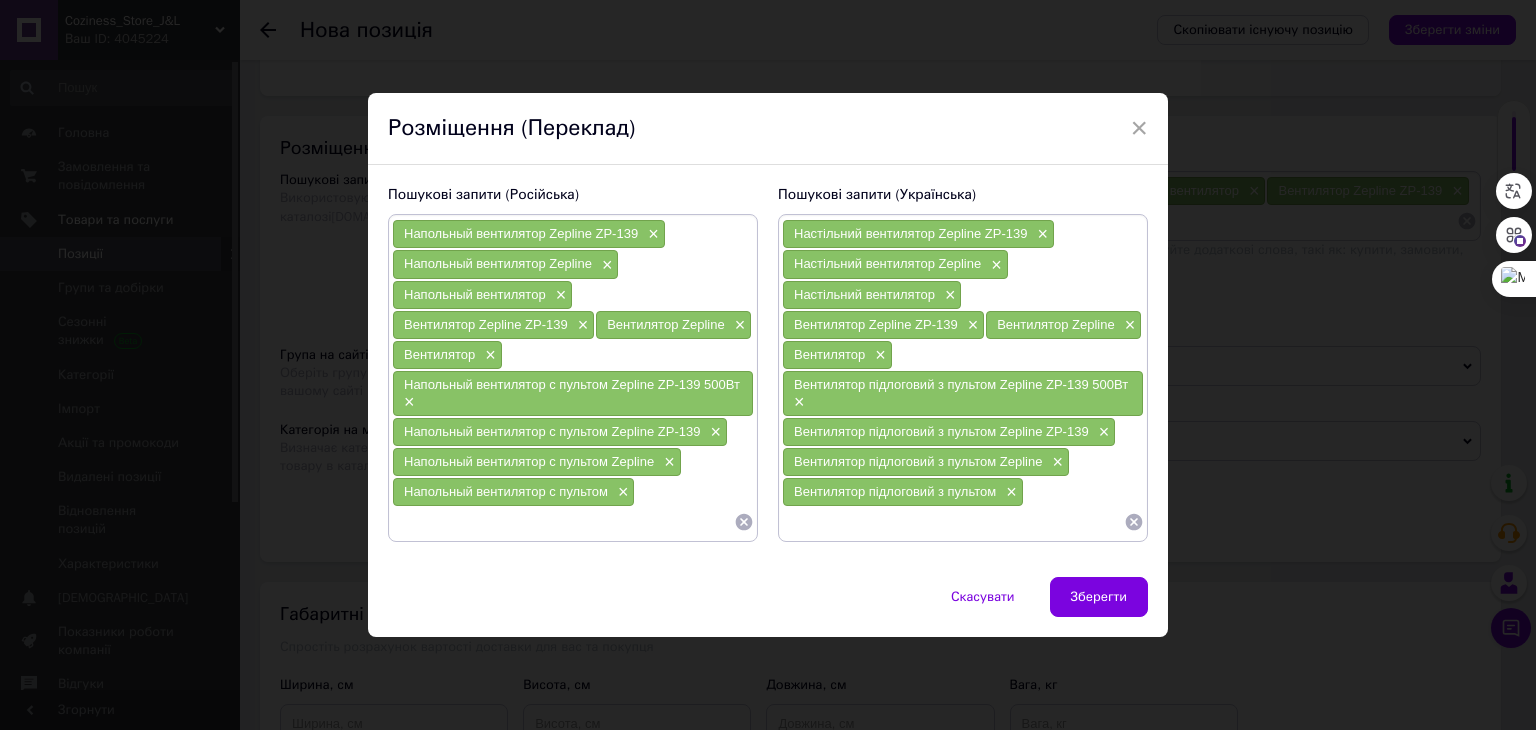 paste on "Напольный вентилятор с пультом Zepline ZP-139 500Вт" 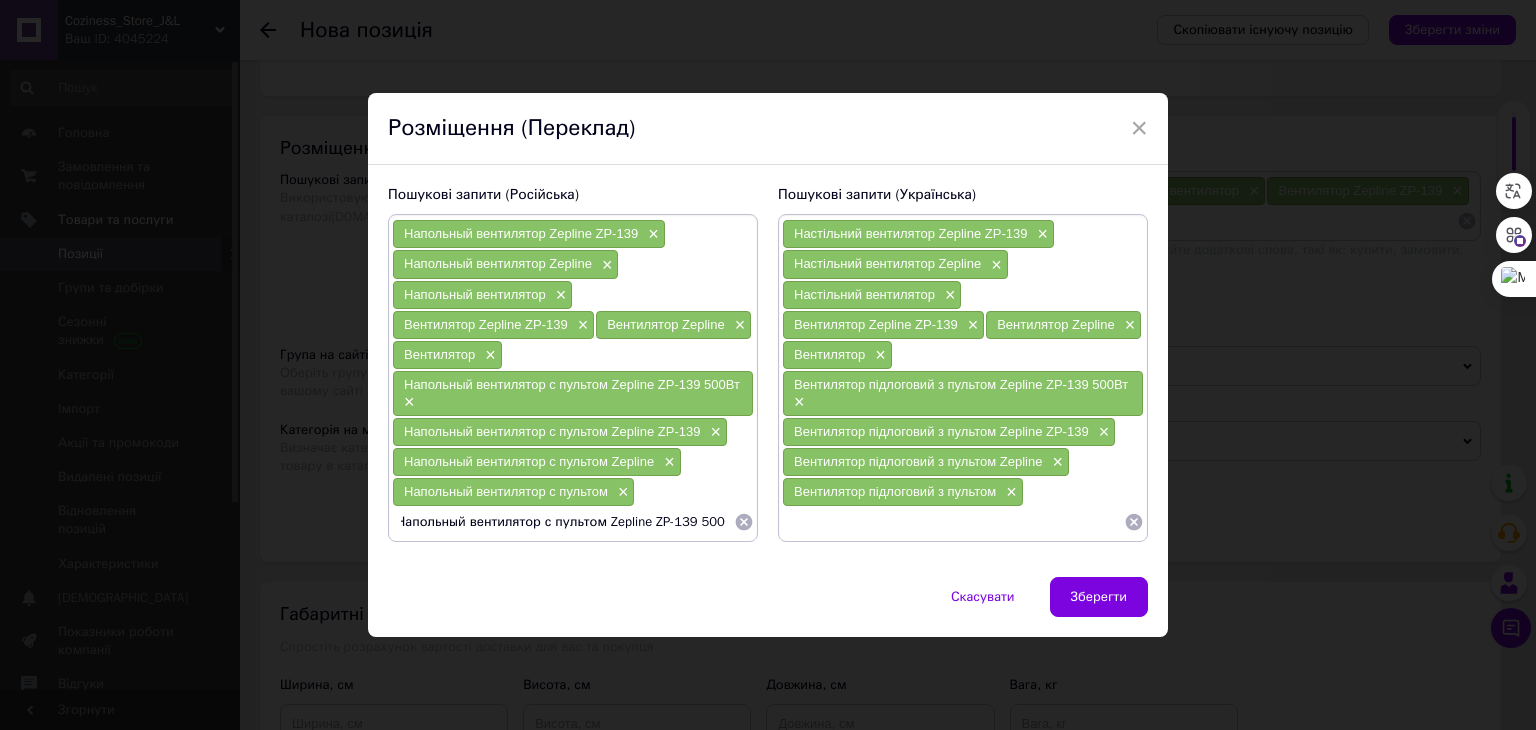 scroll, scrollTop: 0, scrollLeft: 0, axis: both 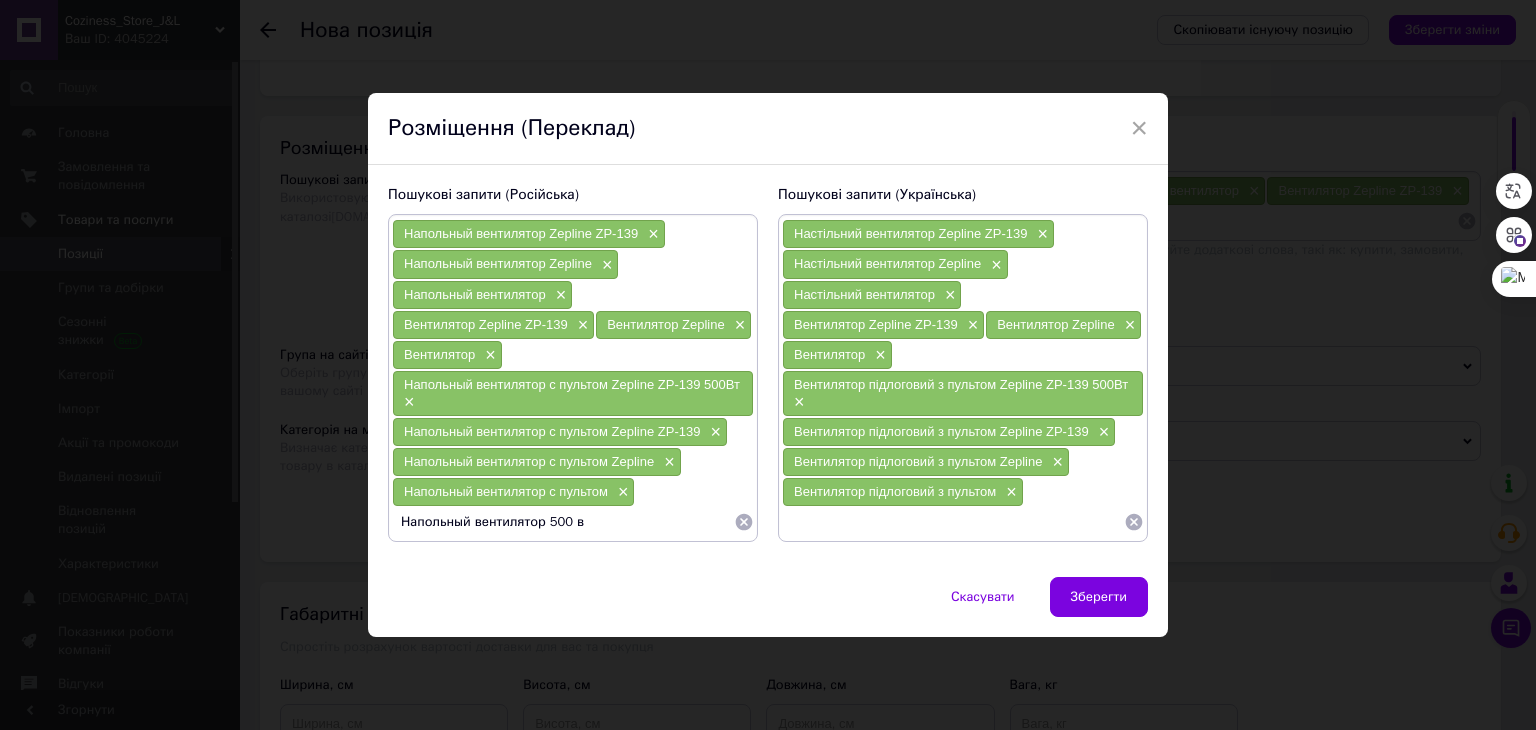 type on "Напольный вентилятор 500 вт" 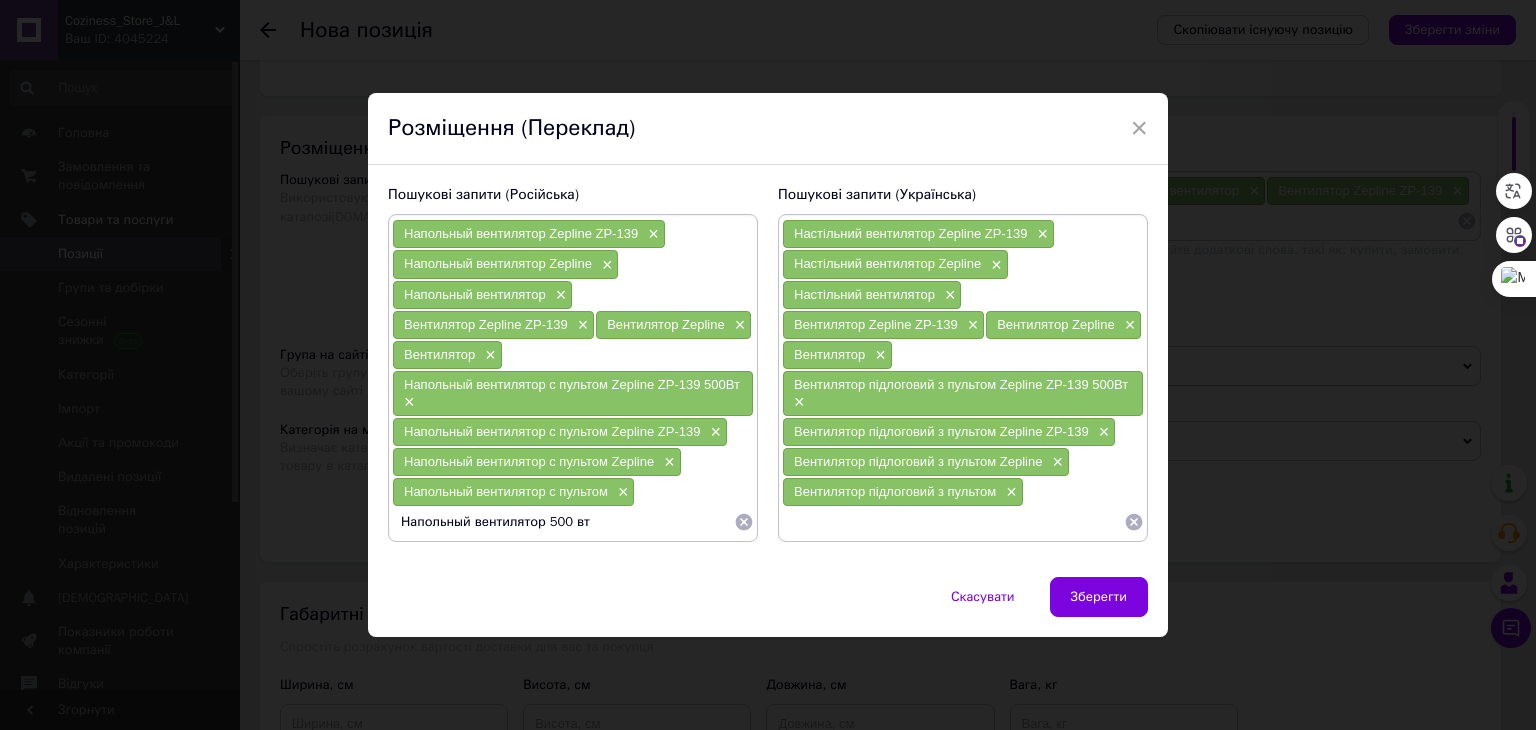 type 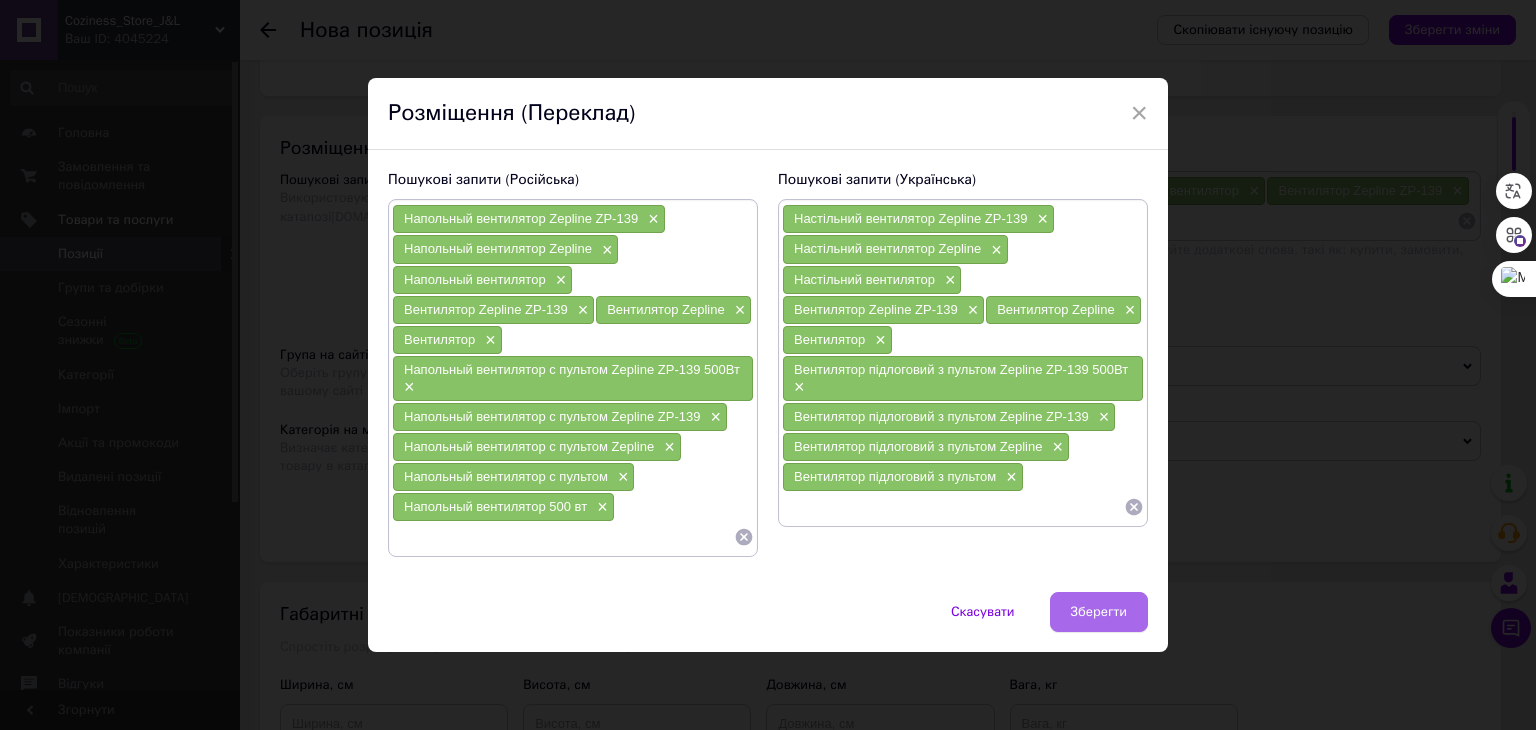 click on "Зберегти" at bounding box center (1099, 612) 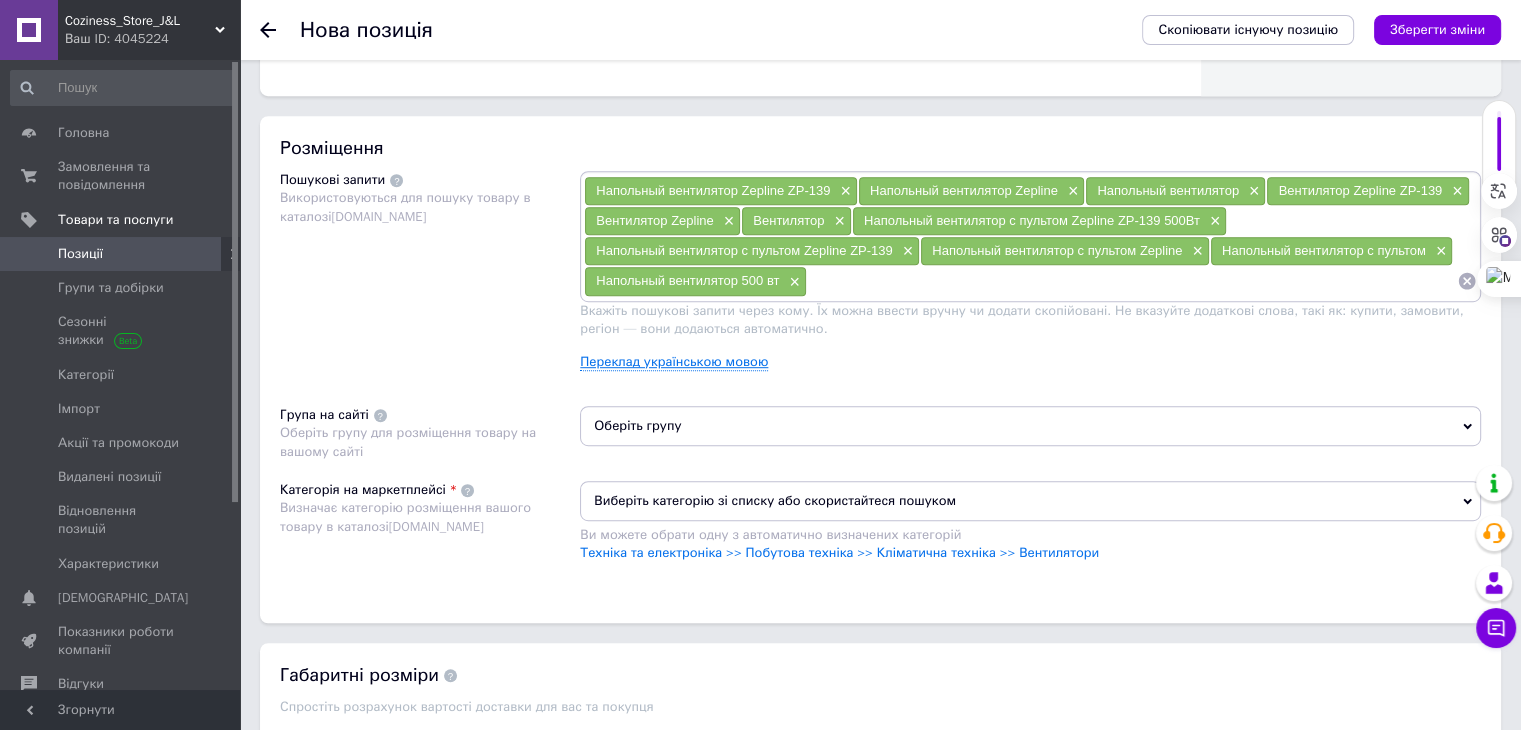 click on "Переклад українською мовою" at bounding box center [674, 362] 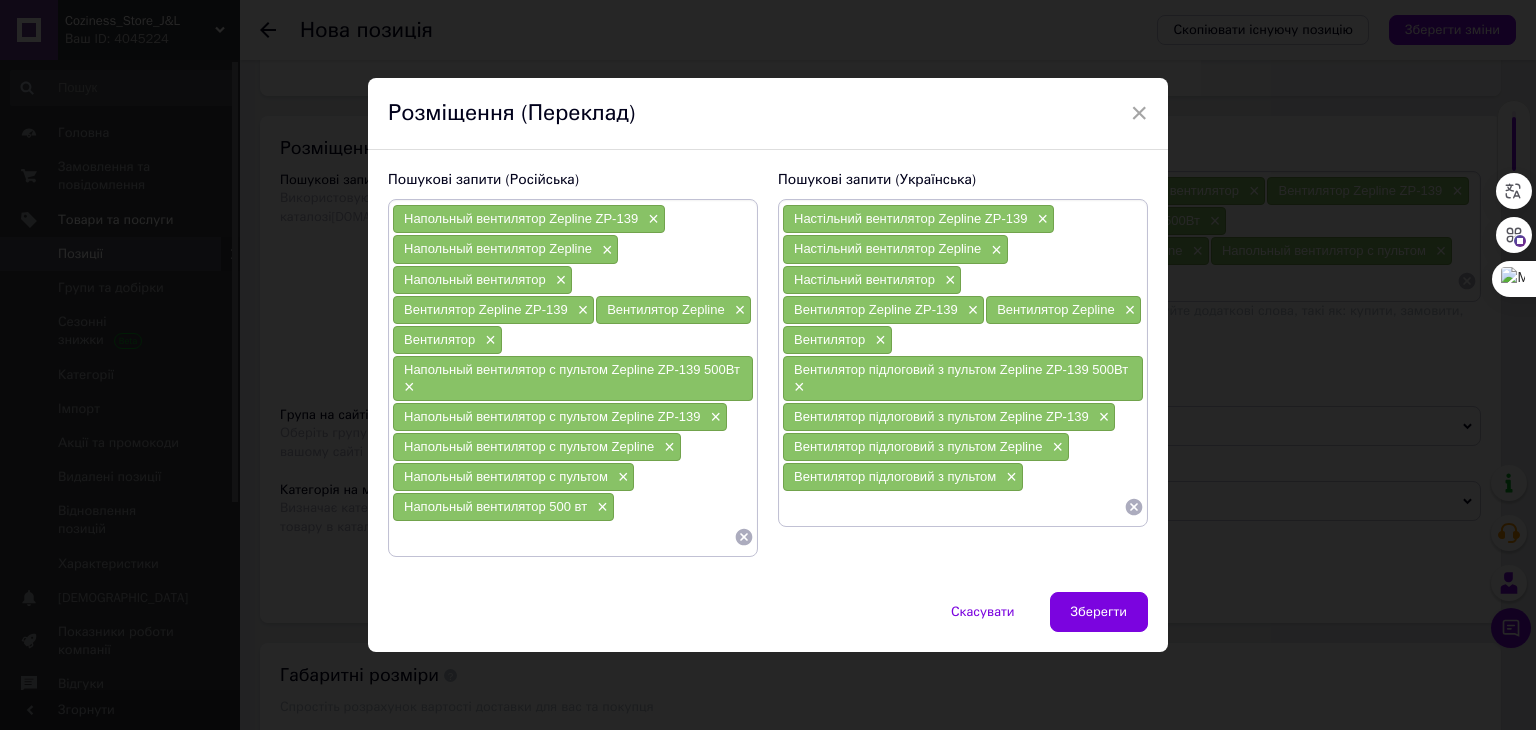 click at bounding box center [953, 507] 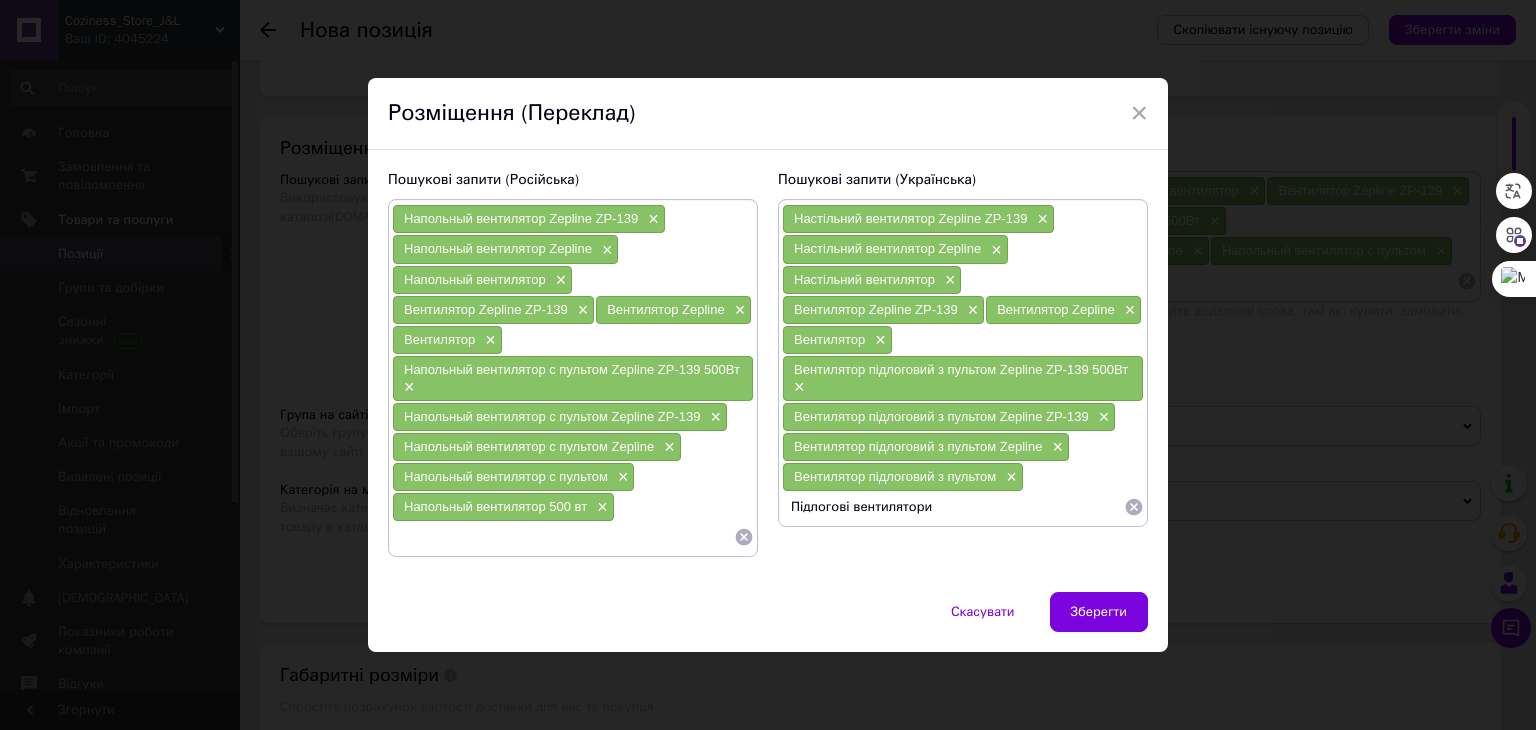 type 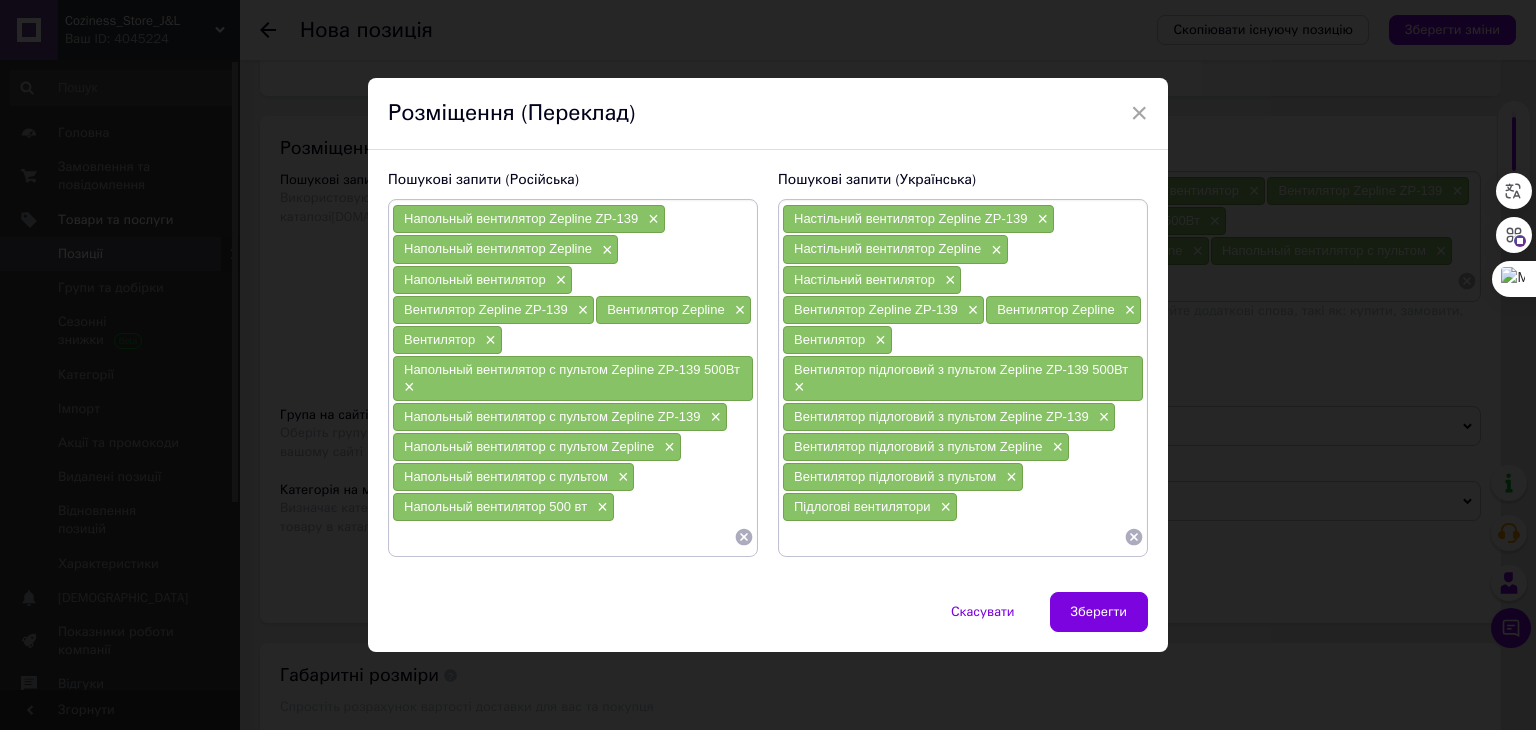 click at bounding box center (563, 537) 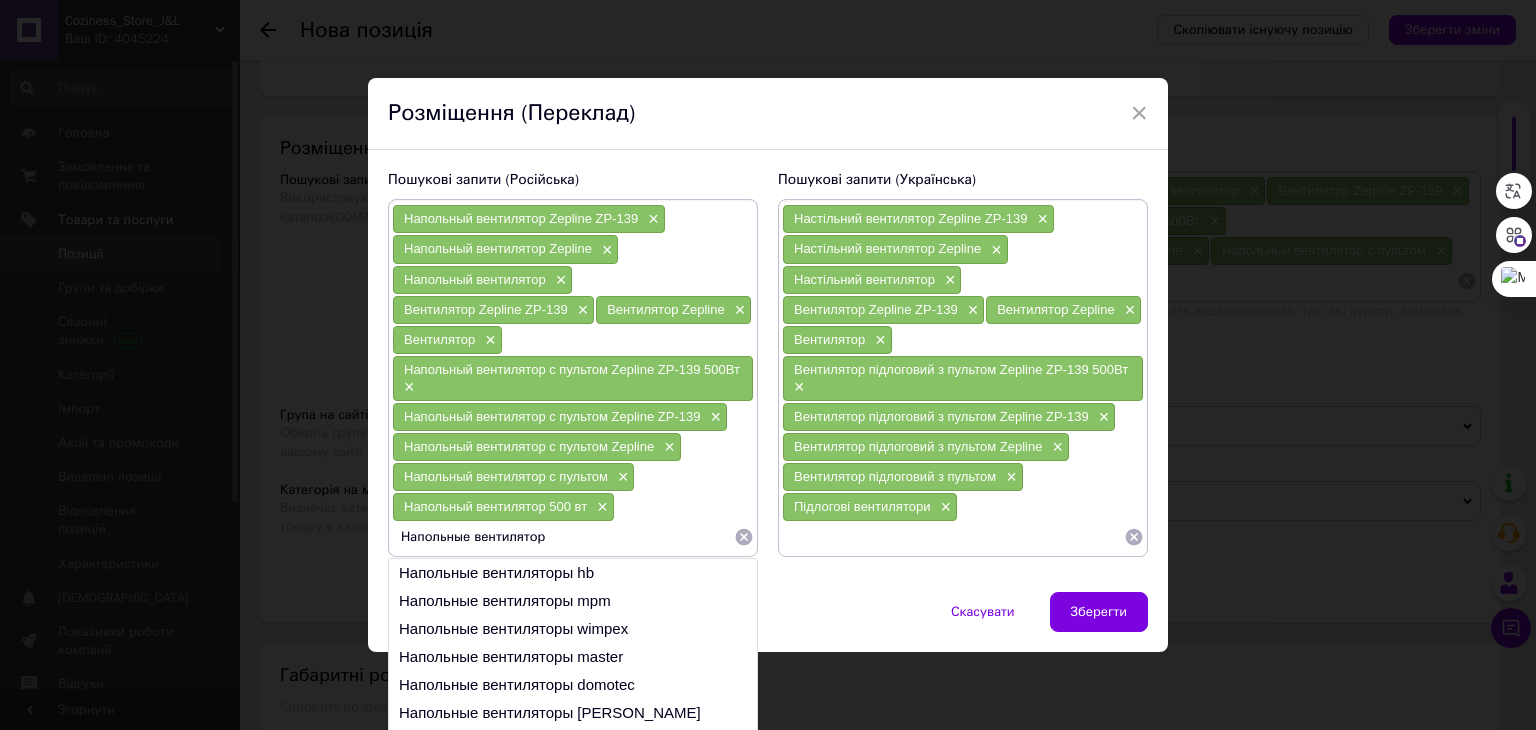 type on "Напольные вентиляторы" 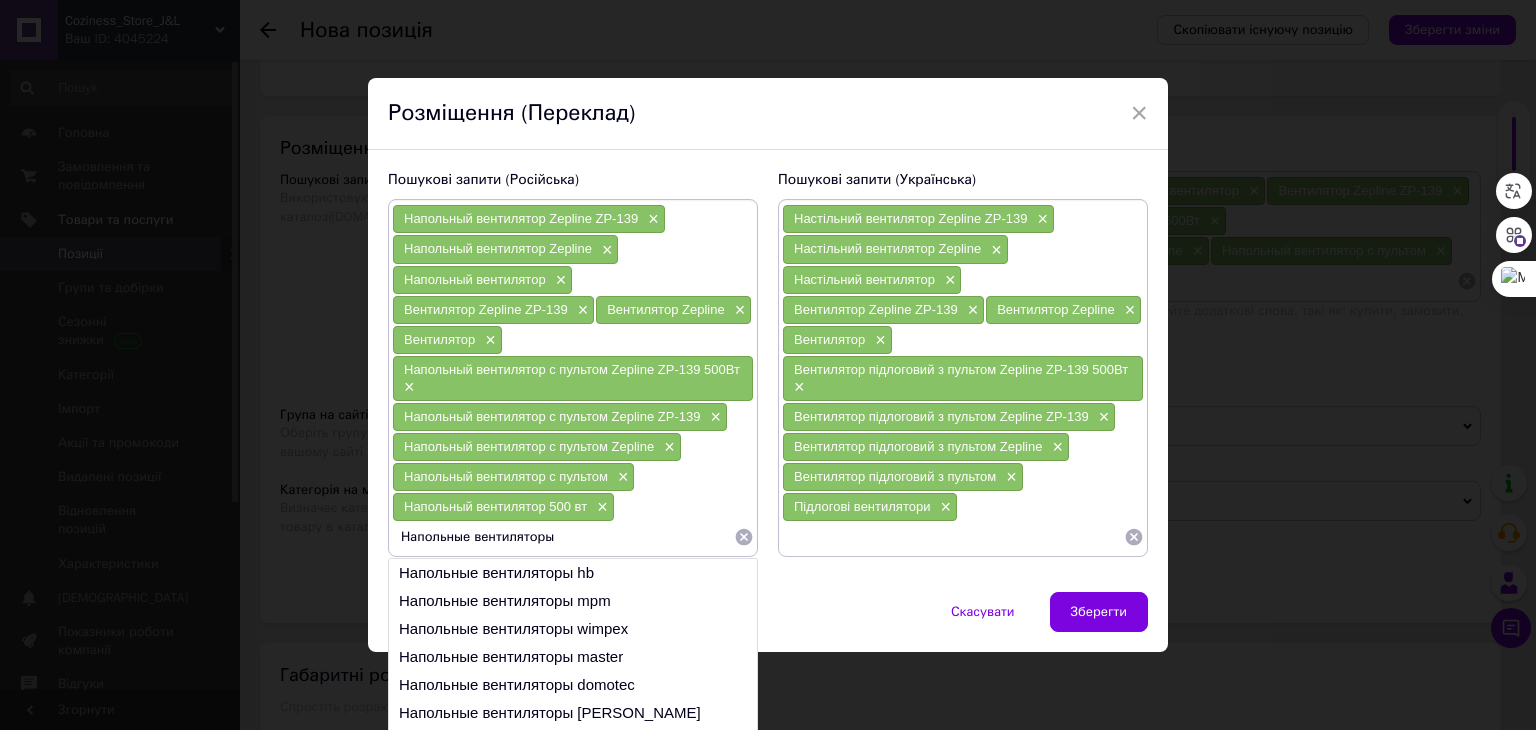 type 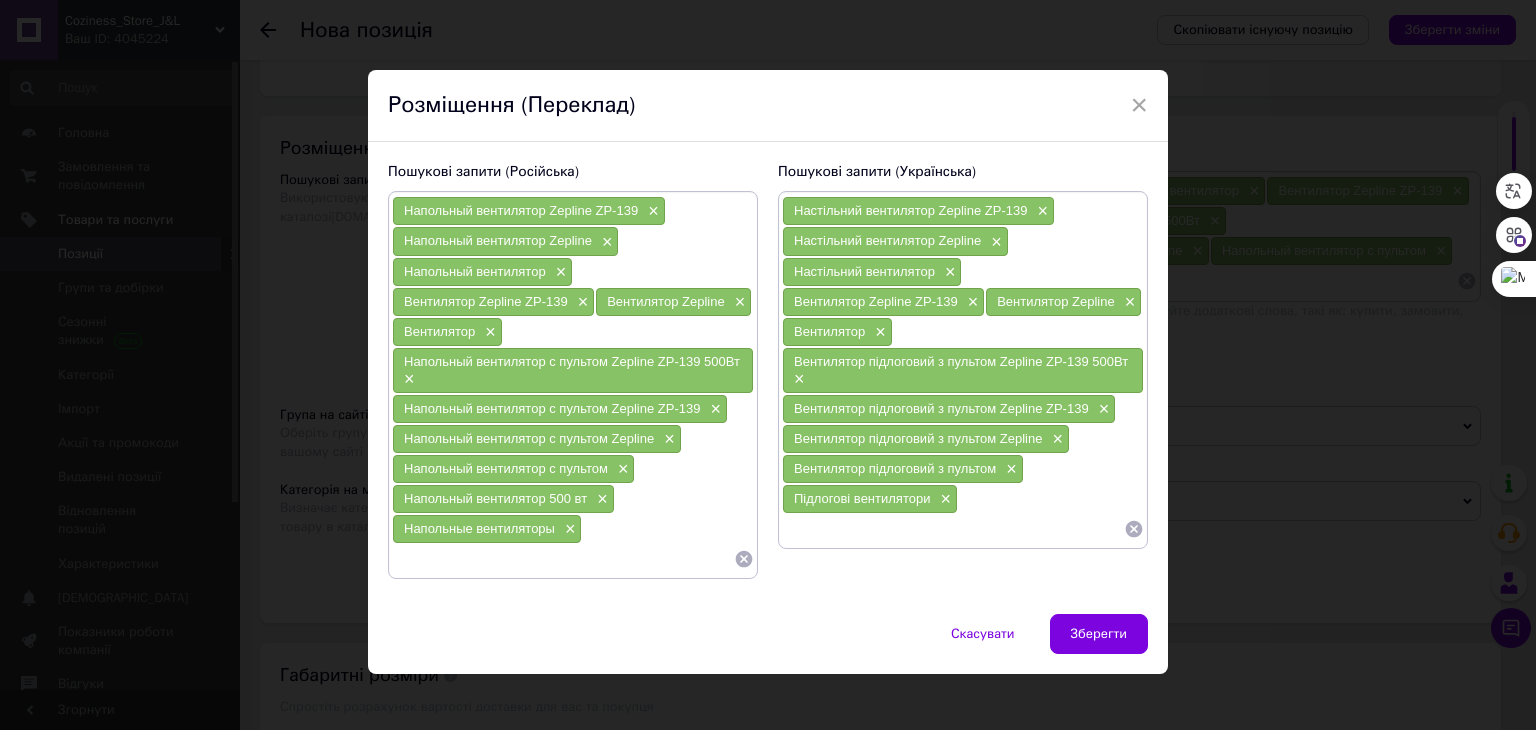 click at bounding box center [953, 529] 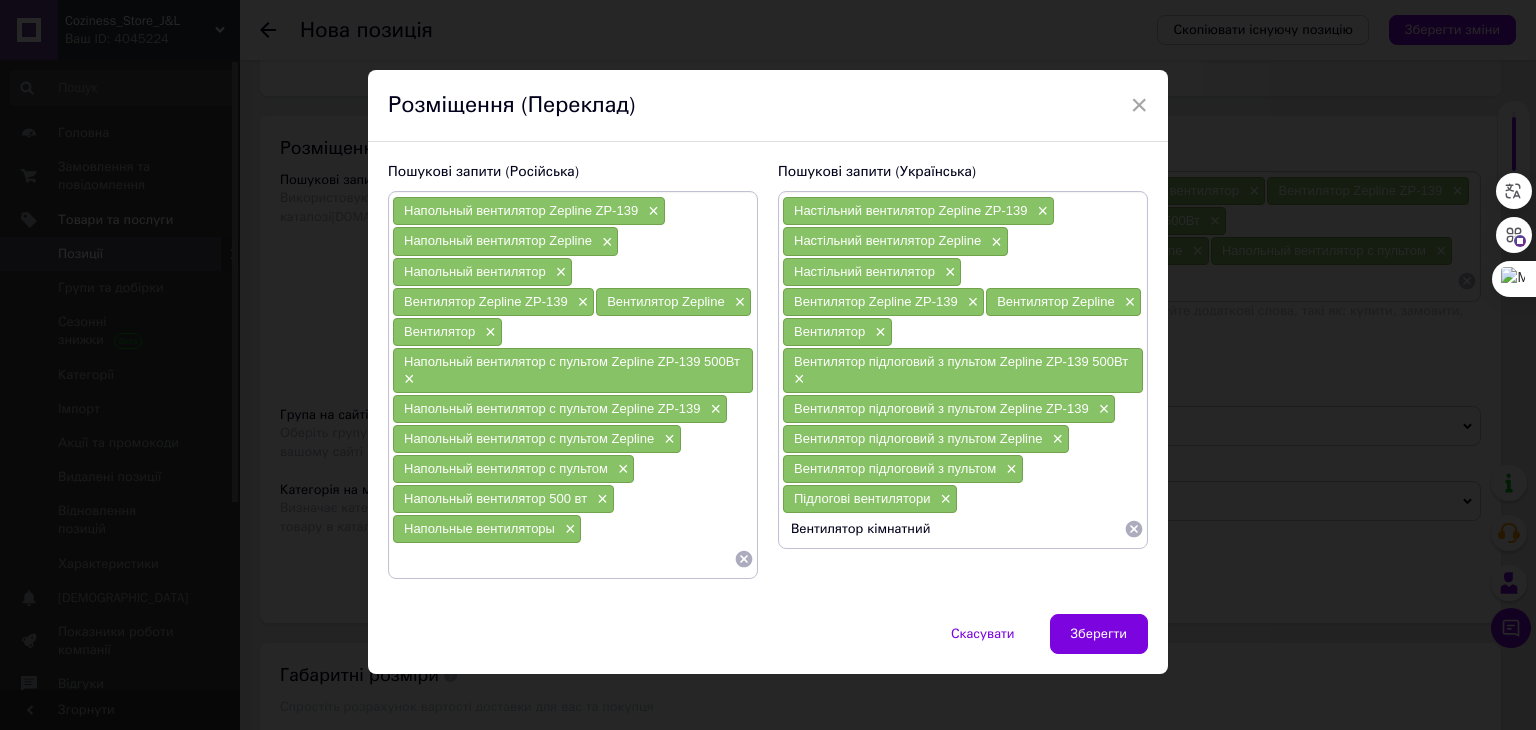 type 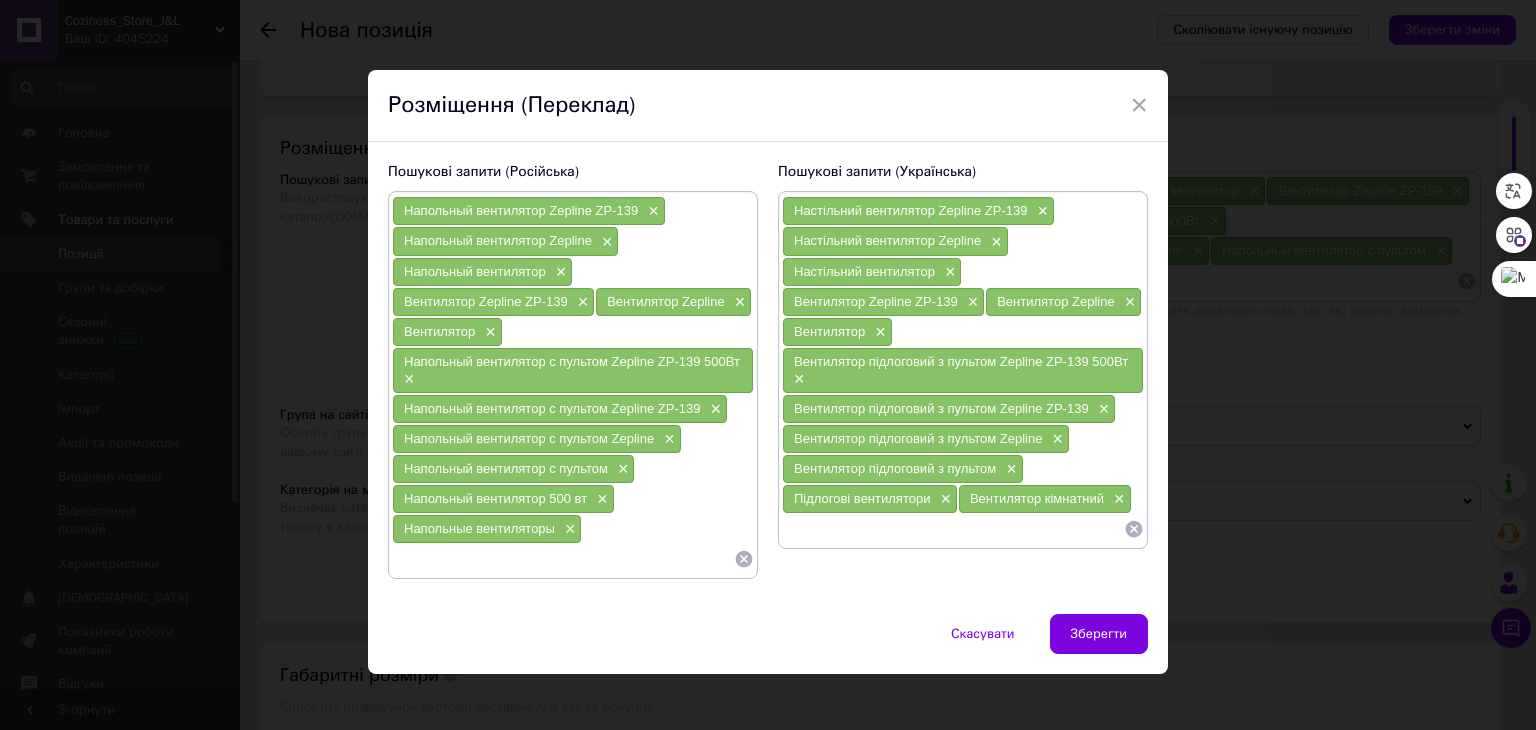 click at bounding box center (563, 559) 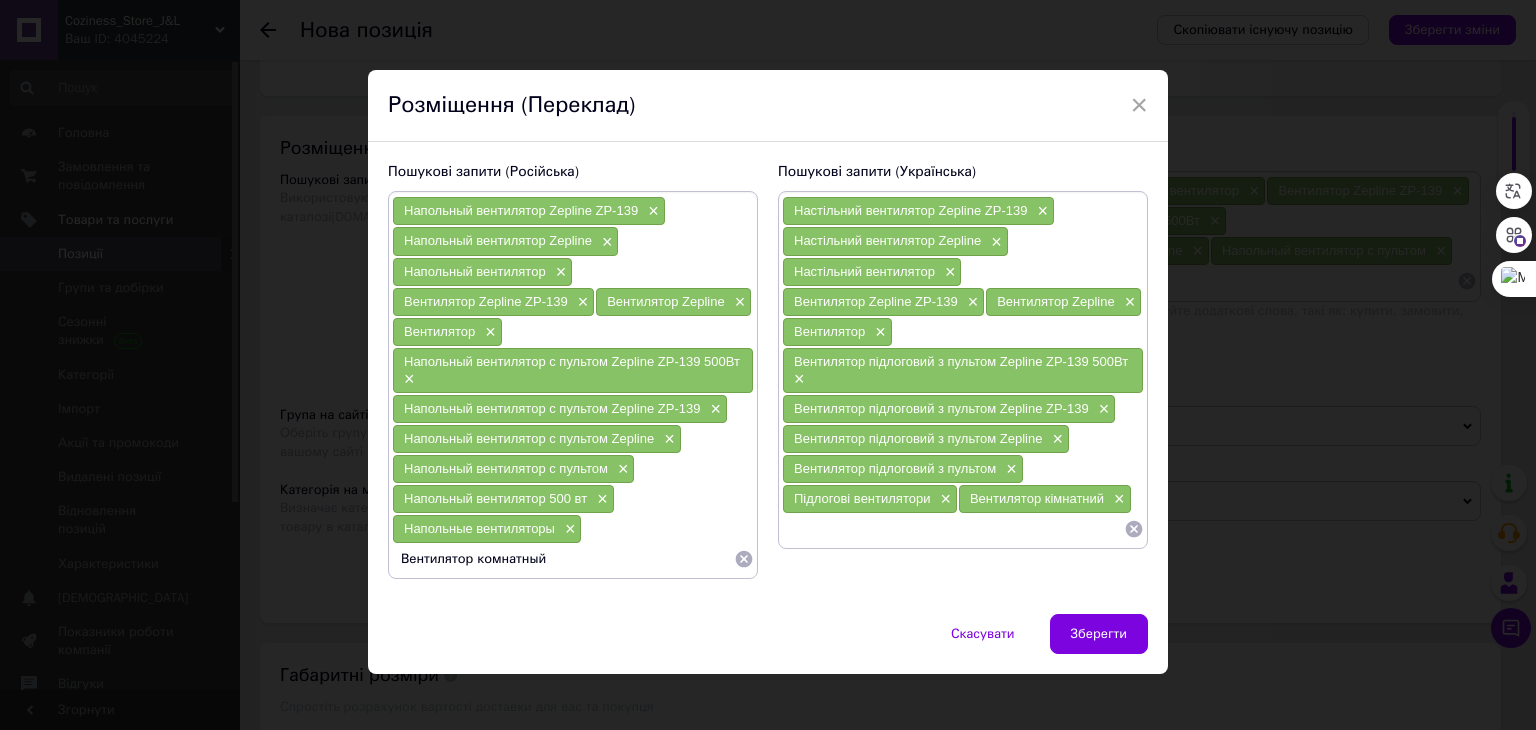 type 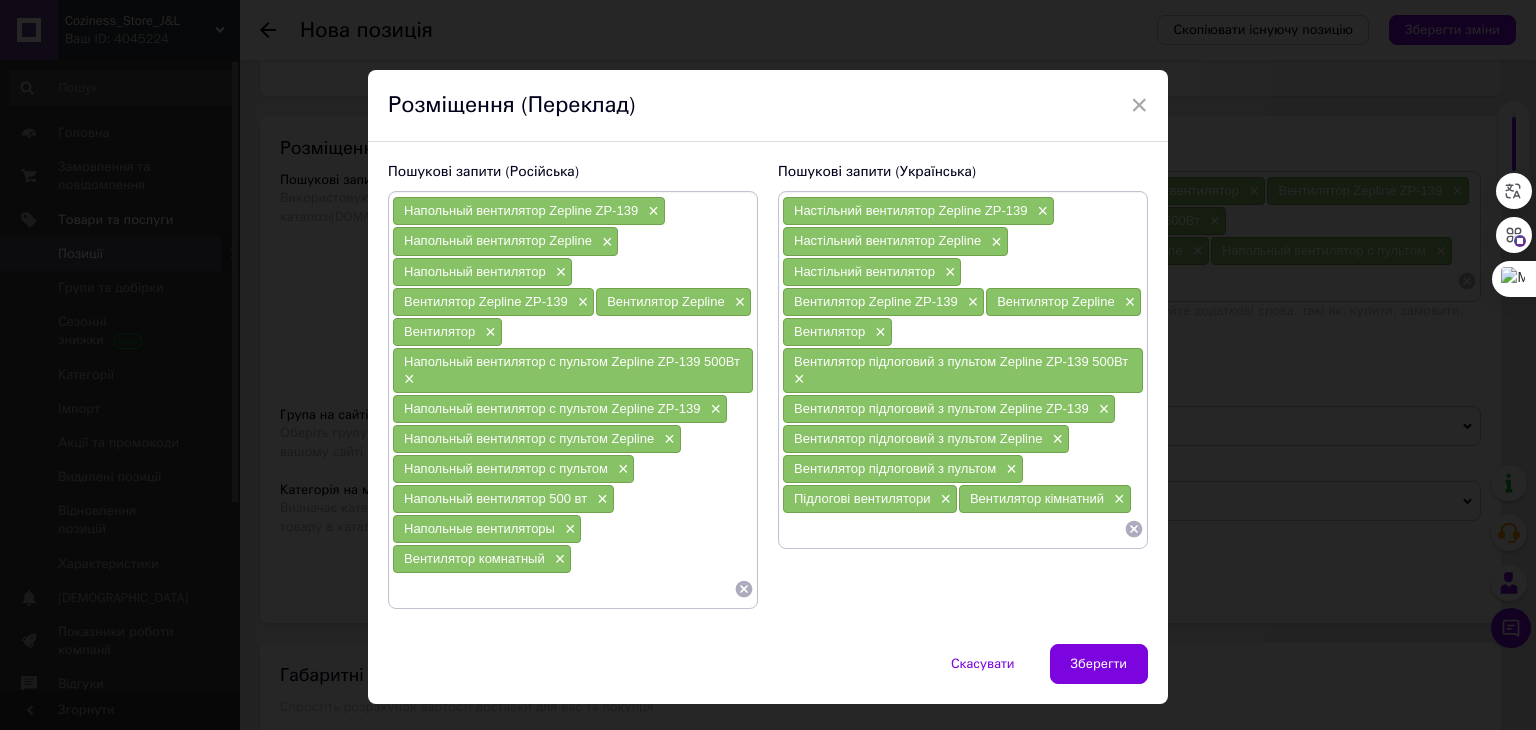 click at bounding box center [953, 529] 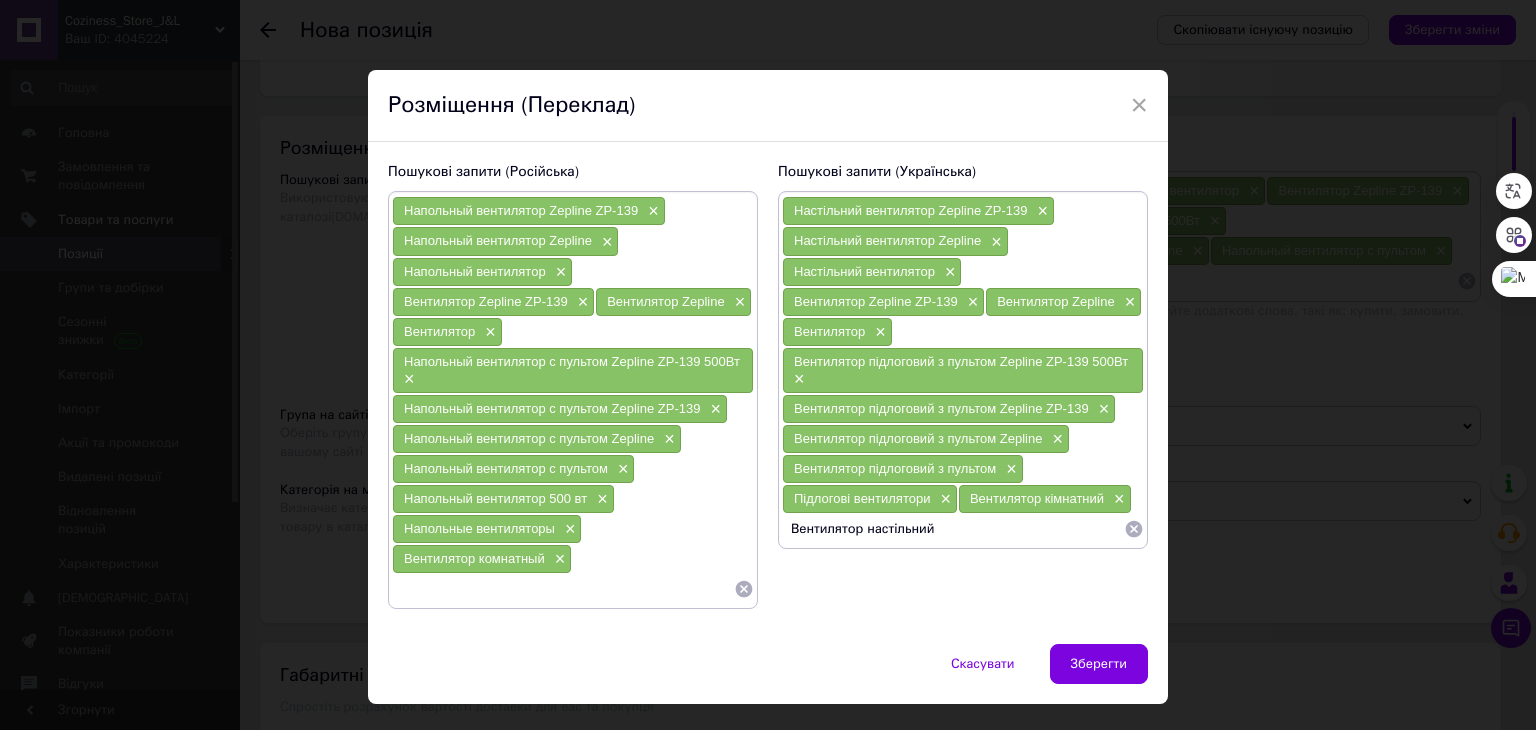 type 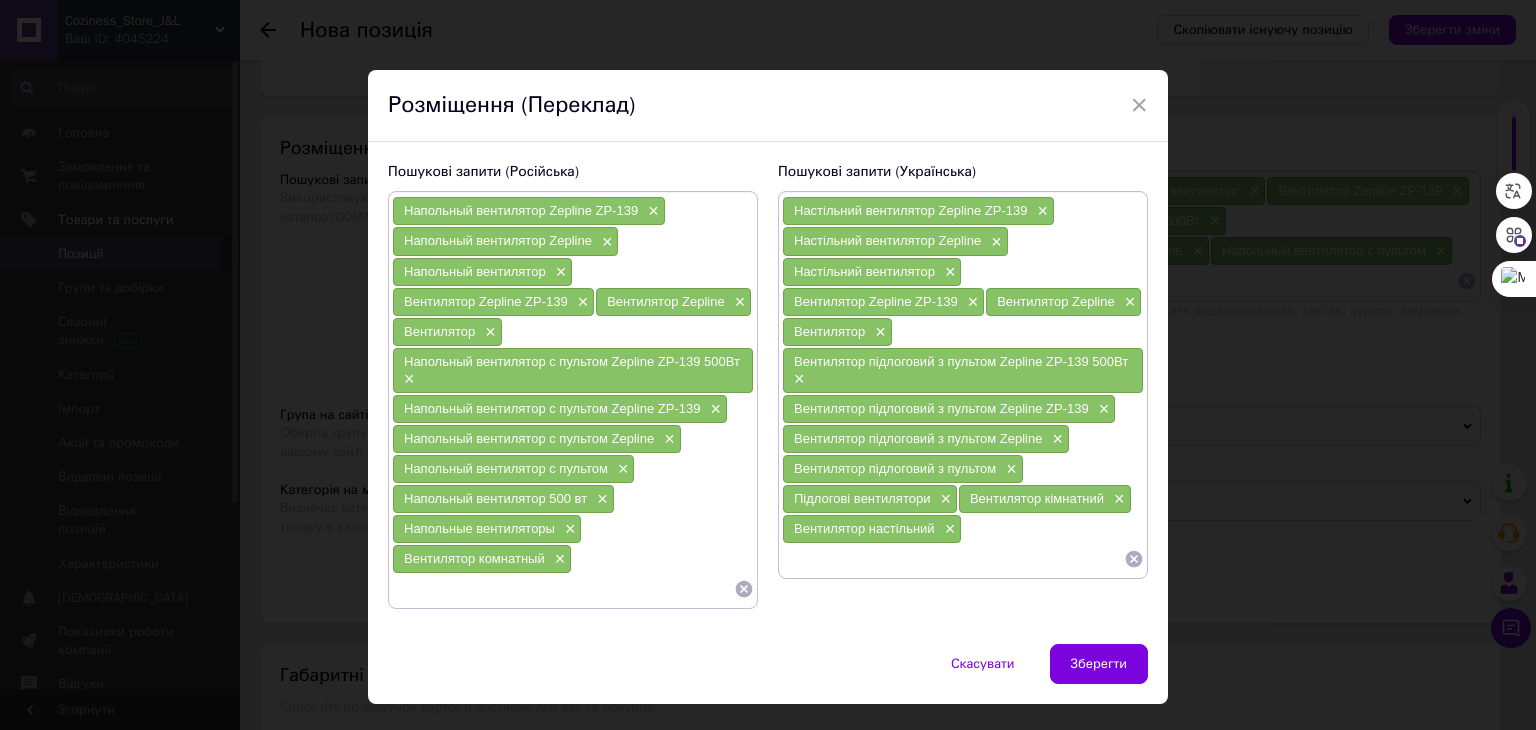click at bounding box center (563, 589) 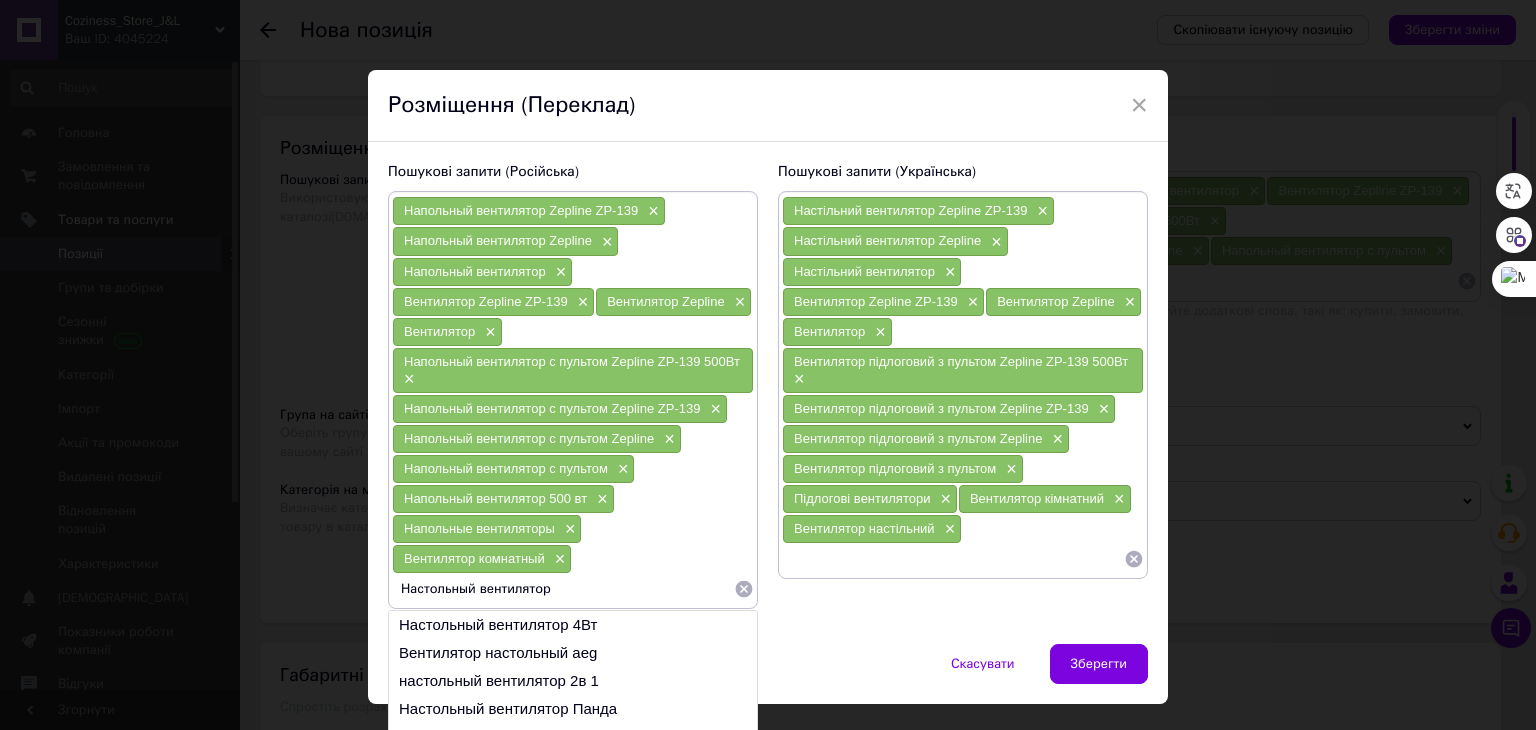 type 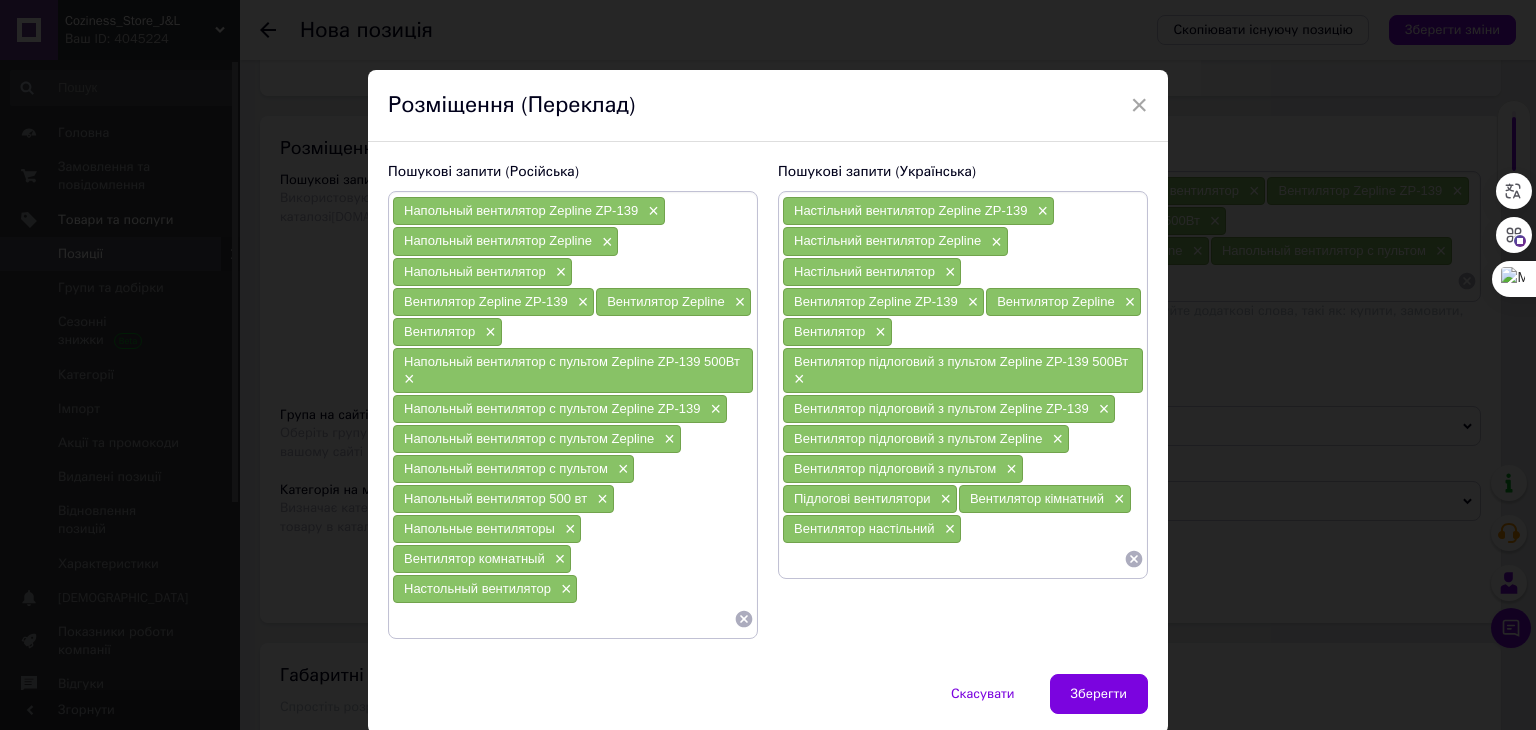 click at bounding box center [953, 559] 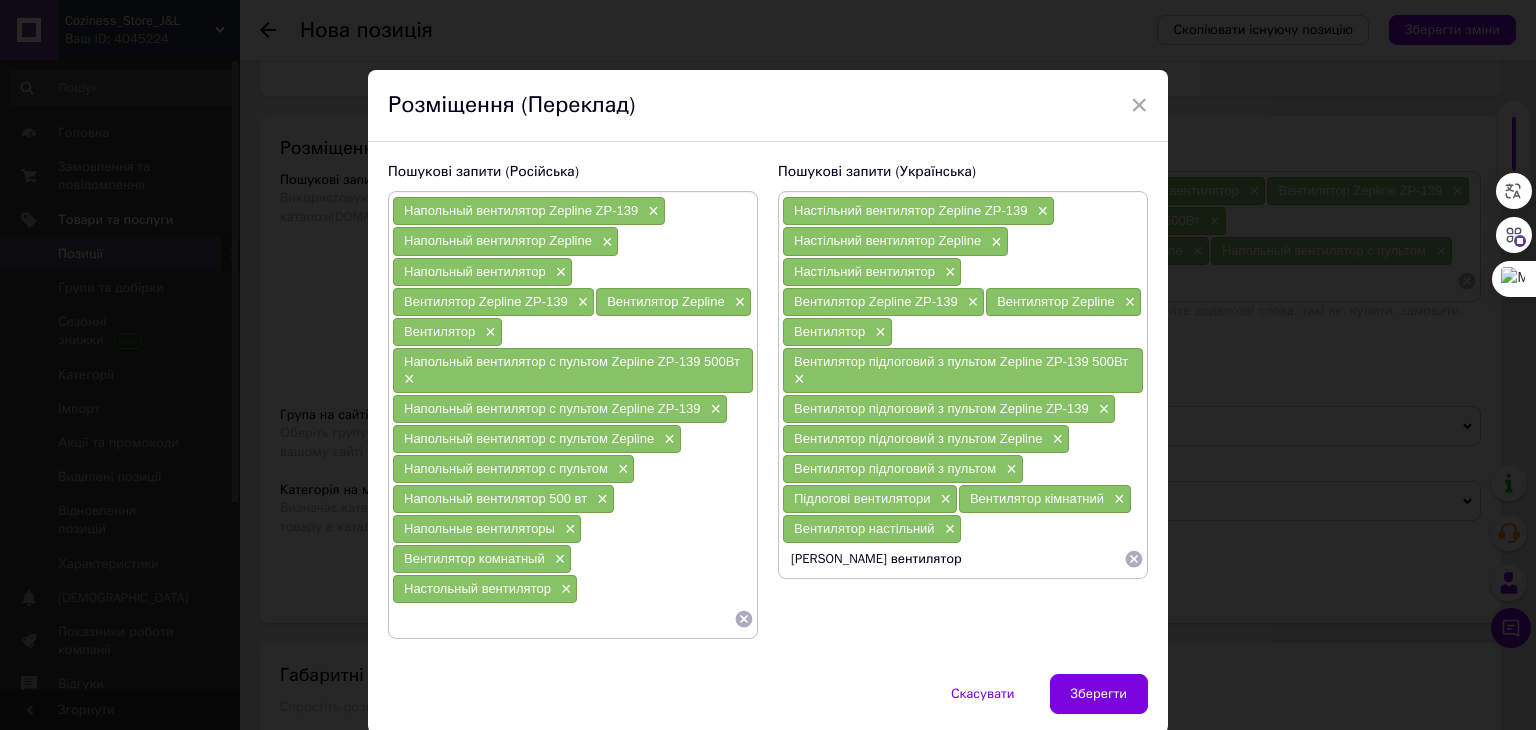 type 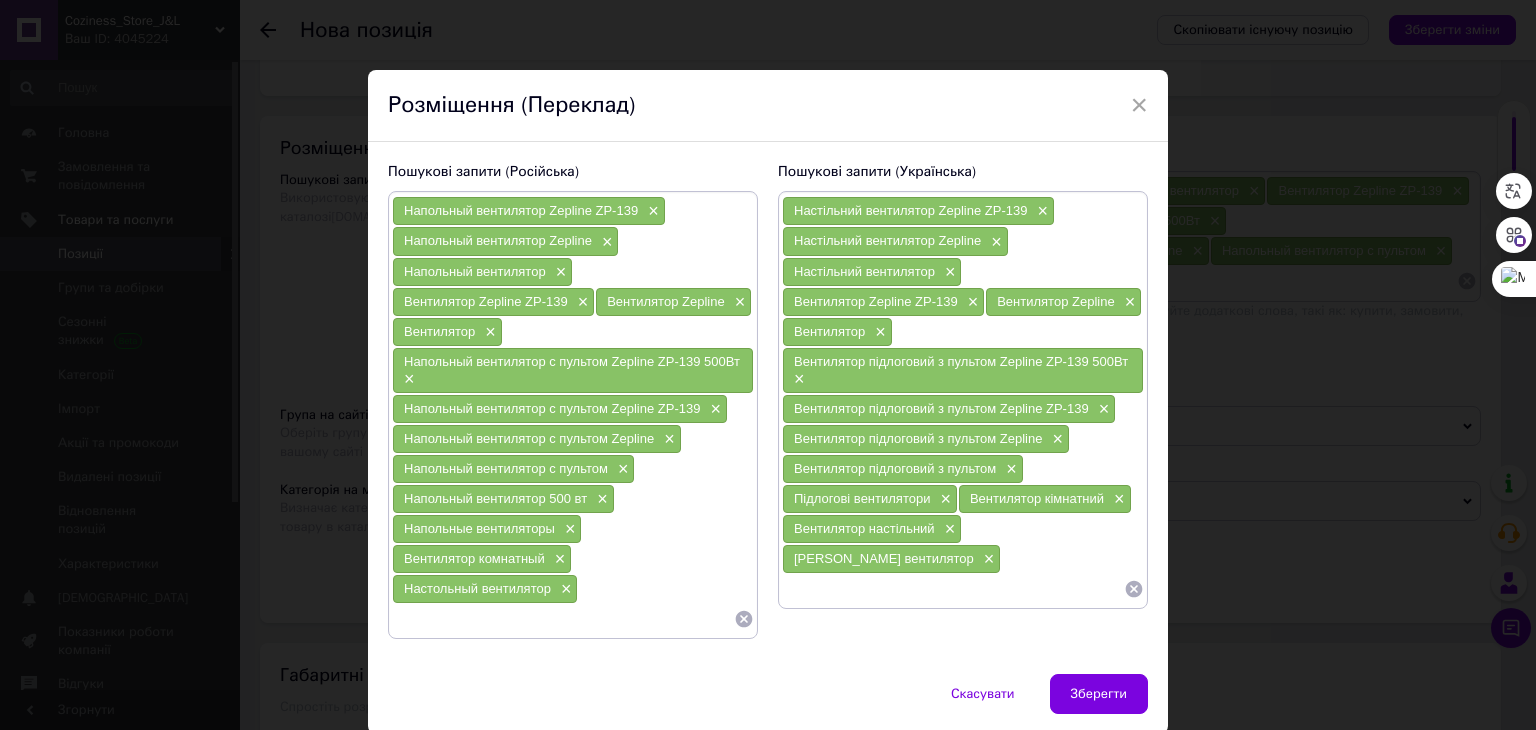 click at bounding box center (563, 619) 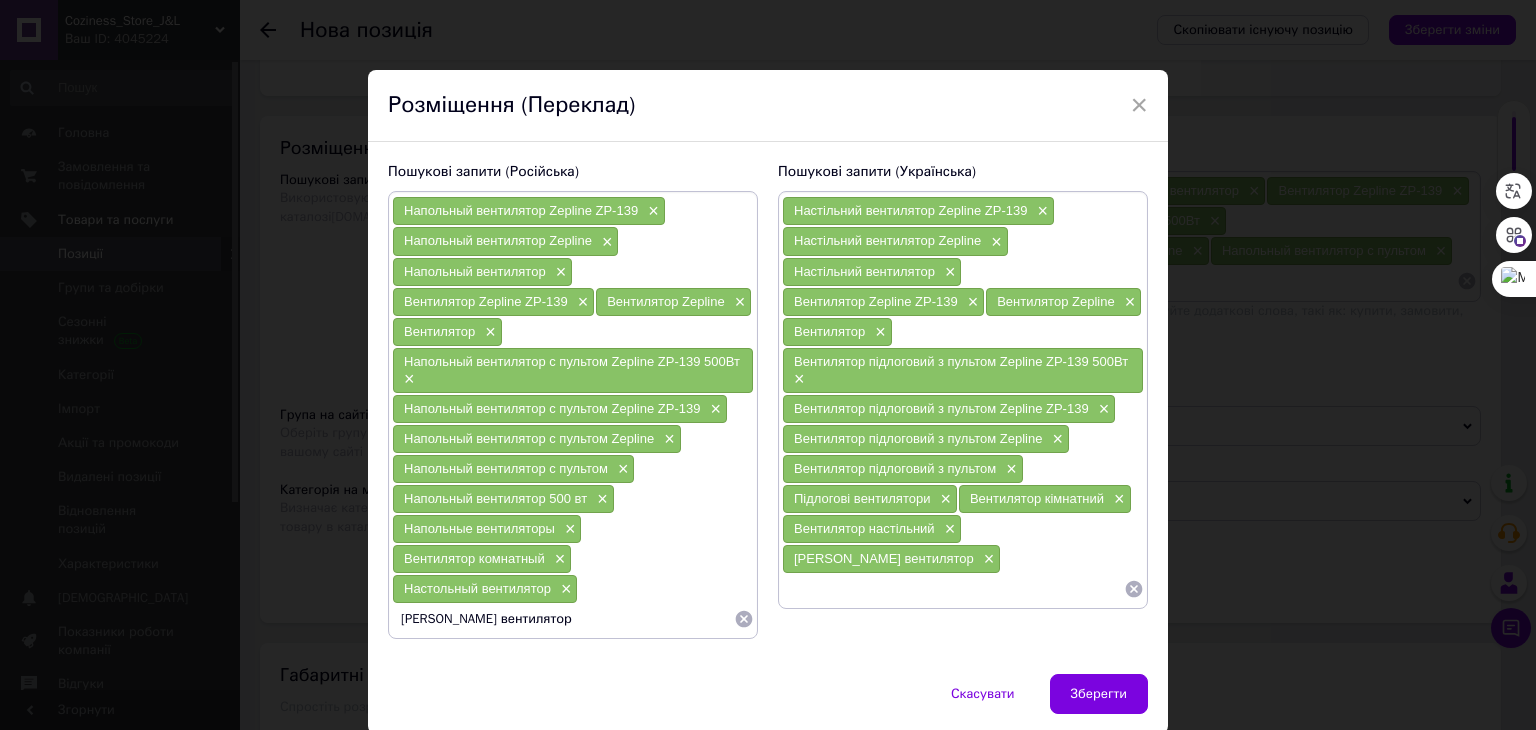 type 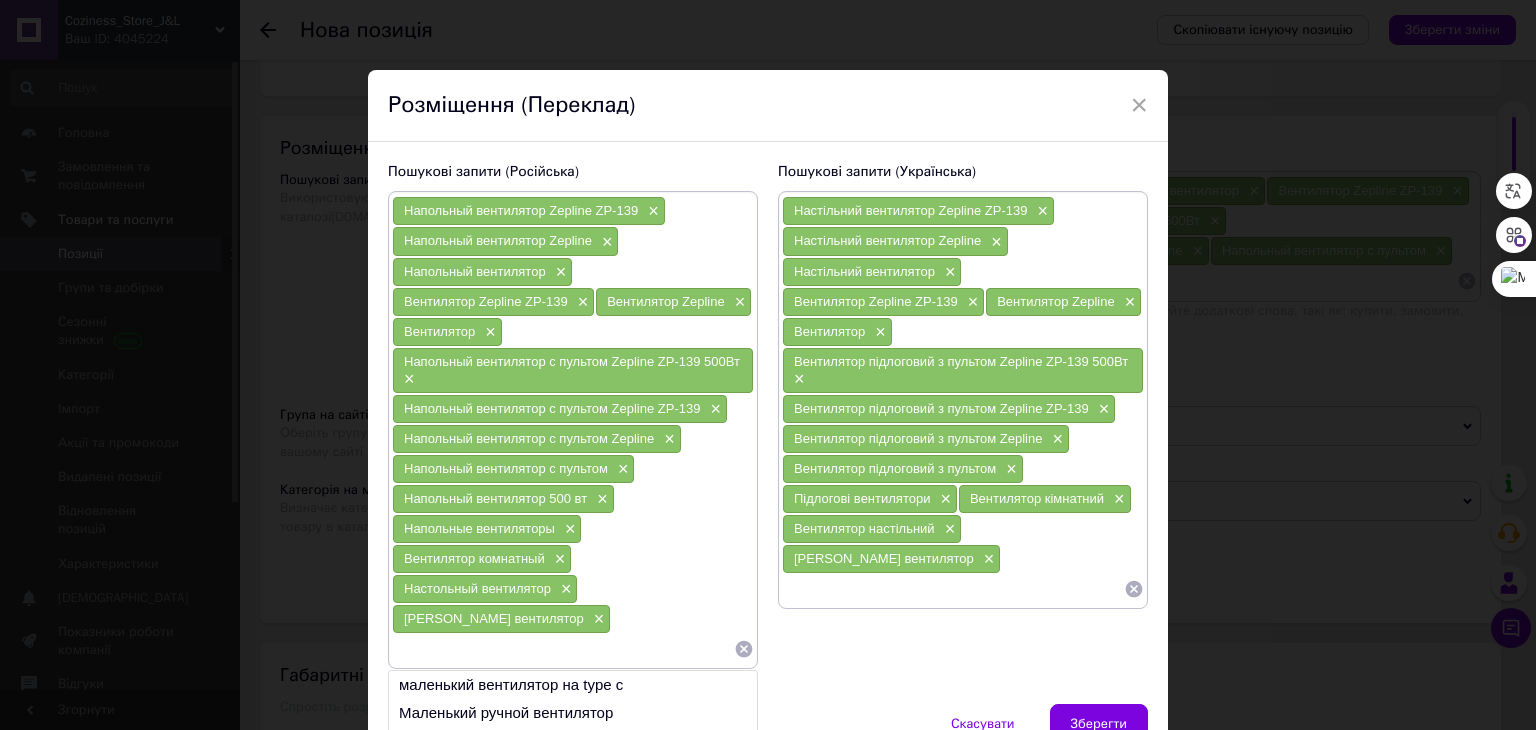 click at bounding box center (953, 589) 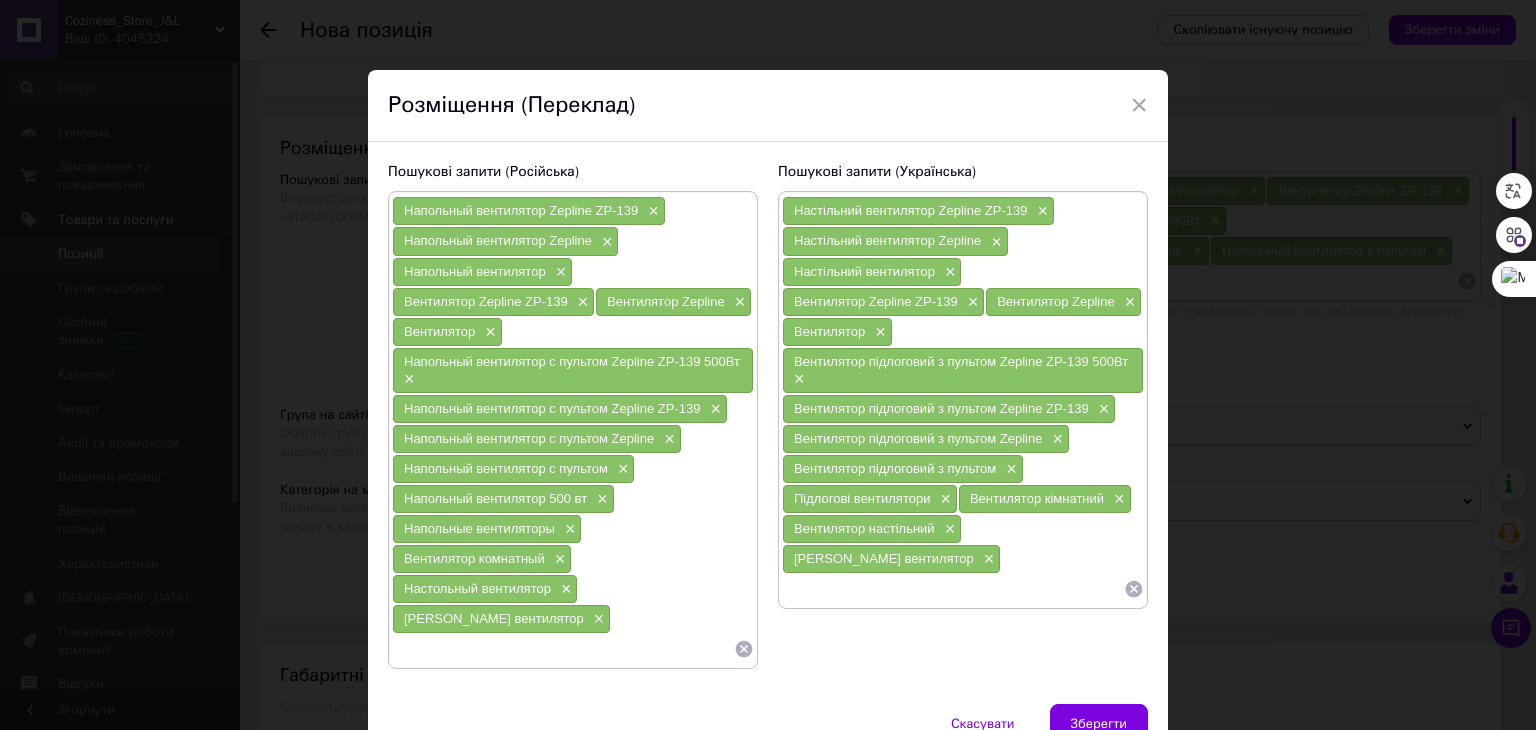 paste on "Вентилятор з пультом" 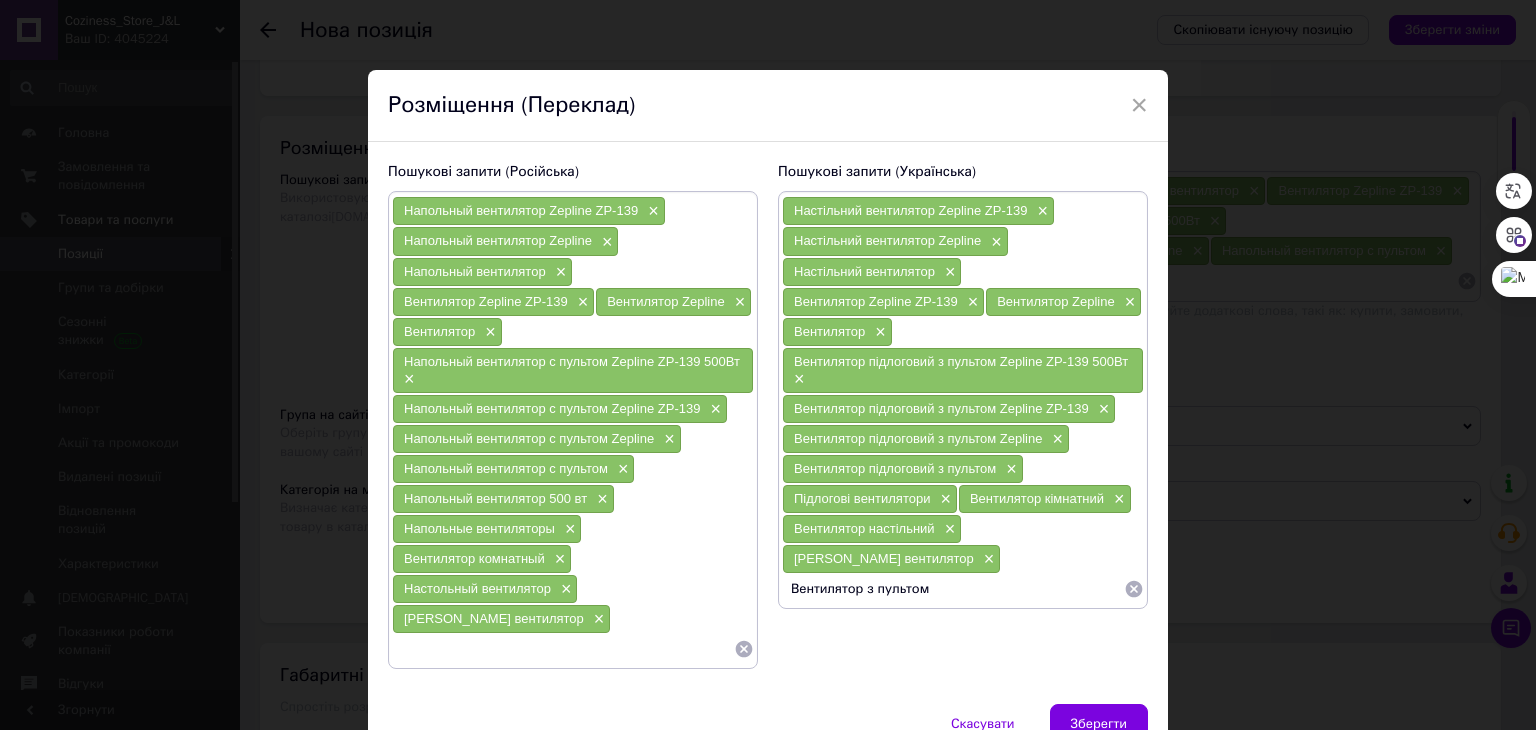 type 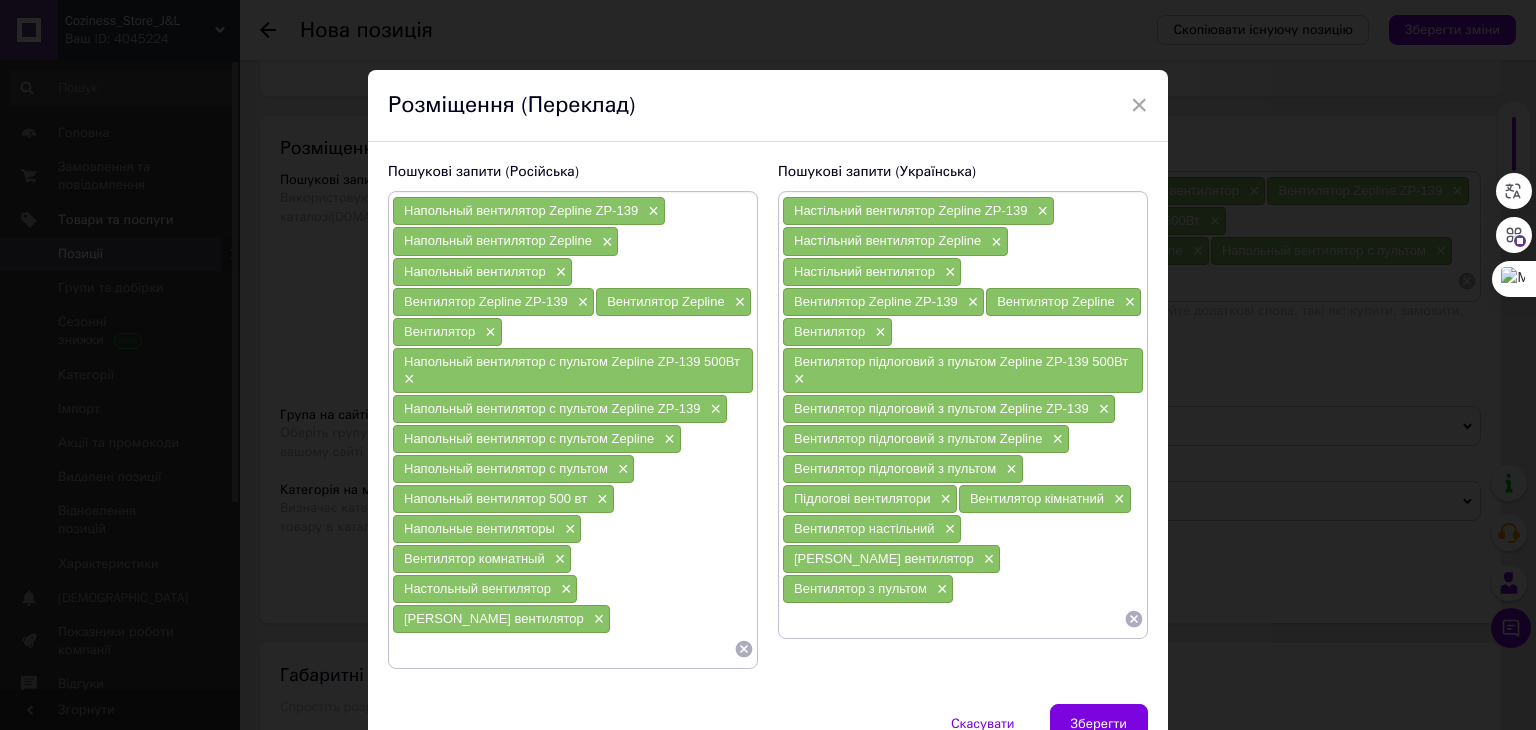 click at bounding box center (563, 649) 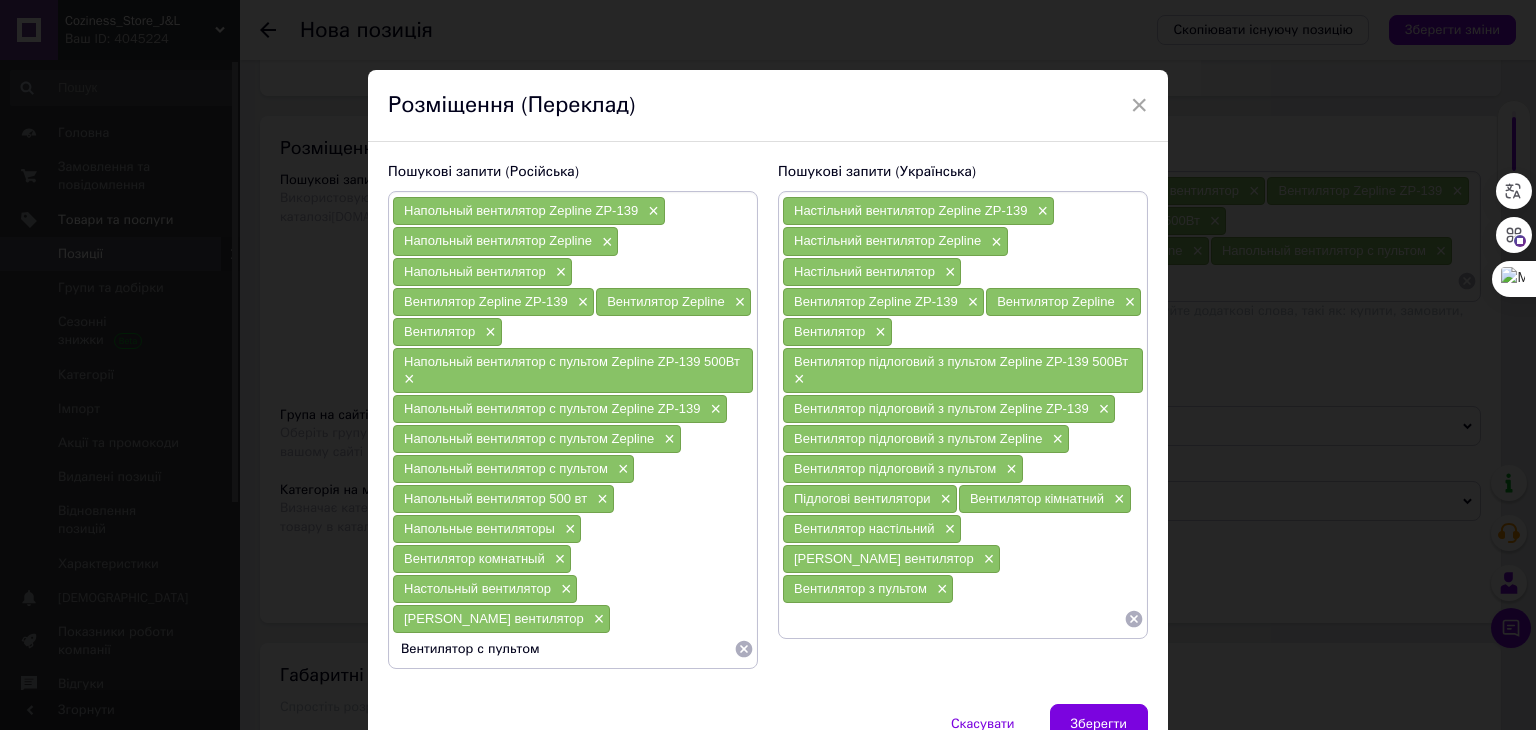 type 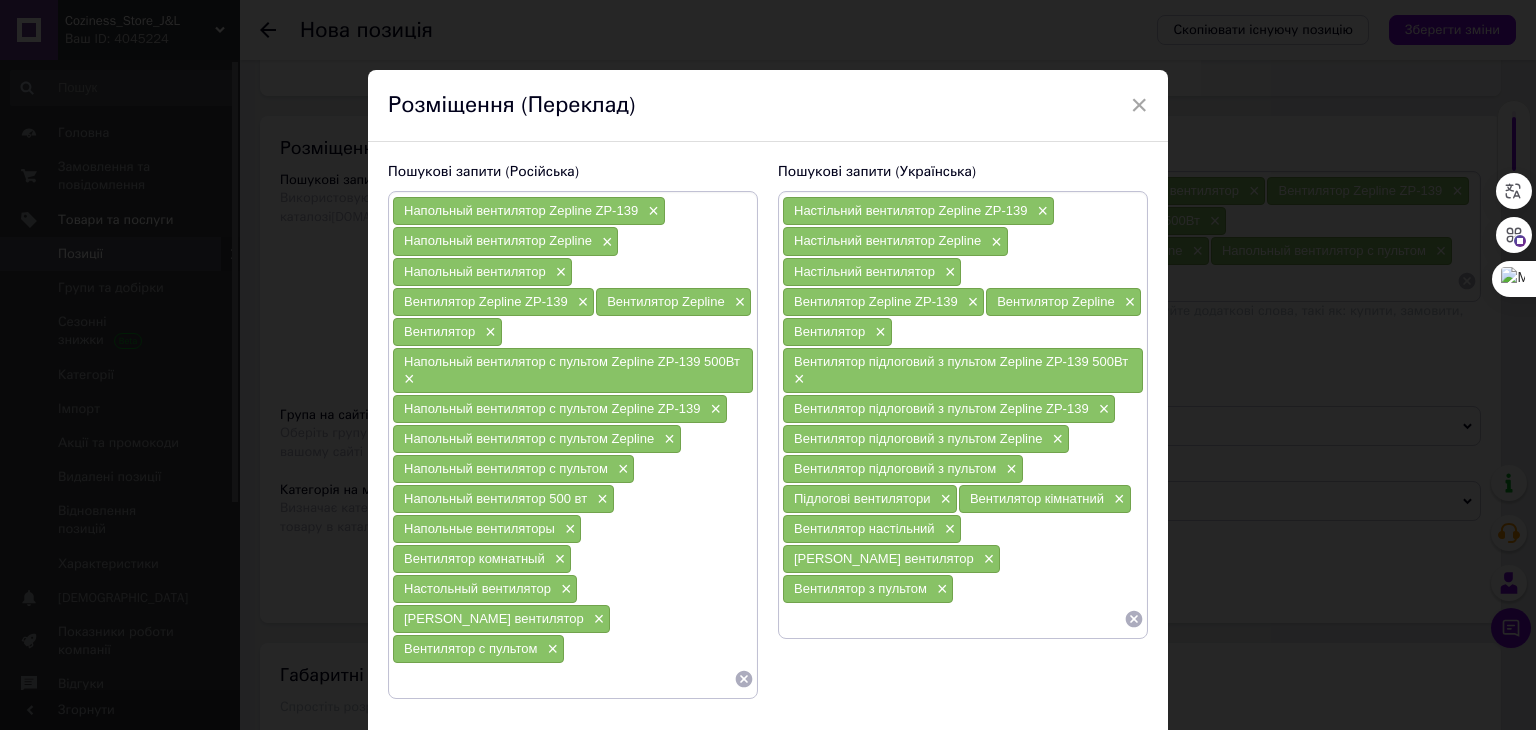 click at bounding box center (953, 619) 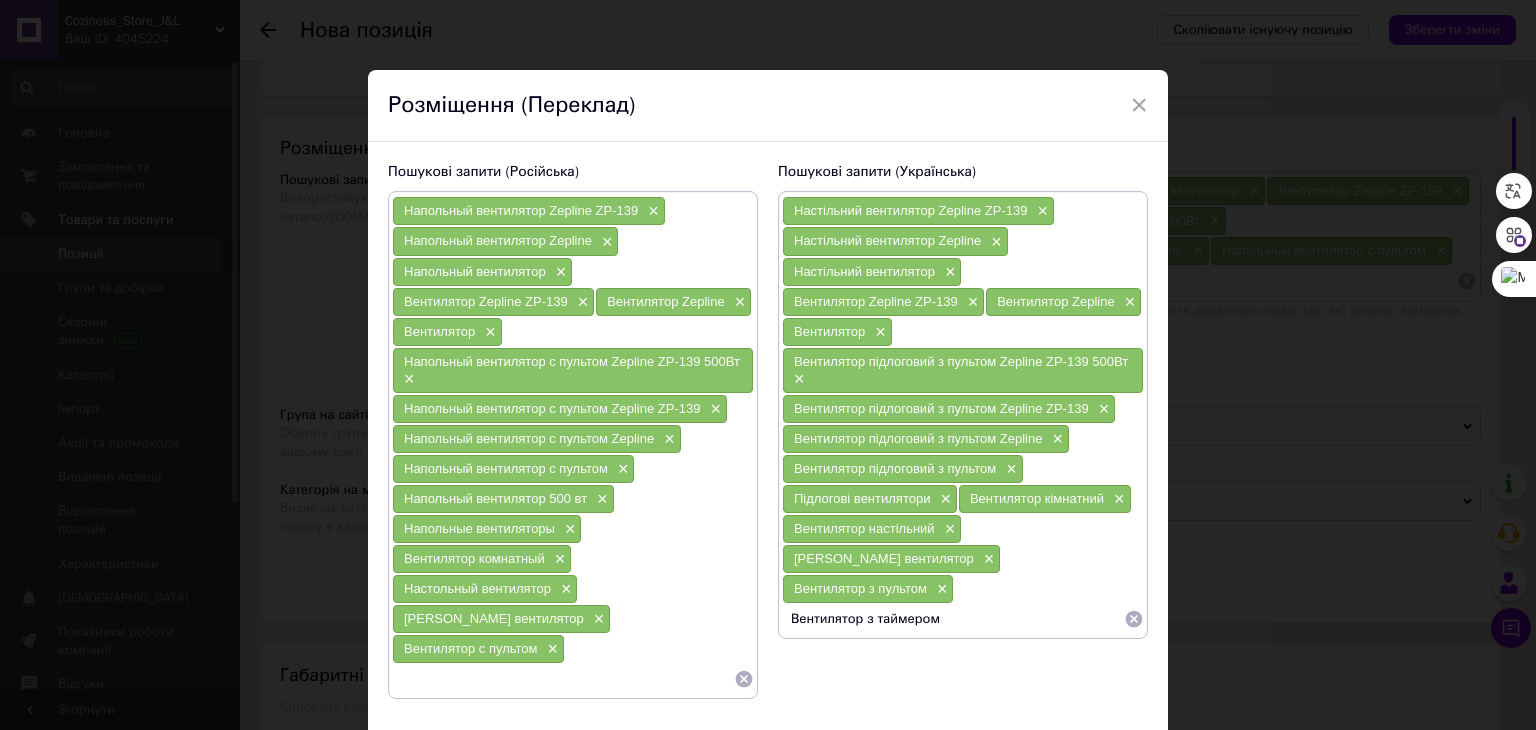 type 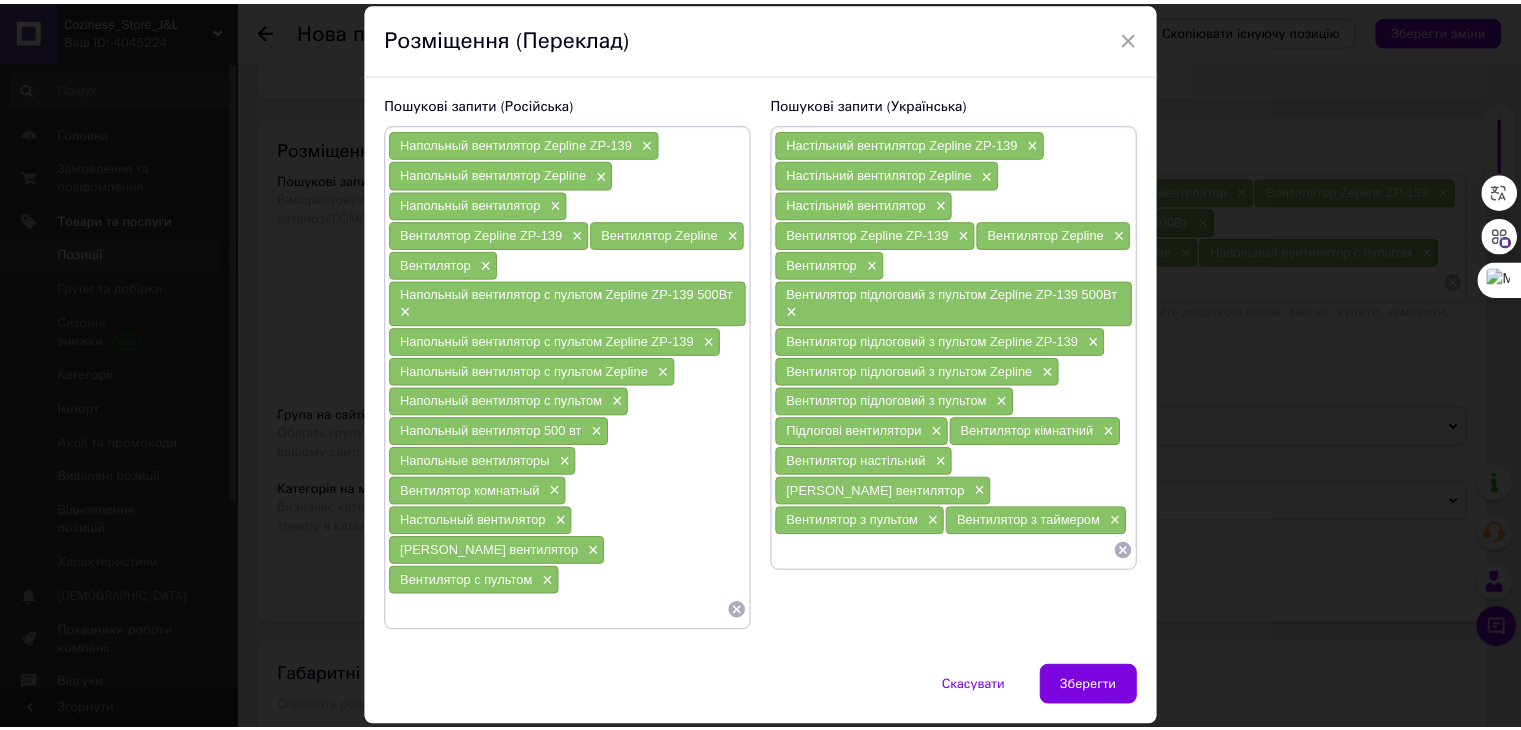 scroll, scrollTop: 96, scrollLeft: 0, axis: vertical 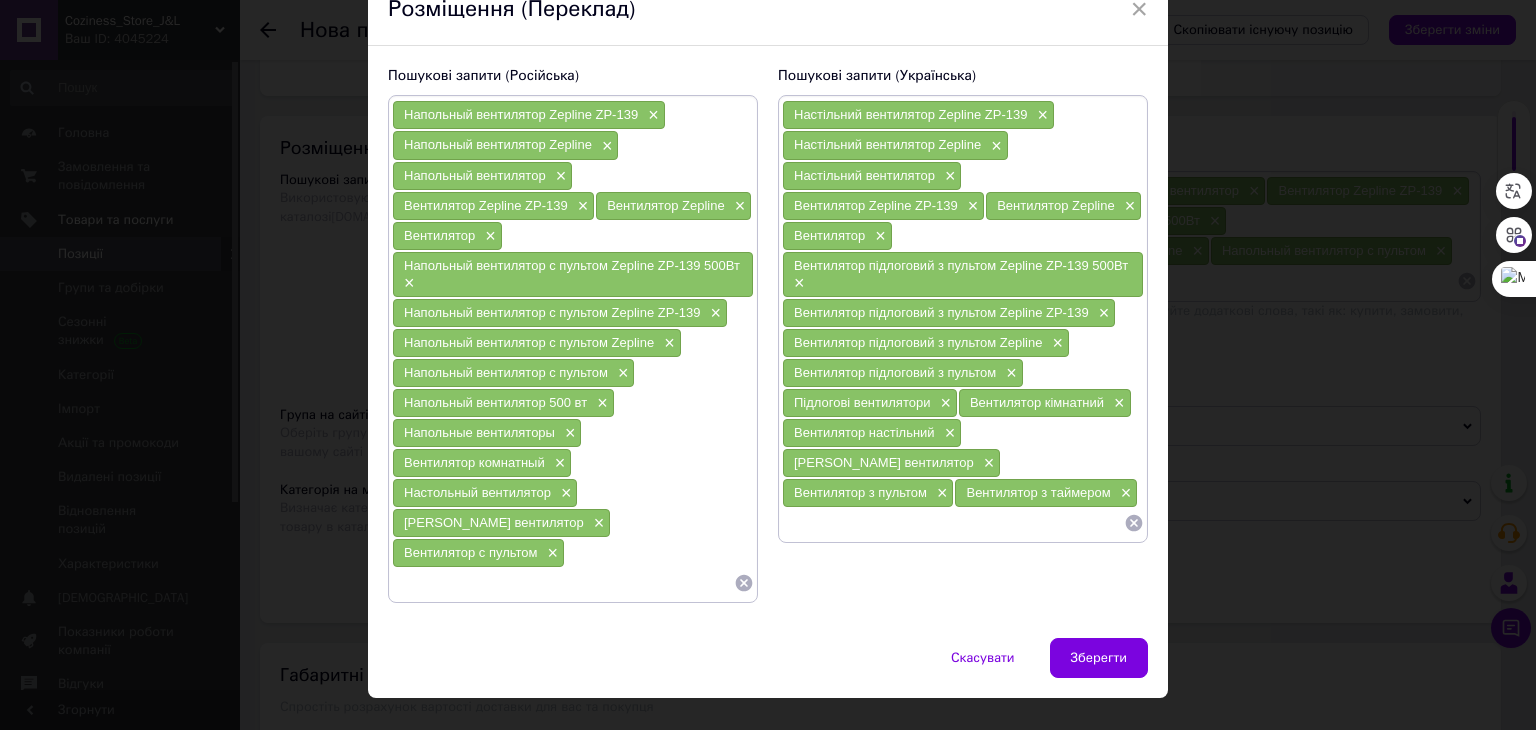 click at bounding box center [563, 583] 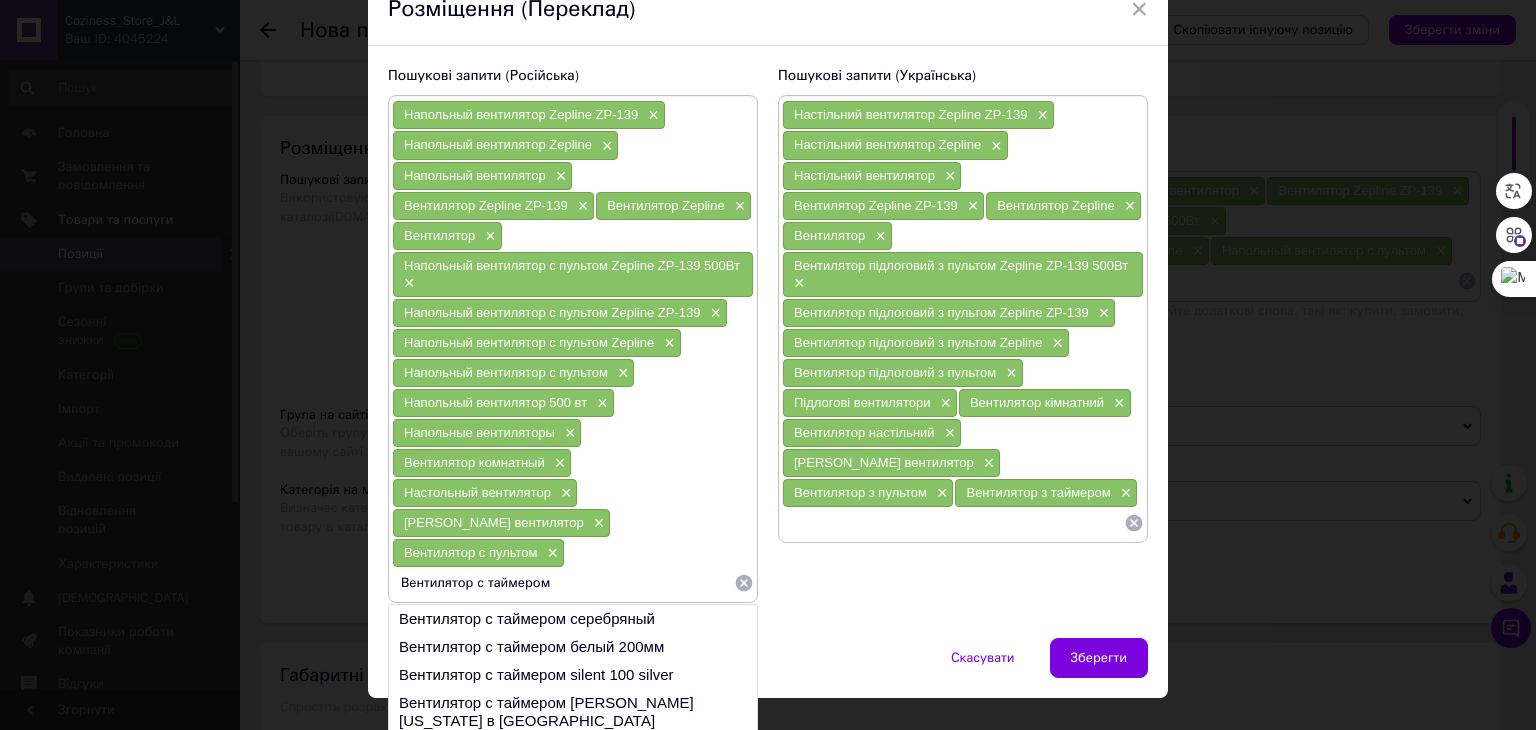 type 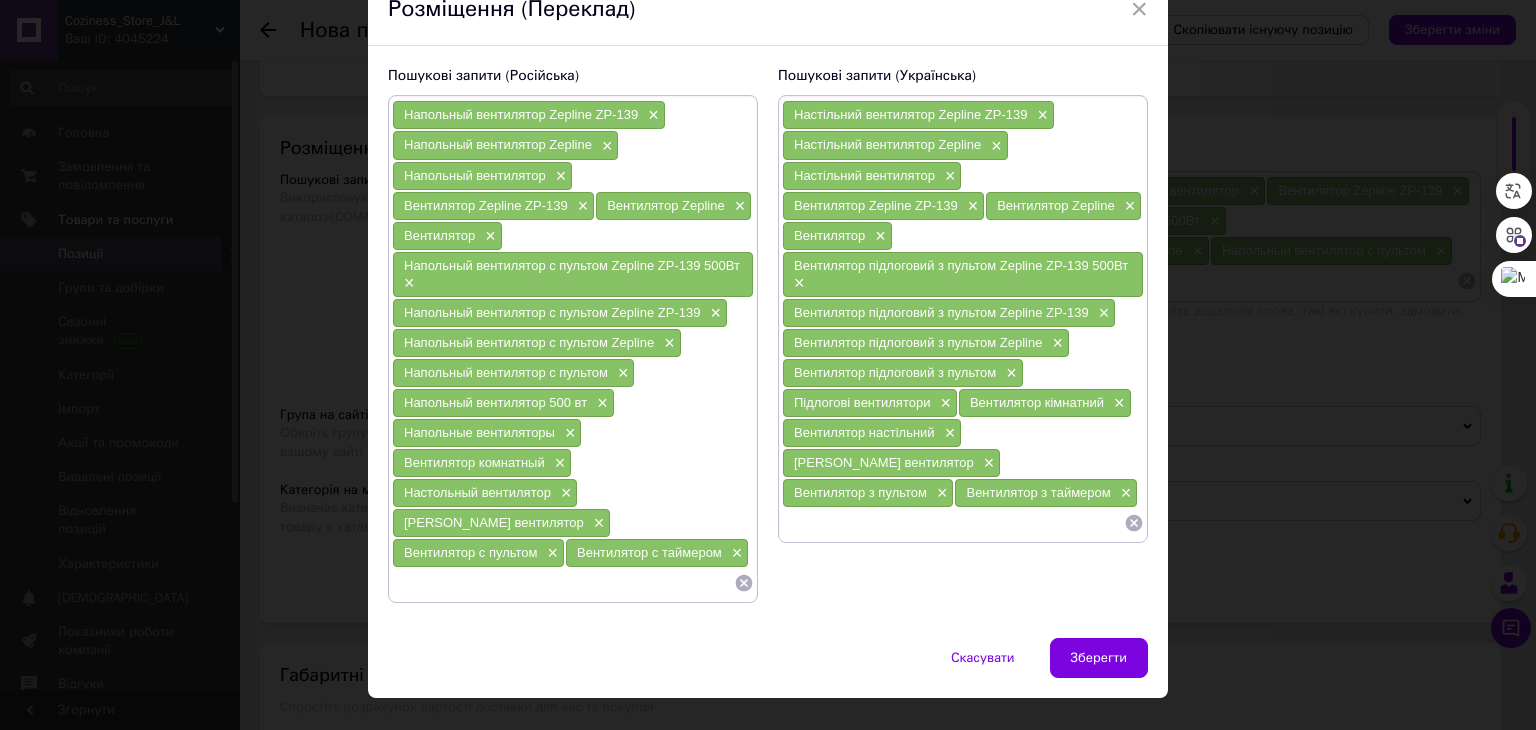 click on "Зберегти" at bounding box center [1099, 658] 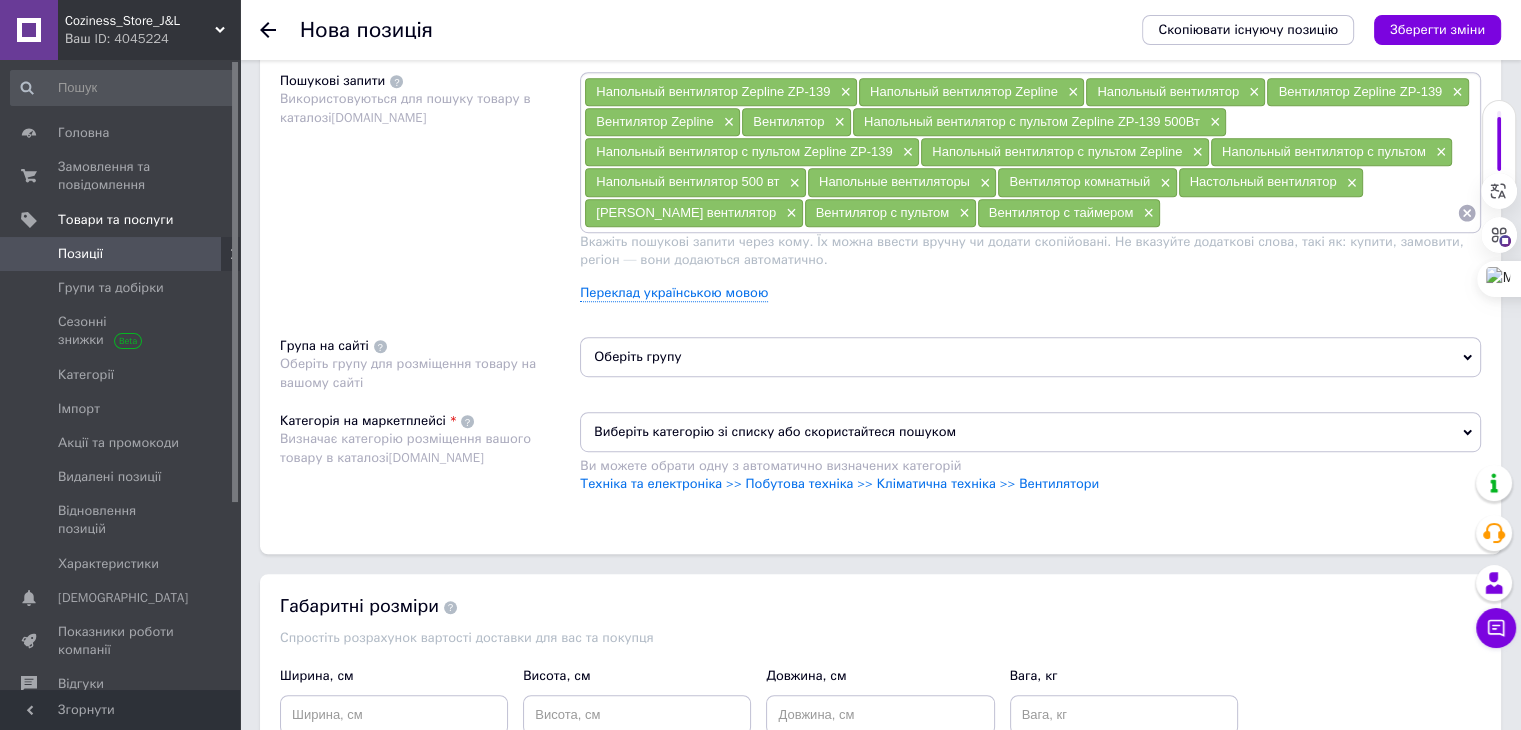 scroll, scrollTop: 1200, scrollLeft: 0, axis: vertical 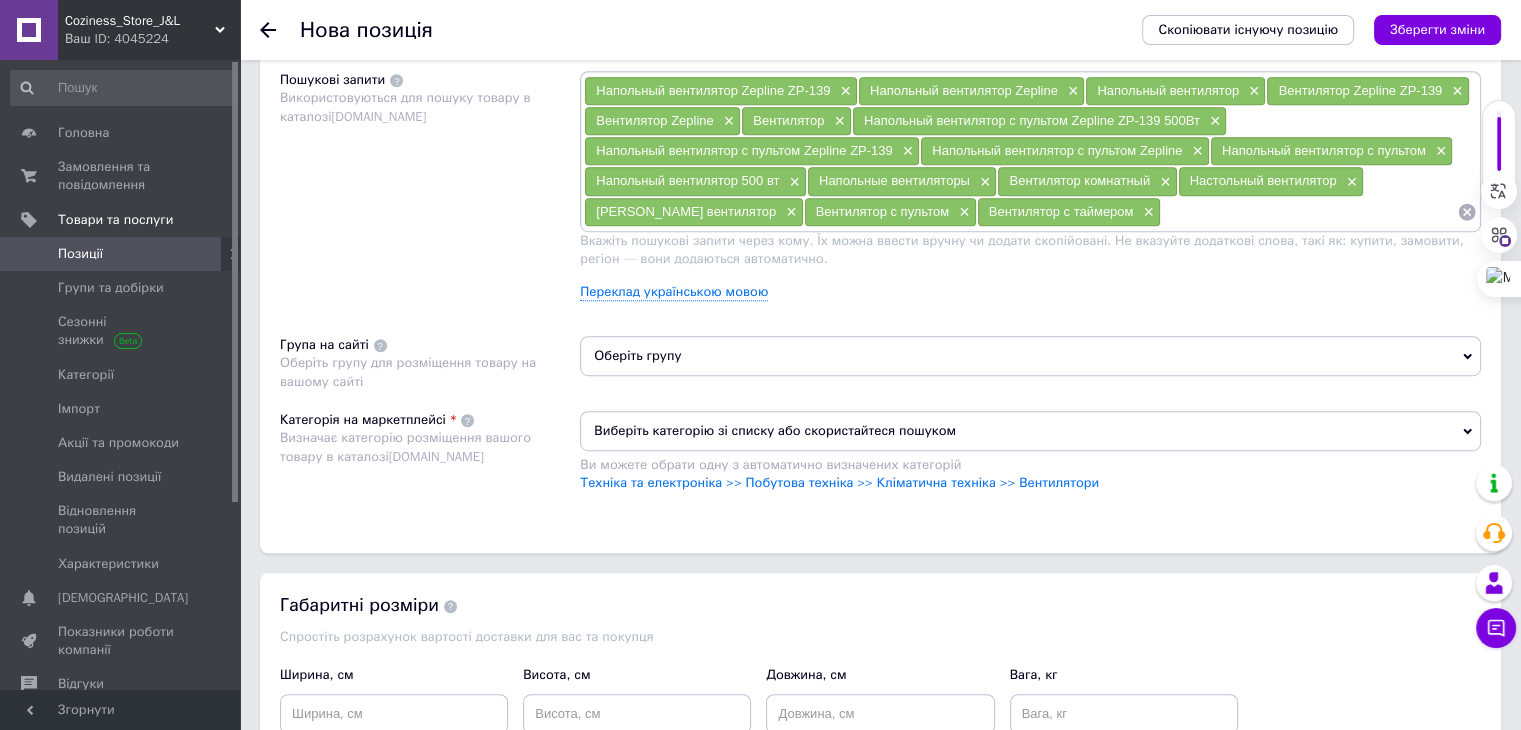 click on "Оберіть групу" at bounding box center (1030, 356) 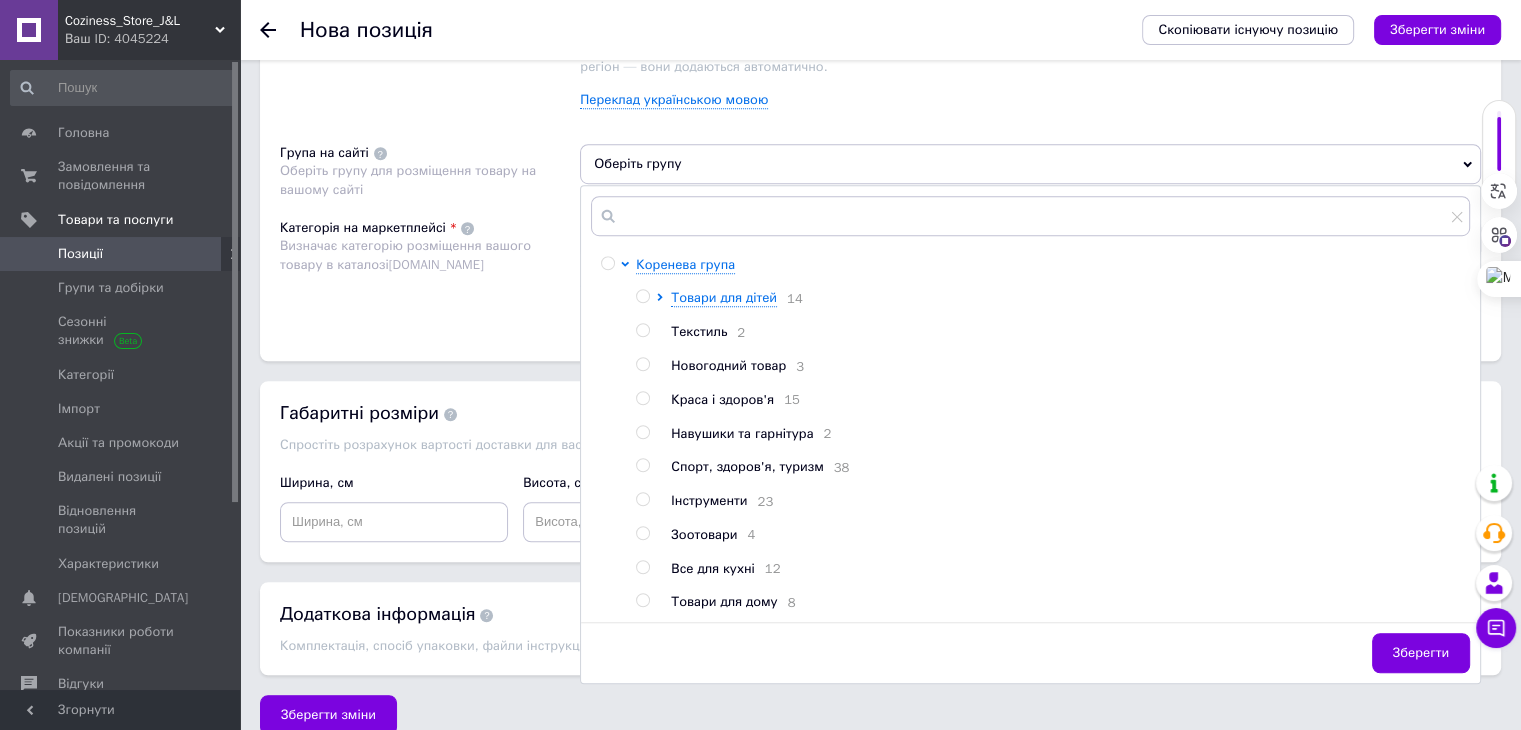 scroll, scrollTop: 1411, scrollLeft: 0, axis: vertical 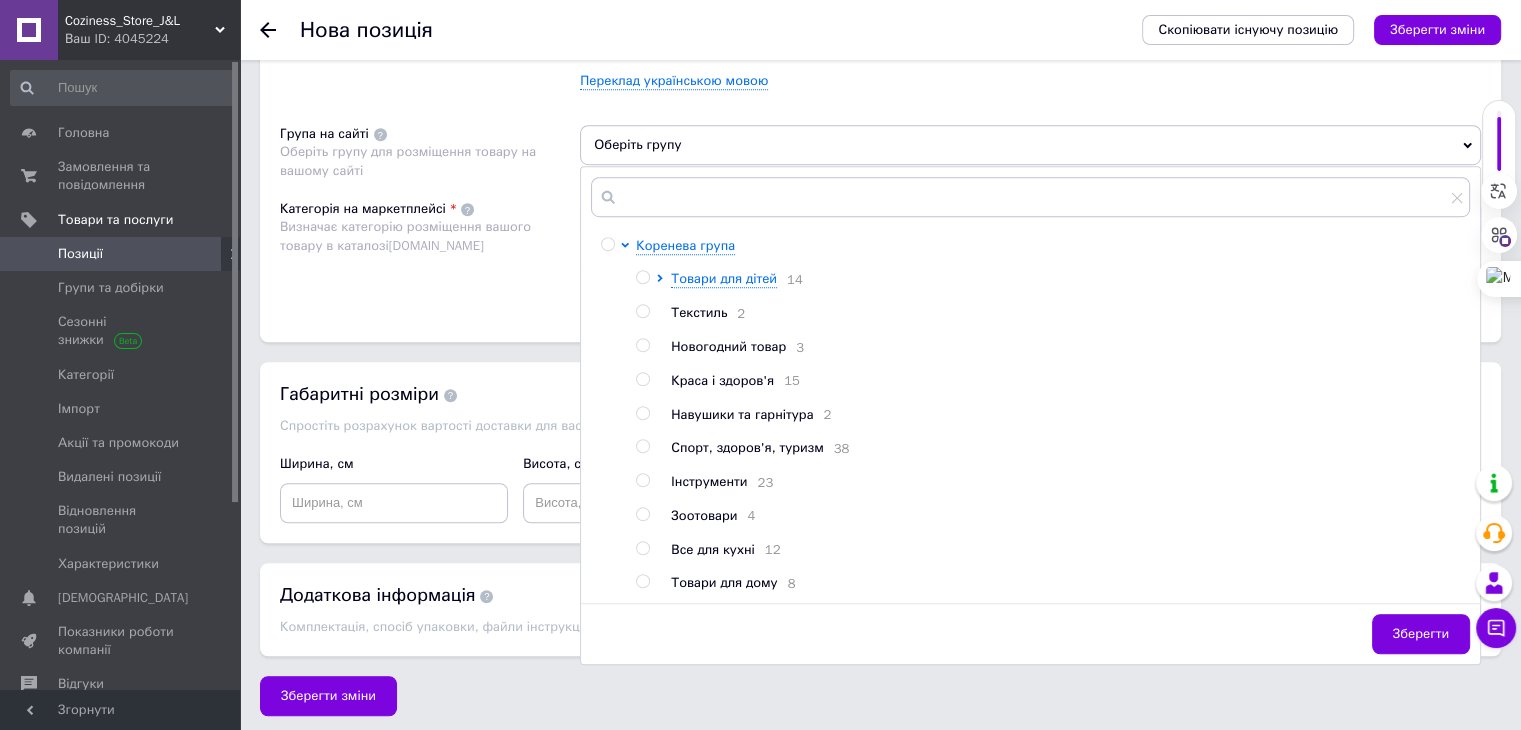 click at bounding box center (642, 581) 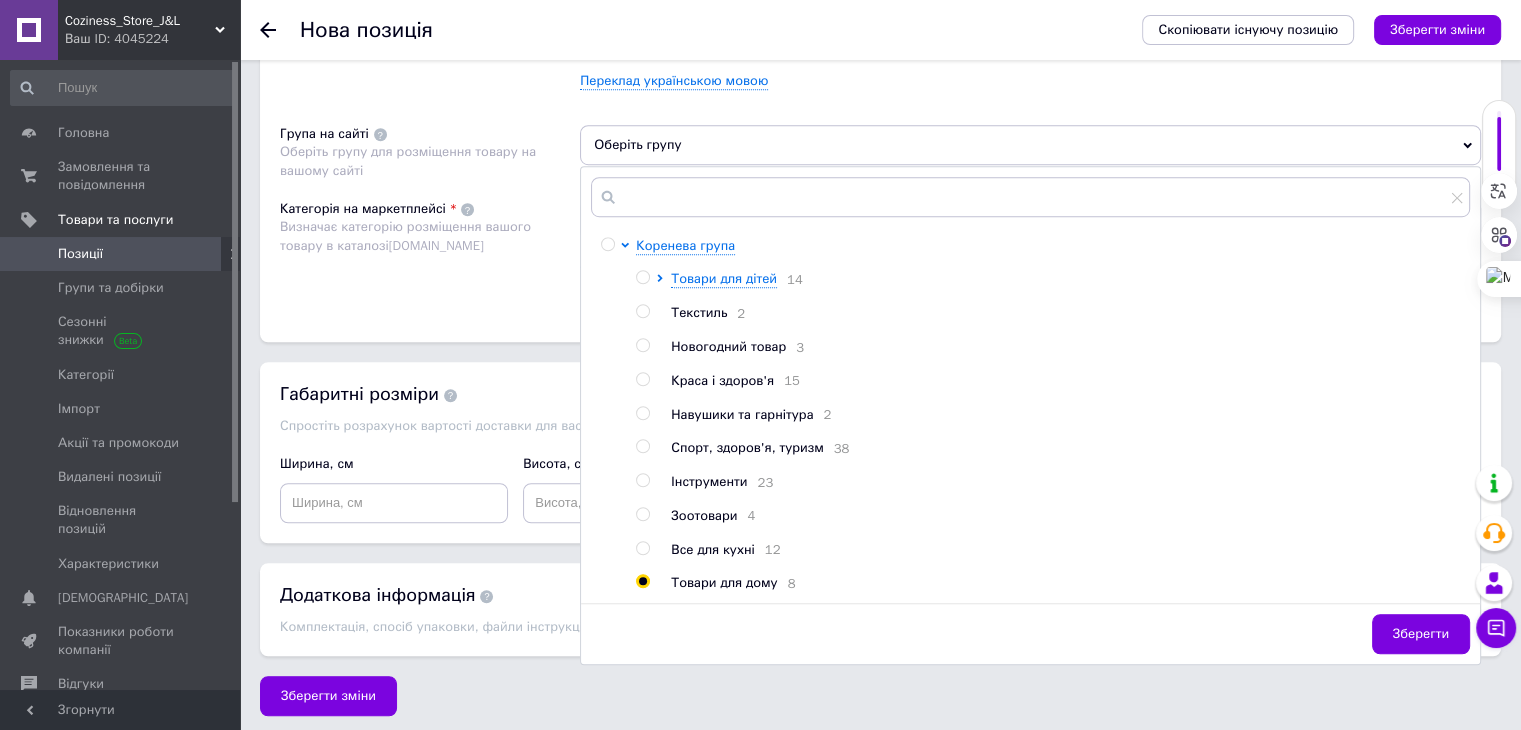 radio on "true" 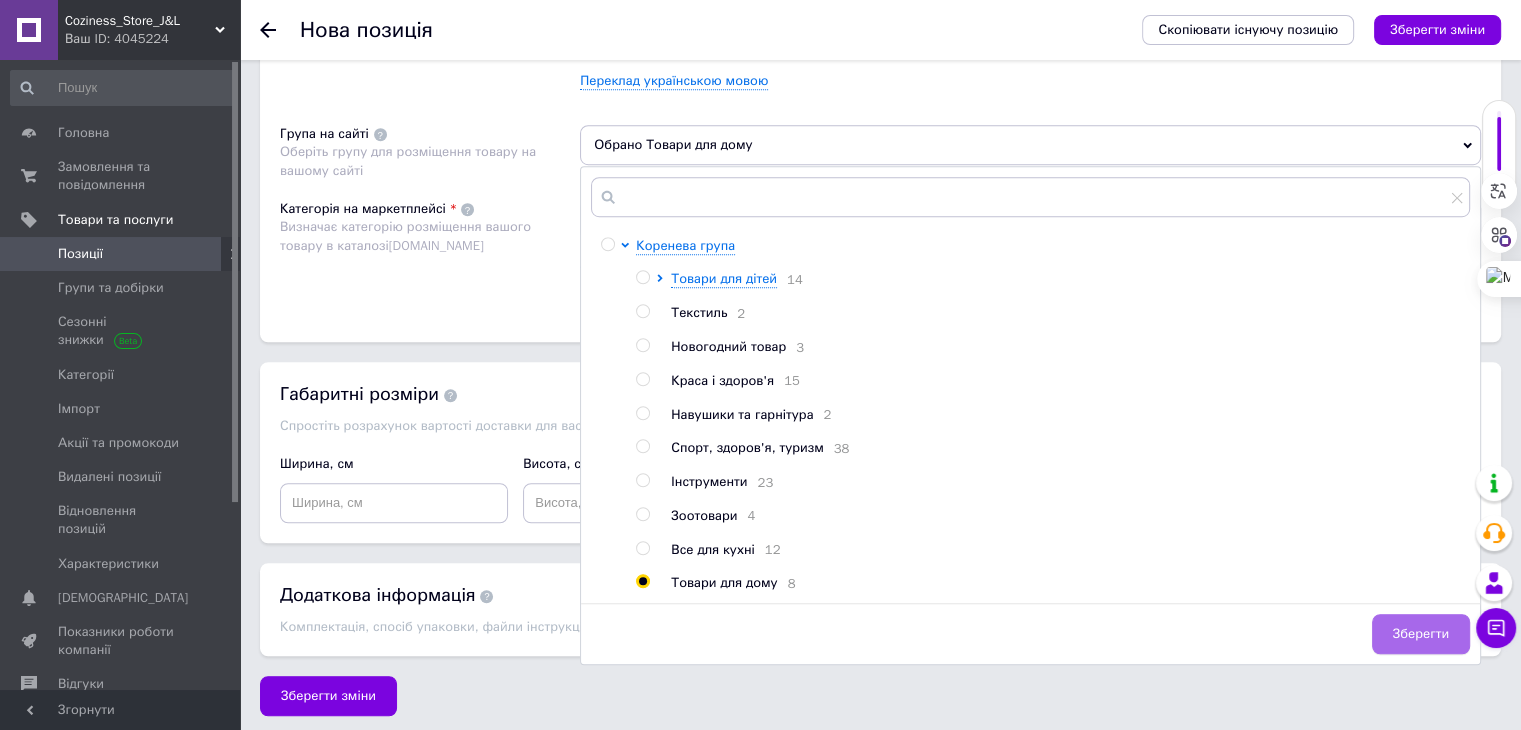 click on "Зберегти" at bounding box center [1421, 634] 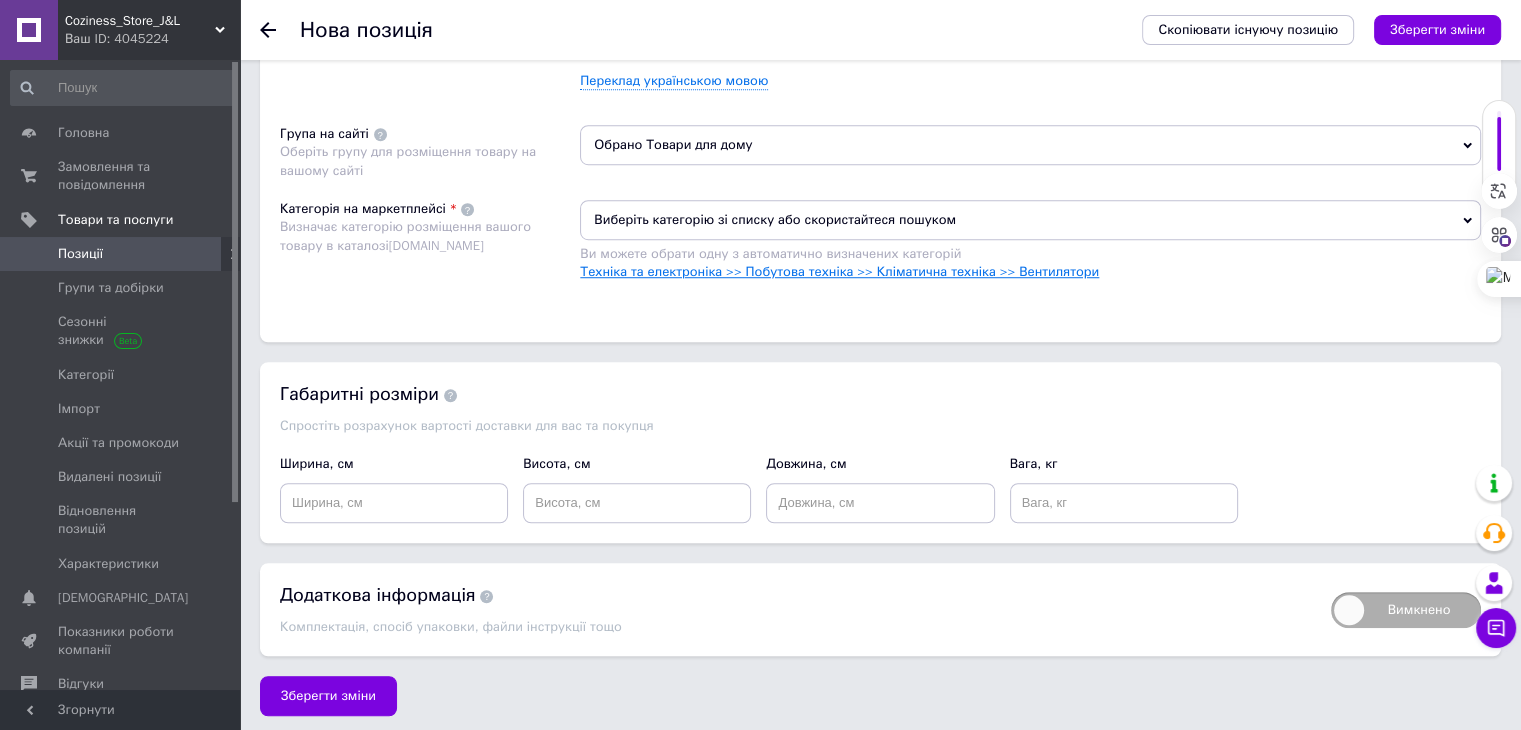 click on "Техніка та електроніка >> Побутова техніка >> Кліматична техніка >> Вентилятори" at bounding box center [839, 271] 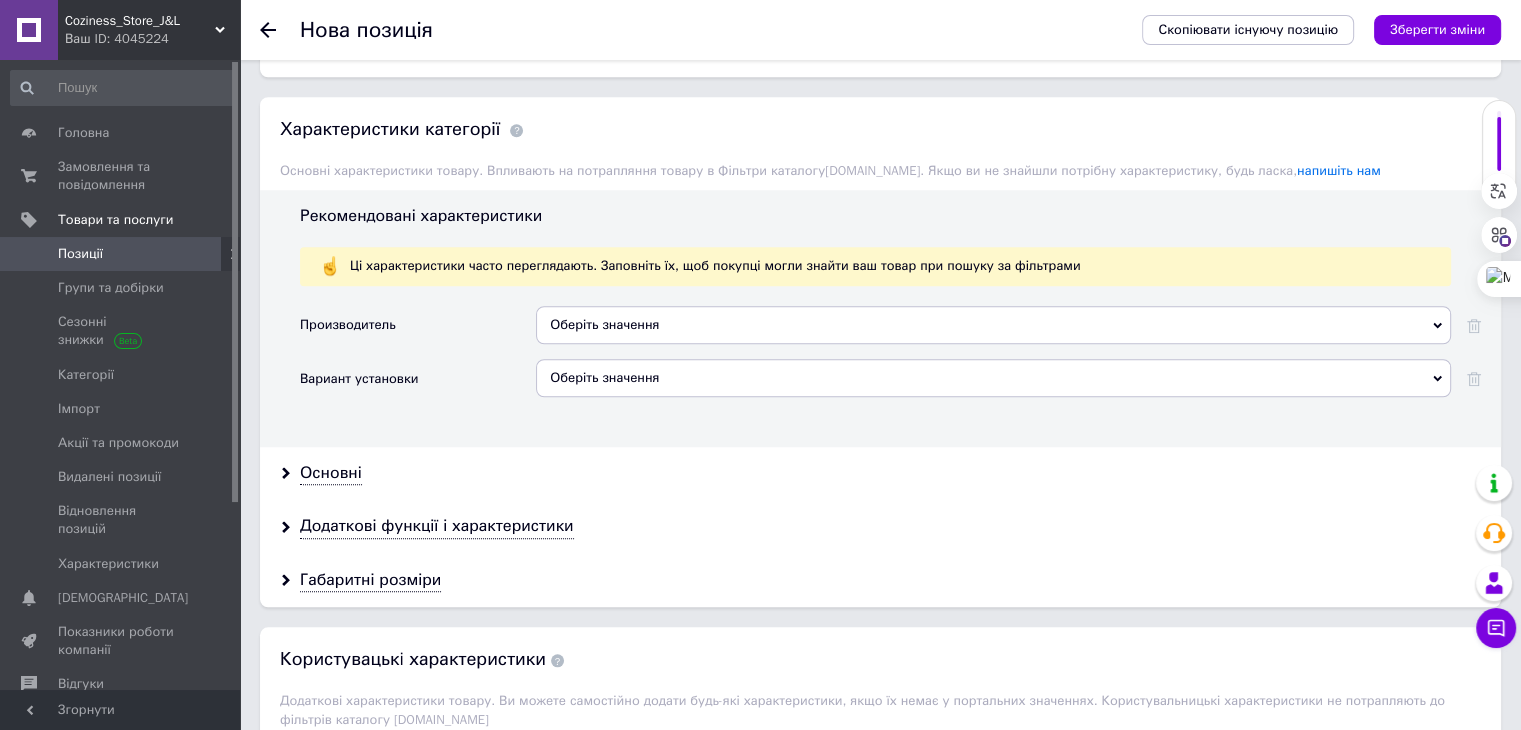 scroll, scrollTop: 1711, scrollLeft: 0, axis: vertical 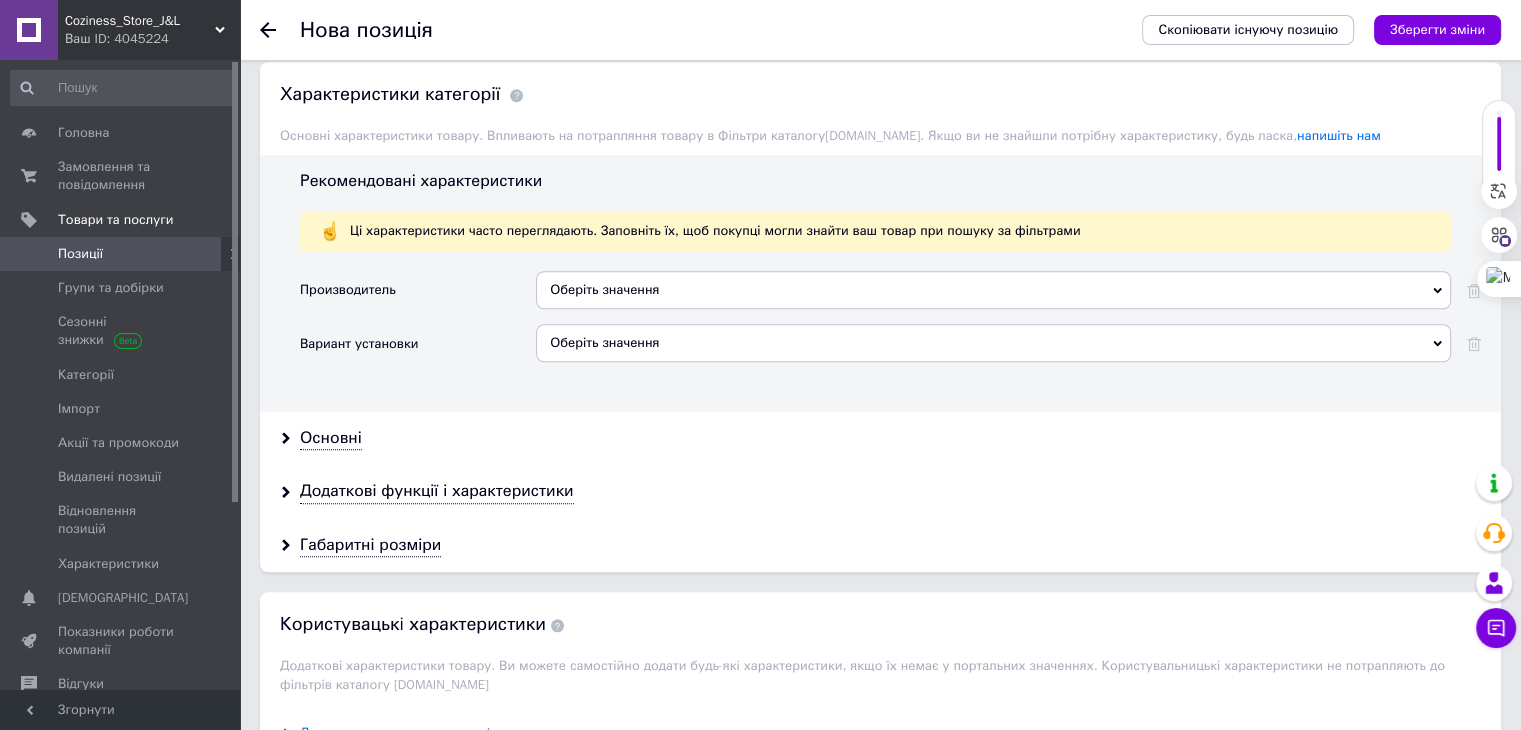 click on "Оберіть значення" at bounding box center [993, 290] 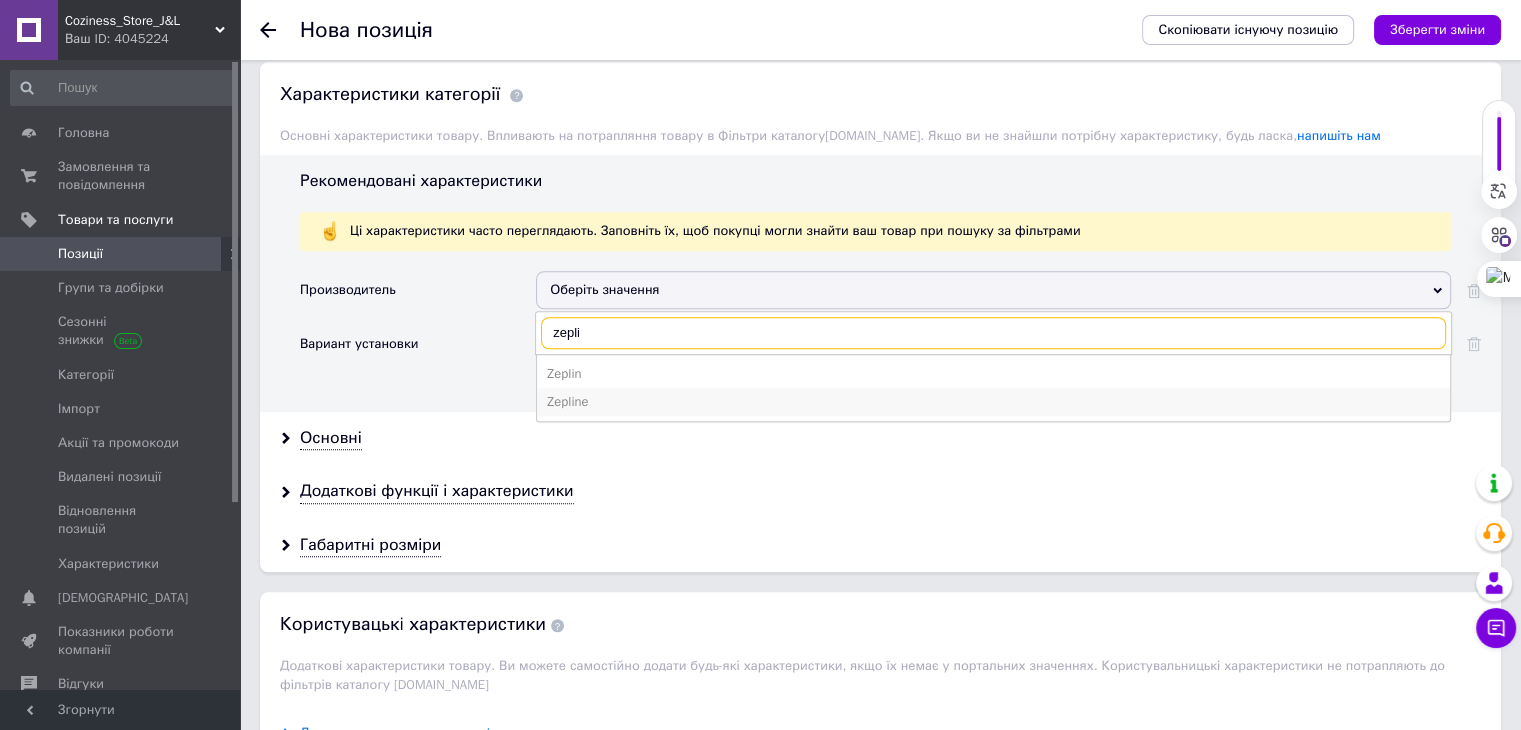 type on "zepli" 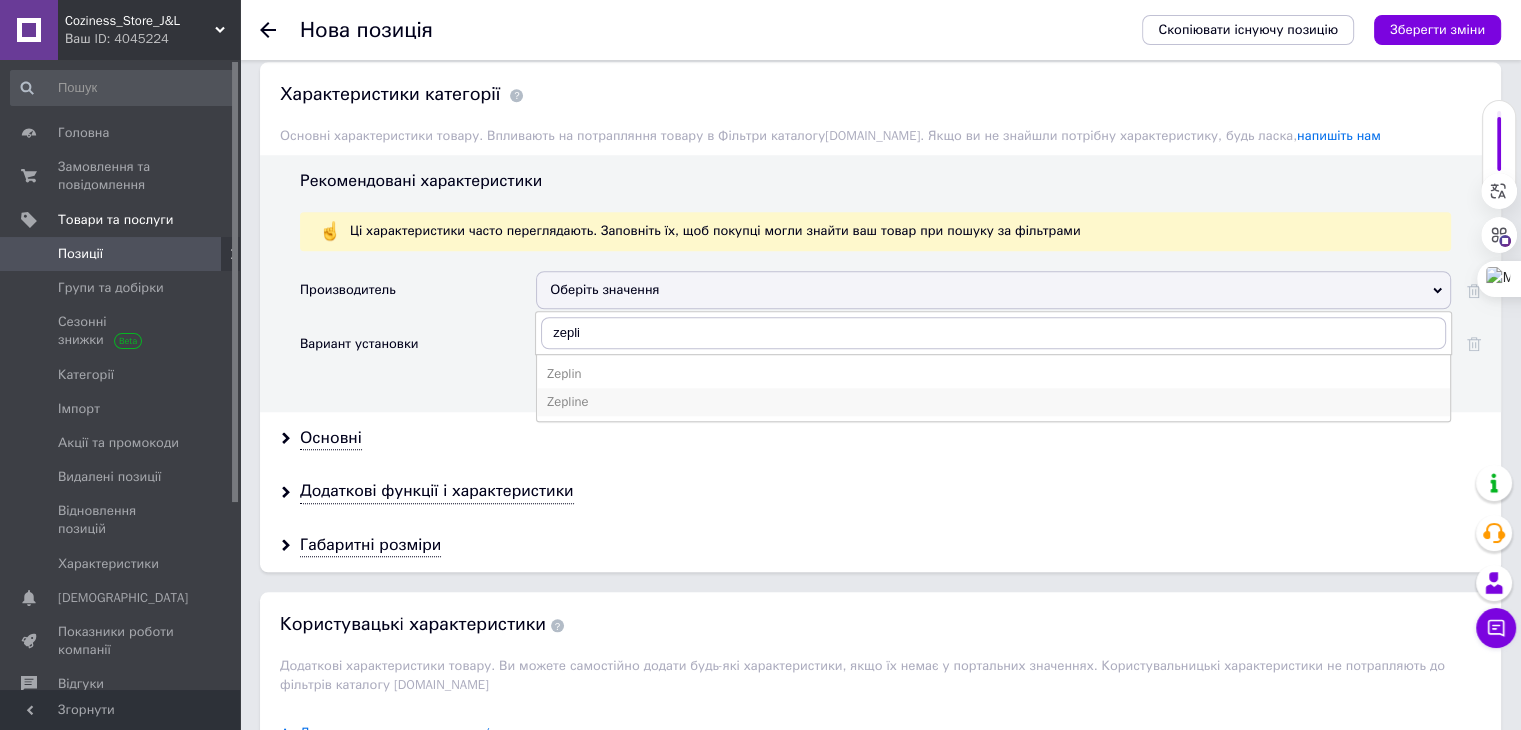 click on "Zepline" at bounding box center (993, 402) 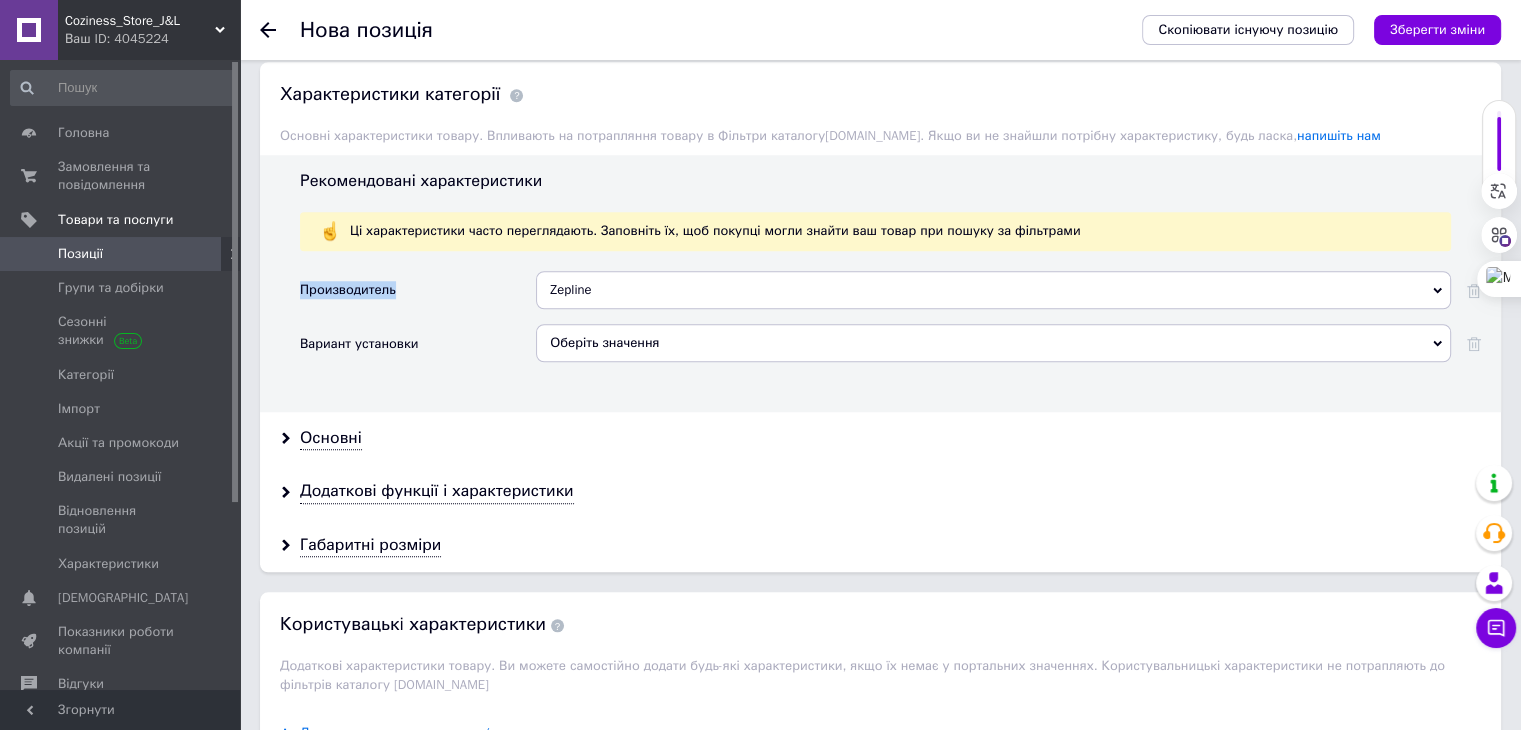click on "Рекомендовані характеристики Ці характеристики часто переглядають. Заповніть їх, щоб
покупці могли знайти ваш товар при пошуку за фільтрами Производитель Zepline ZE Ze-Ze Wed'ze ZE ONE [PERSON_NAME] ZEM Zen Zen-Zen ZES ZET ZEV Zeblaze [PERSON_NAME] [PERSON_NAME] Zelo Zena [PERSON_NAME] Zens Zent Zeos Zeox Zepp ZERO Zest ZETA ZETE ZEUS Zewa ZEWO Zebco Zebex Zebra Zepro [PERSON_NAME] Zedex ZEEKR ZEENE Zefal Zefer Zefir Zegar Zegor Zeiss Zekol Zelba ZEP inc Zep House Zephir Zephyr Zeplin Zepper Zepter Zepline Zeppelin Zephyros [PERSON_NAME] Z-Konzept Nutrition Glanzepol  Floraszept Вариант установки Оберіть значення" at bounding box center [880, 283] 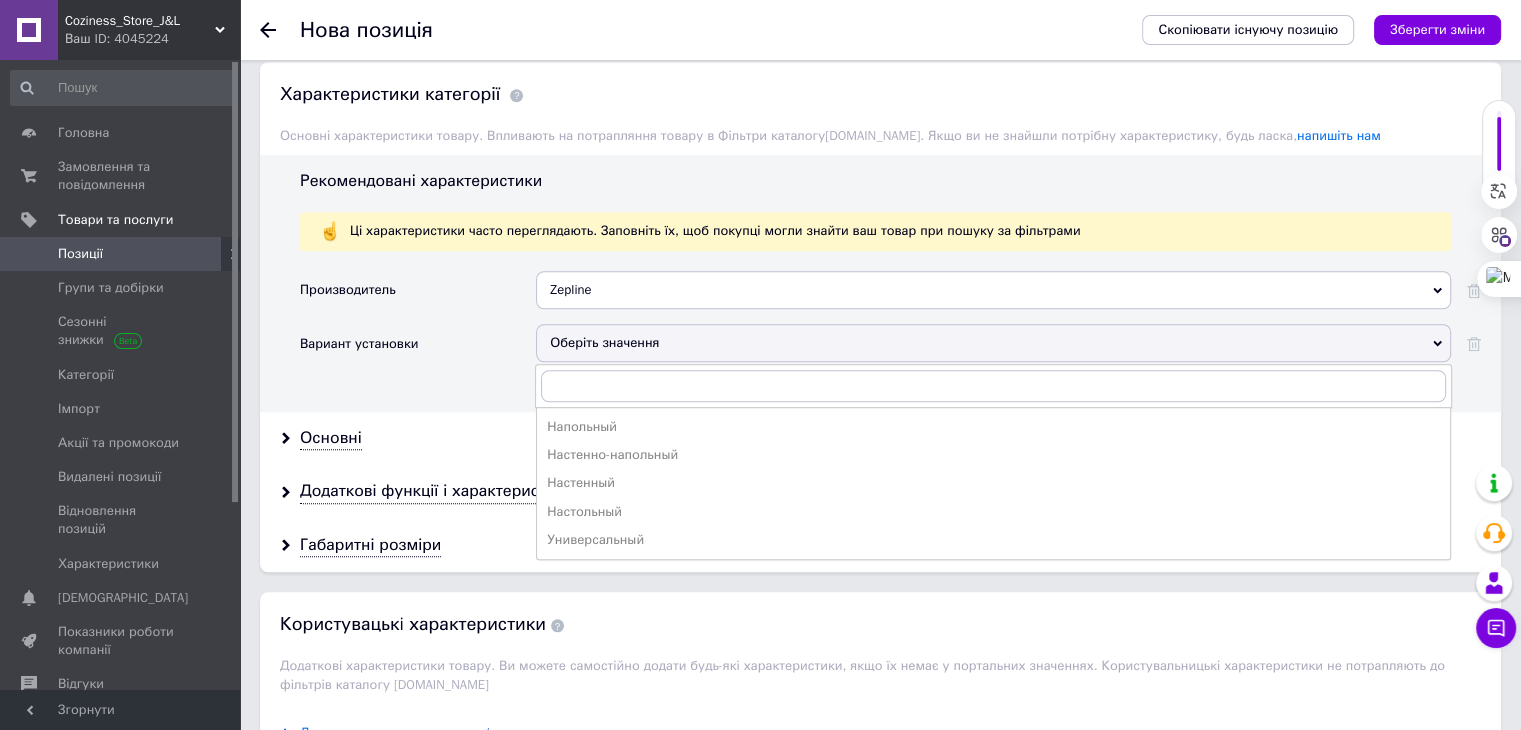 click on "Напольный" at bounding box center [993, 427] 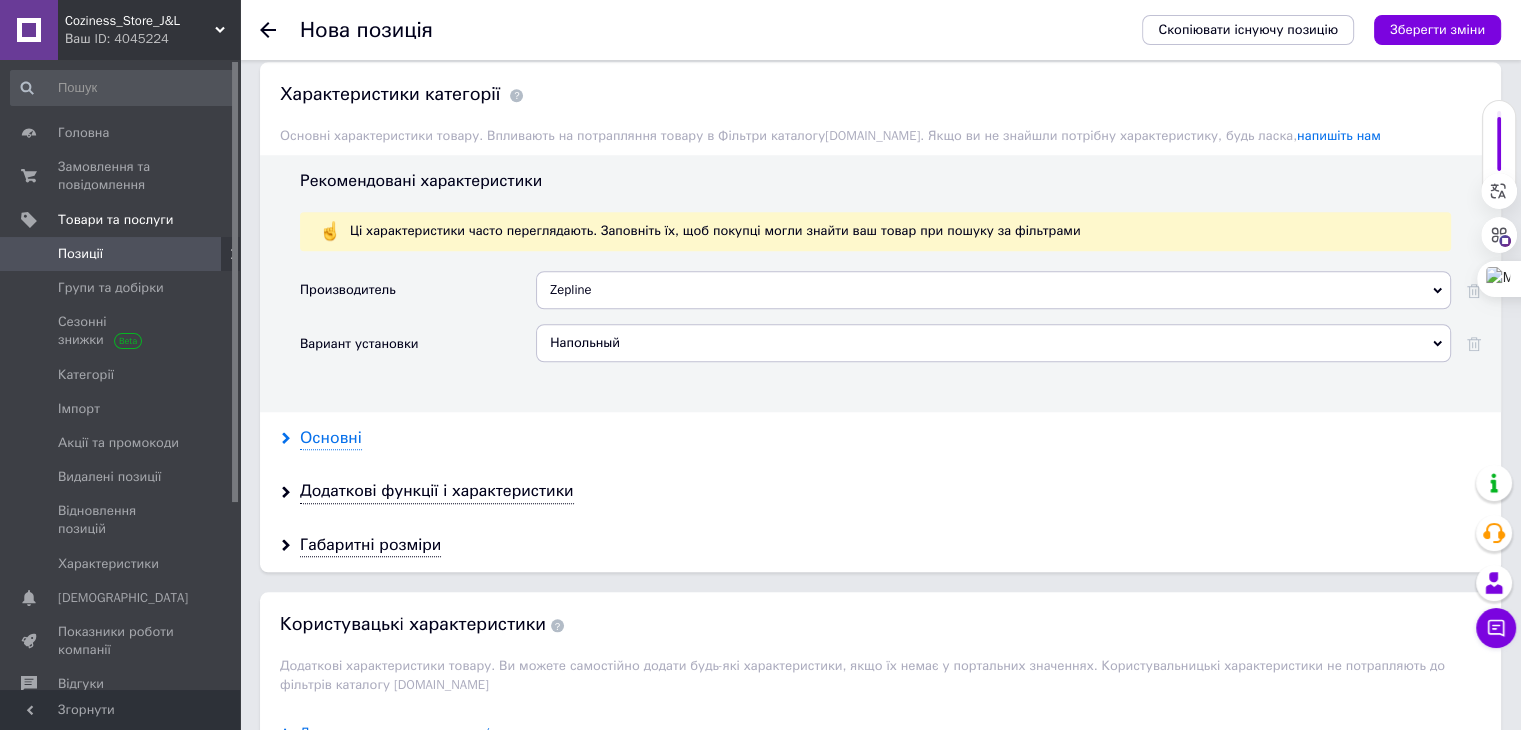 click on "Основні" at bounding box center [331, 438] 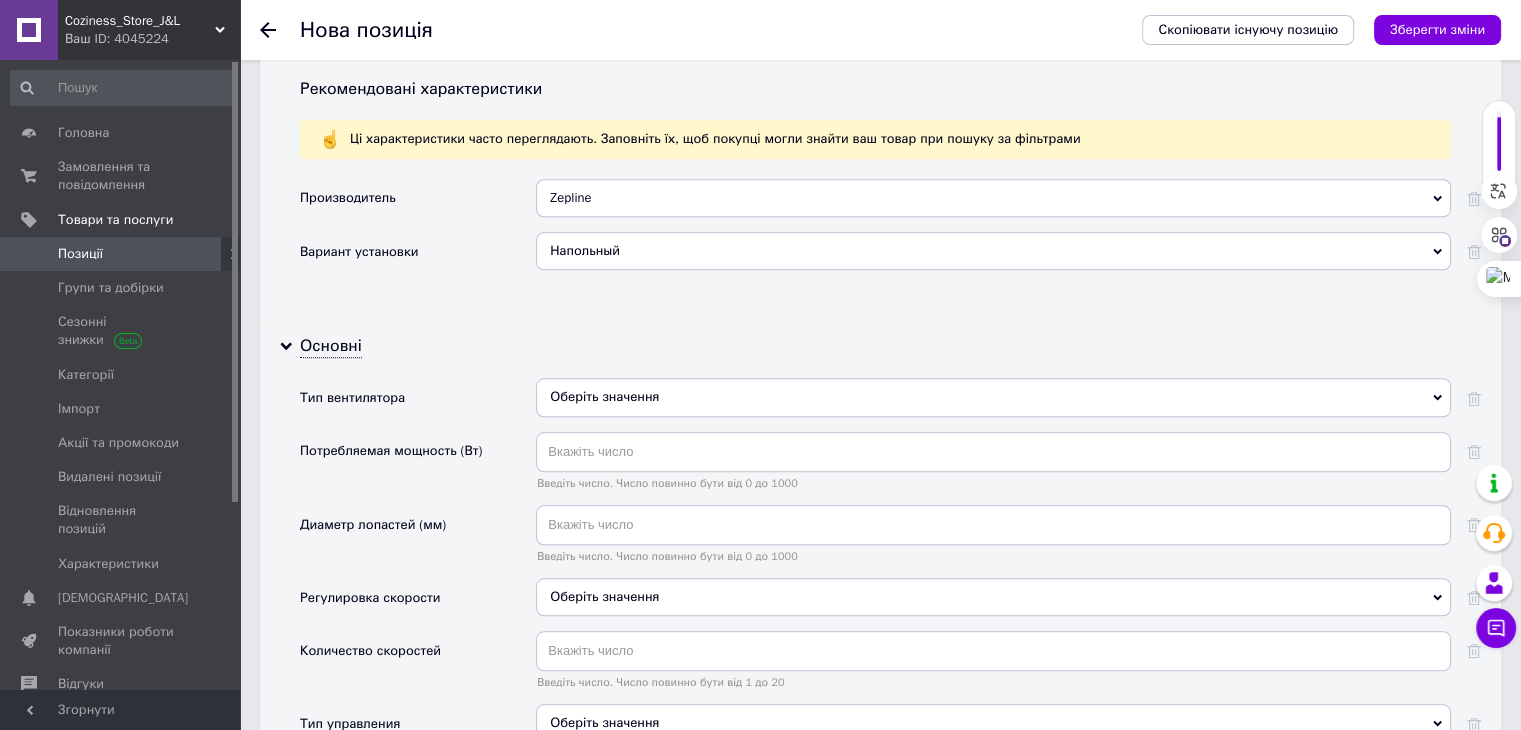 scroll, scrollTop: 1911, scrollLeft: 0, axis: vertical 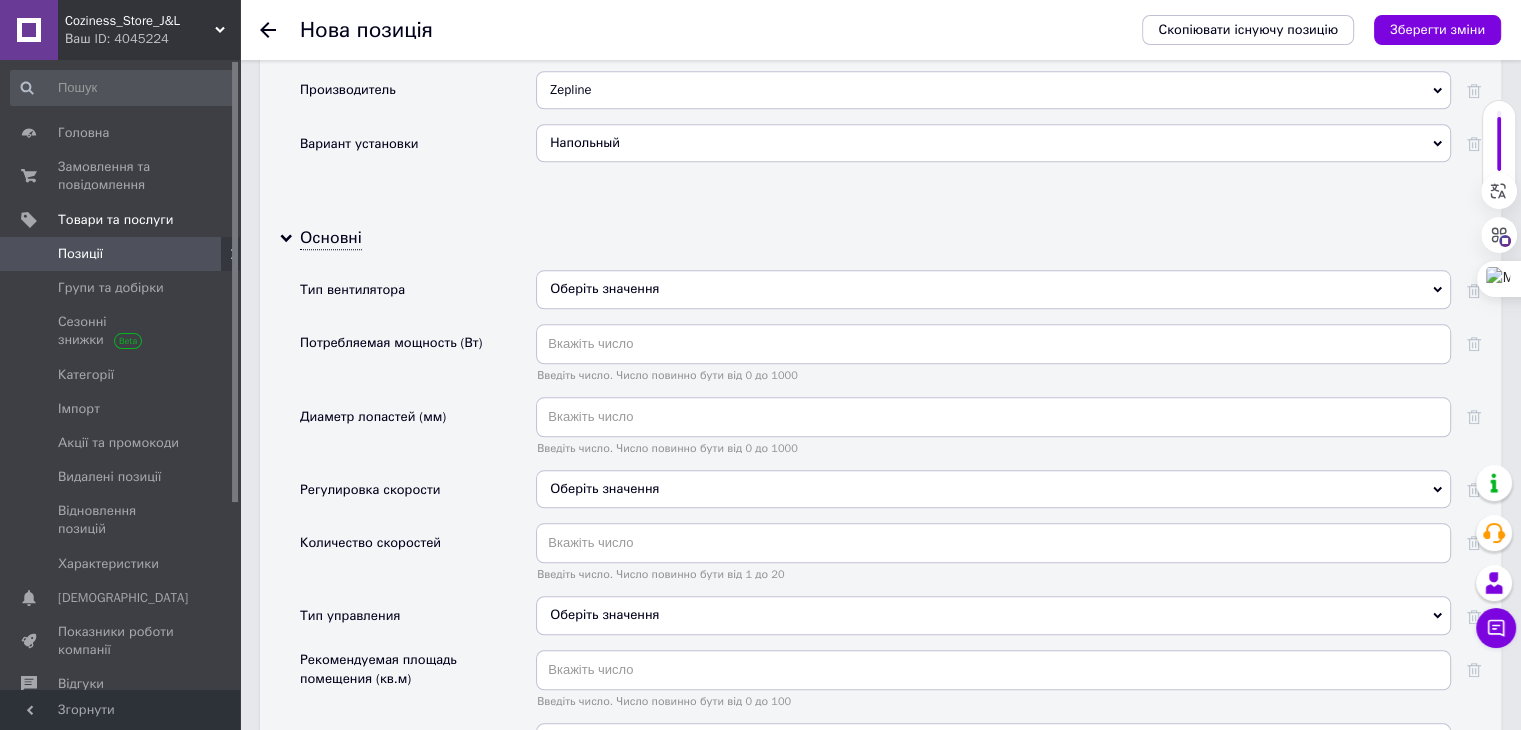 click on "Оберіть значення" at bounding box center (993, 289) 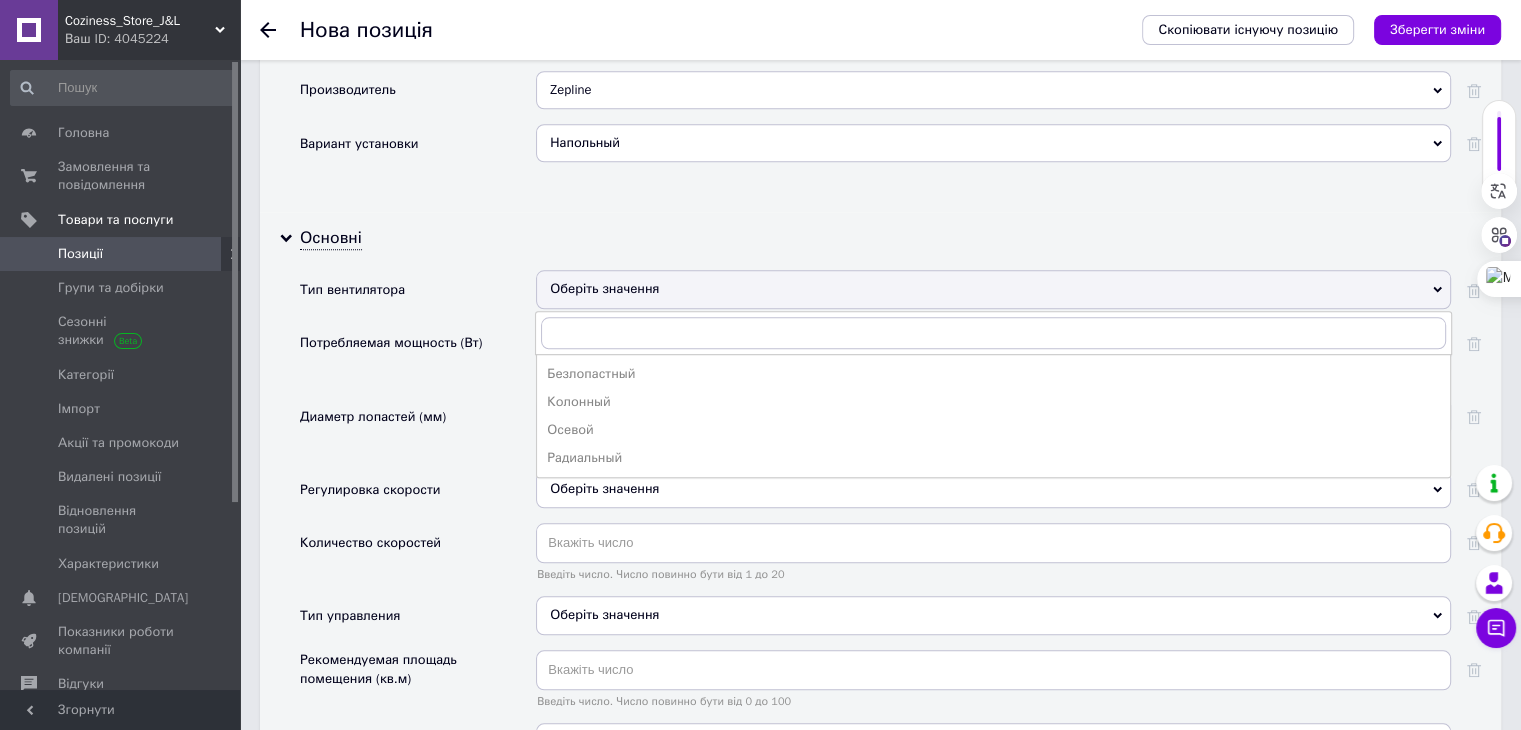click on "Оберіть значення" at bounding box center (993, 289) 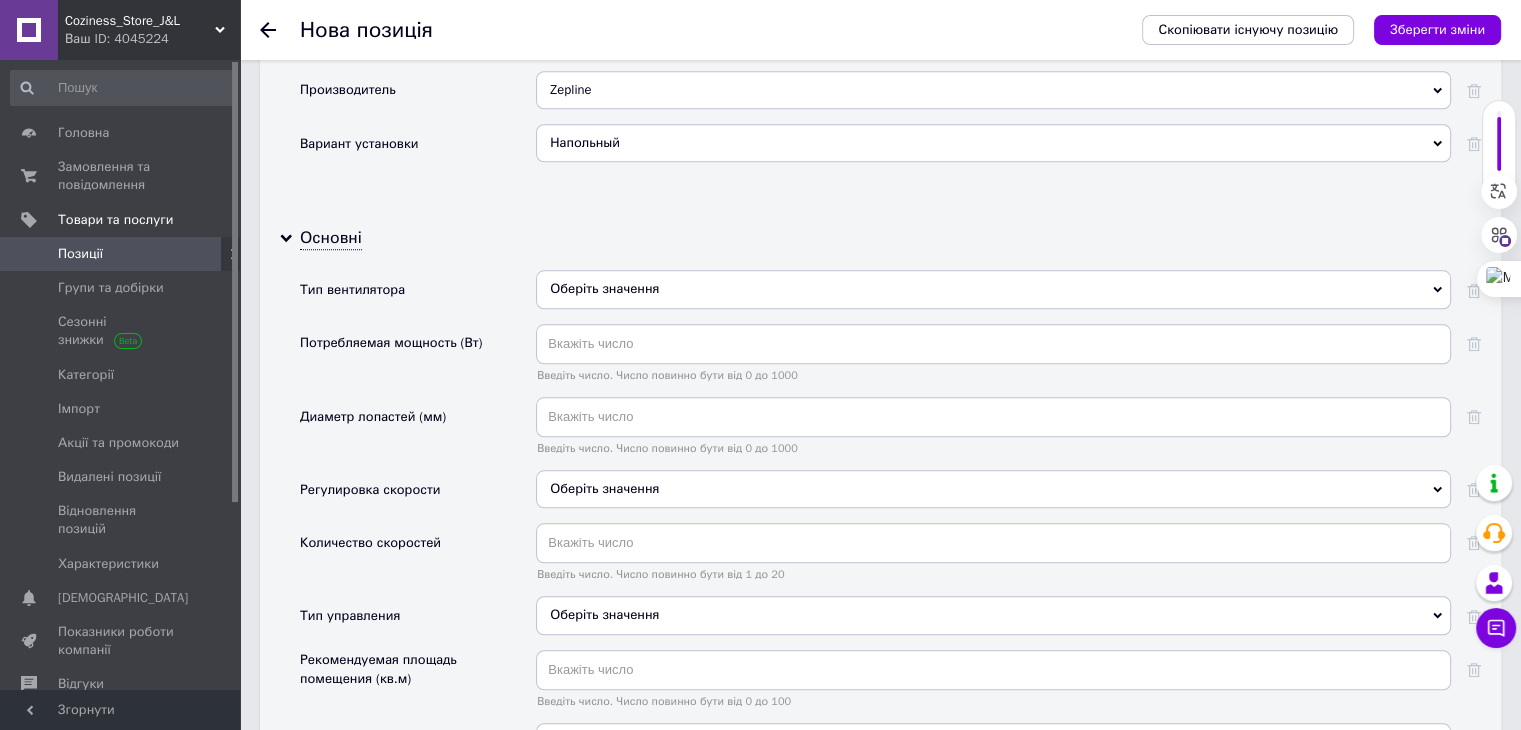 click on "Оберіть значення" at bounding box center (993, 289) 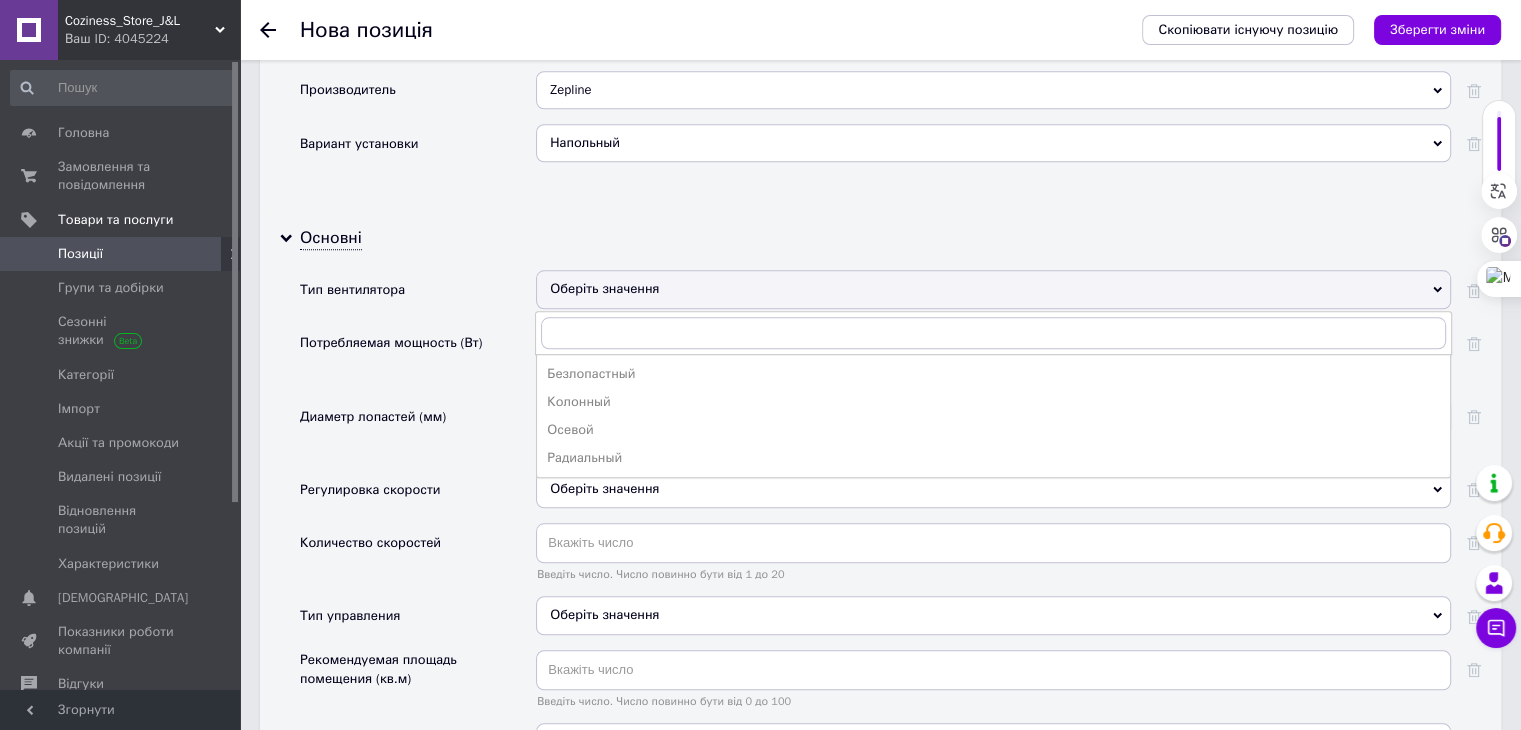 click on "Оберіть значення" at bounding box center (993, 289) 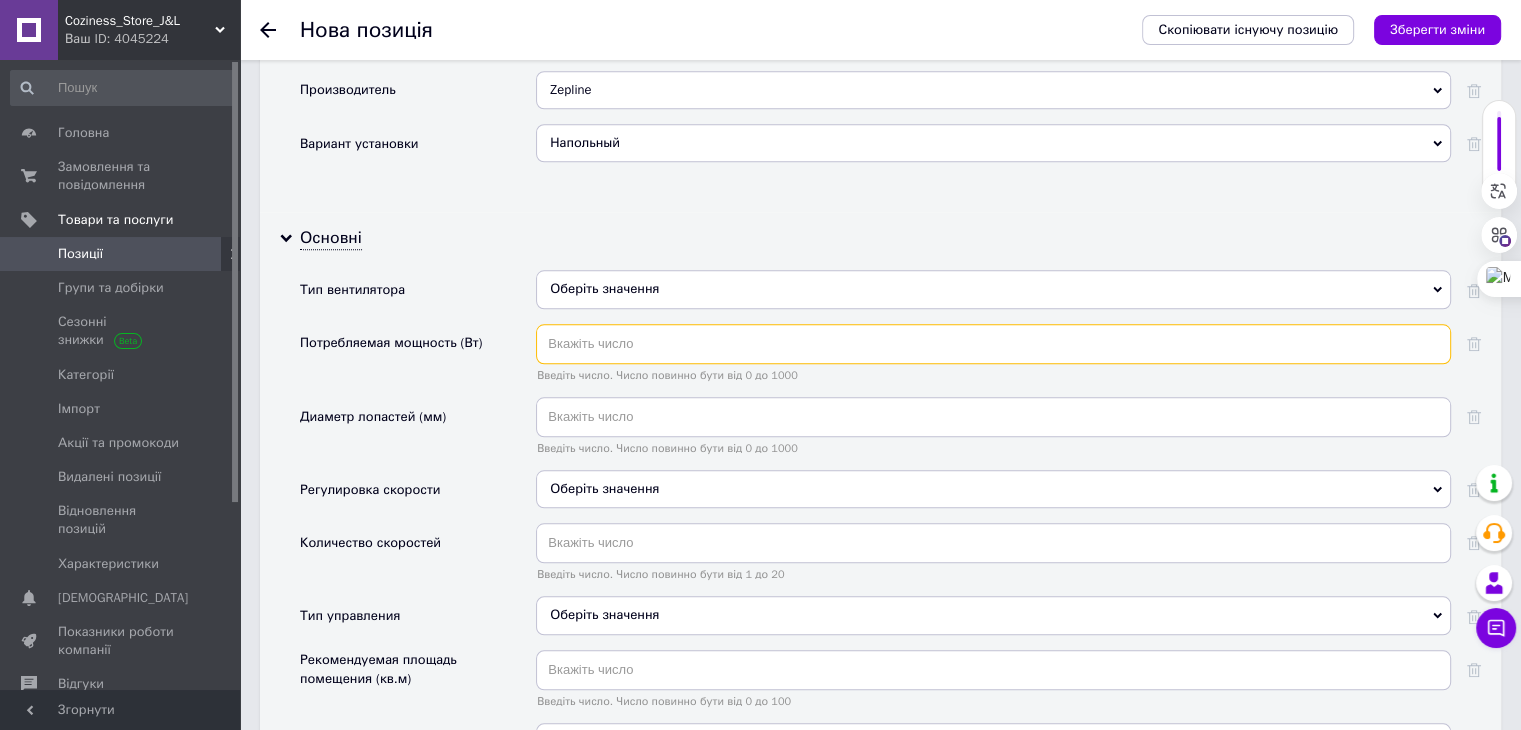 click at bounding box center (993, 344) 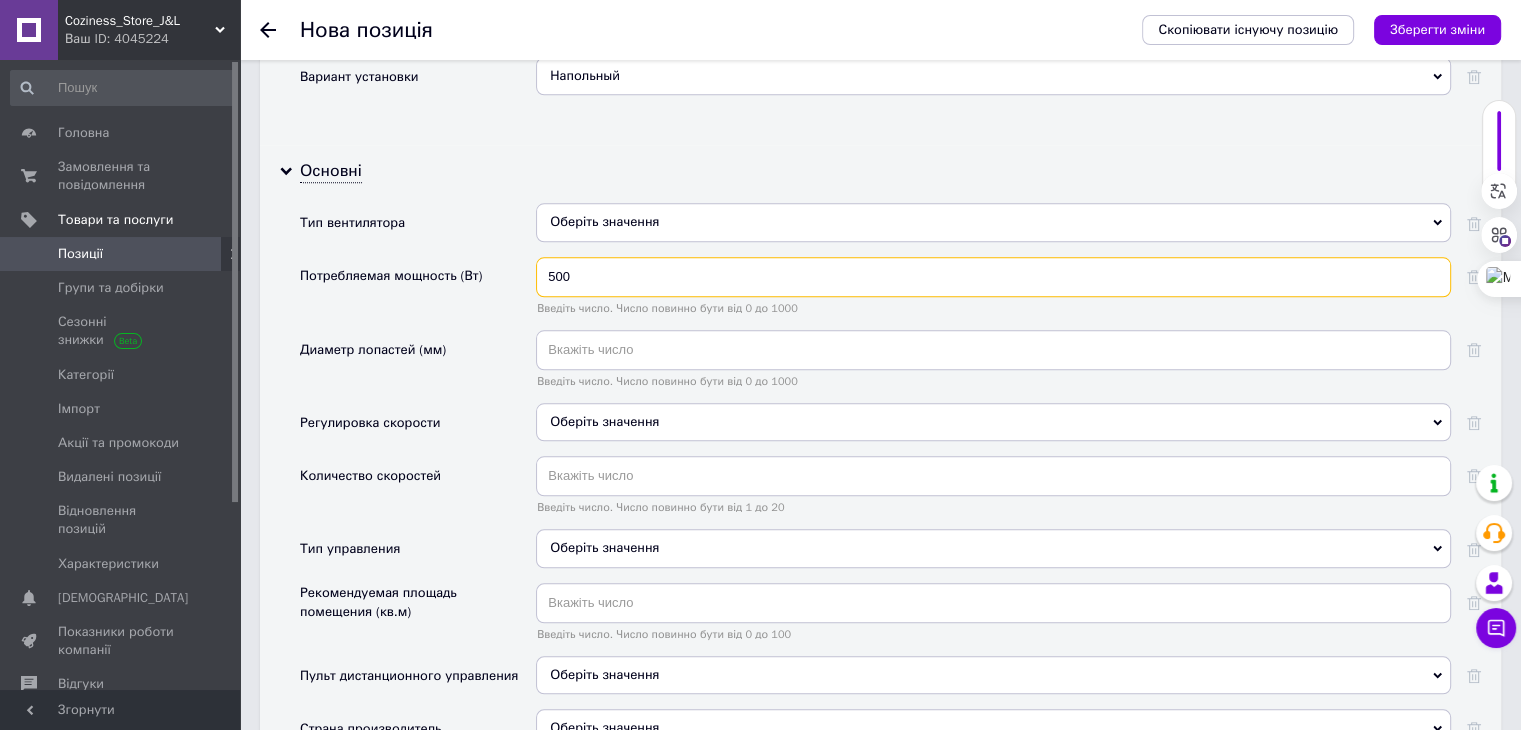 scroll, scrollTop: 2011, scrollLeft: 0, axis: vertical 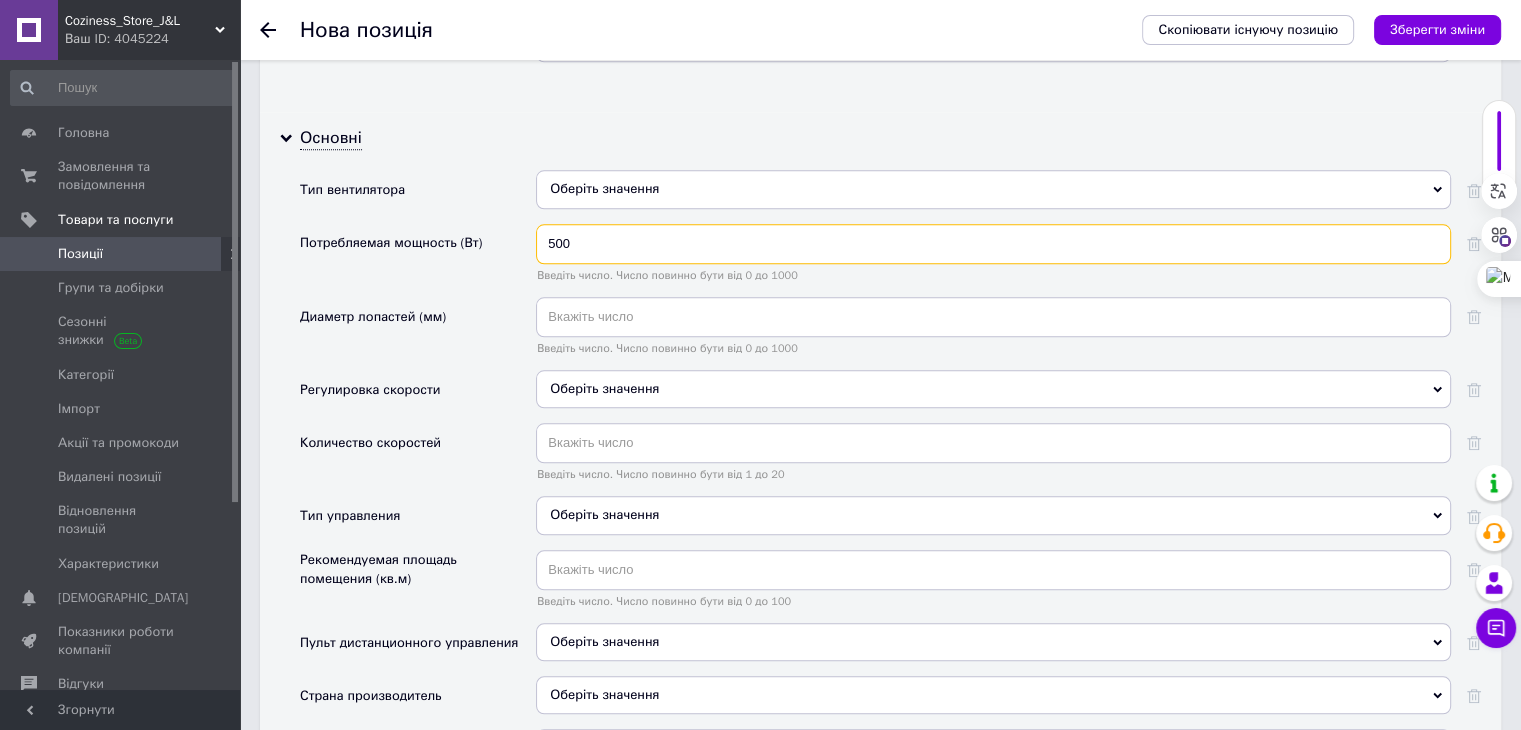 type on "500" 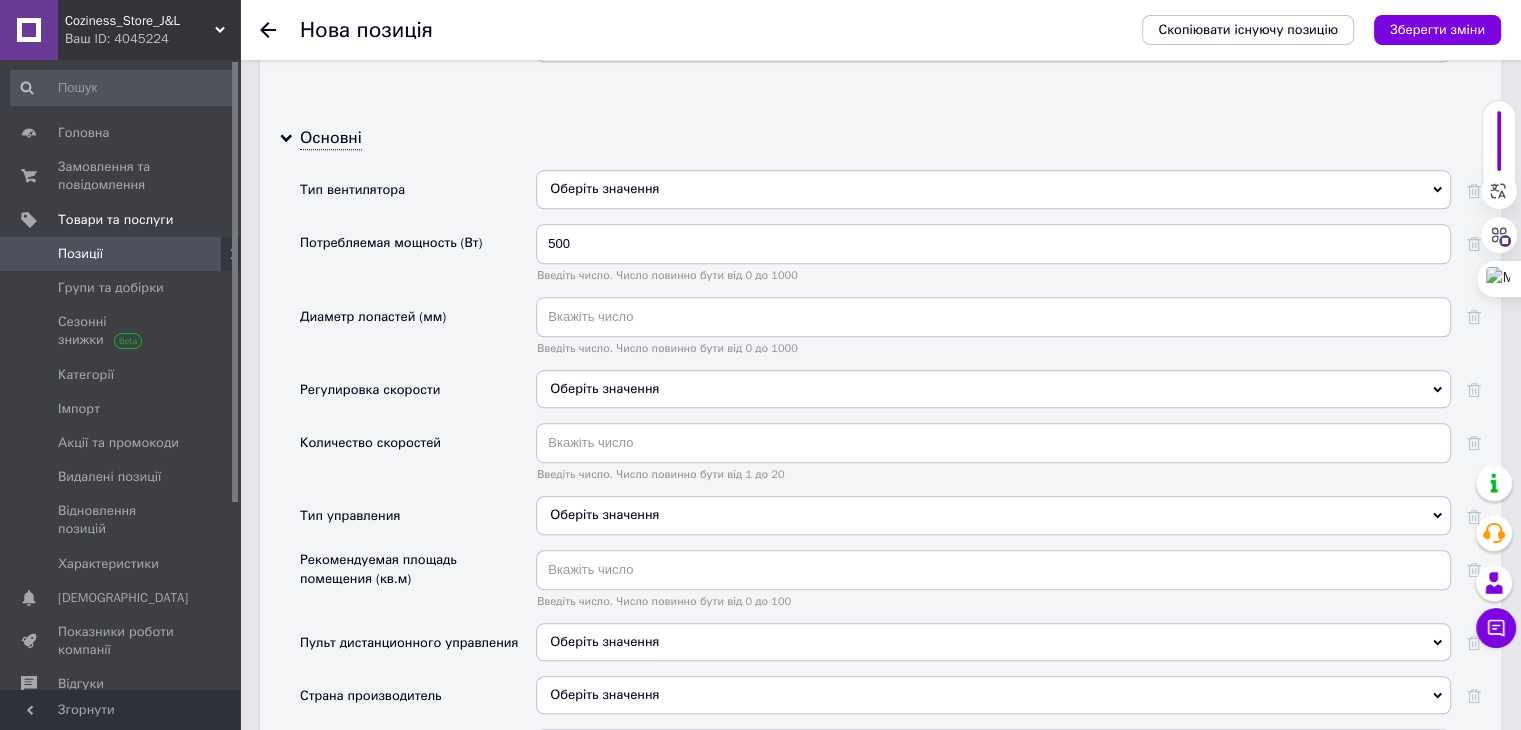 click on "Оберіть значення" at bounding box center [993, 389] 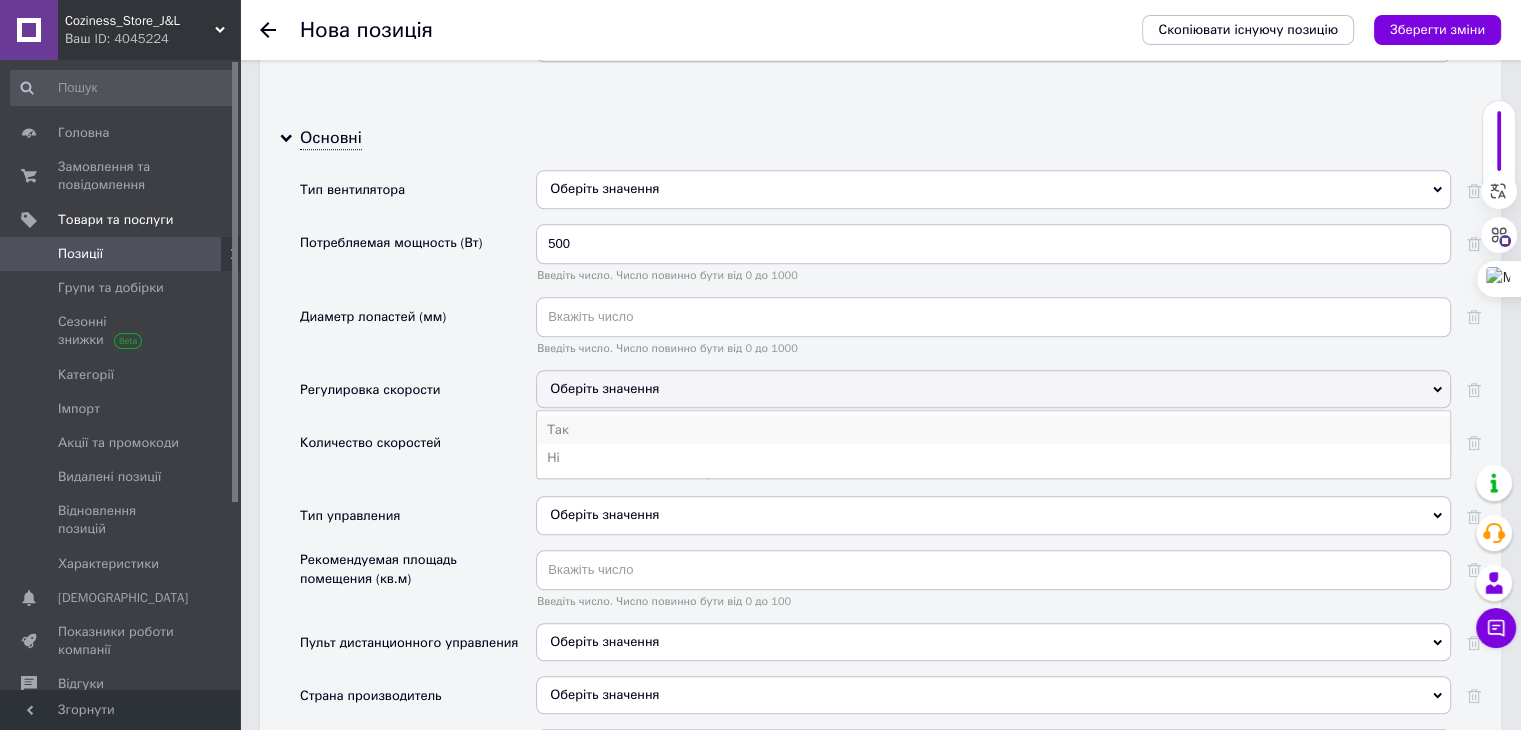 click on "Так" at bounding box center (993, 430) 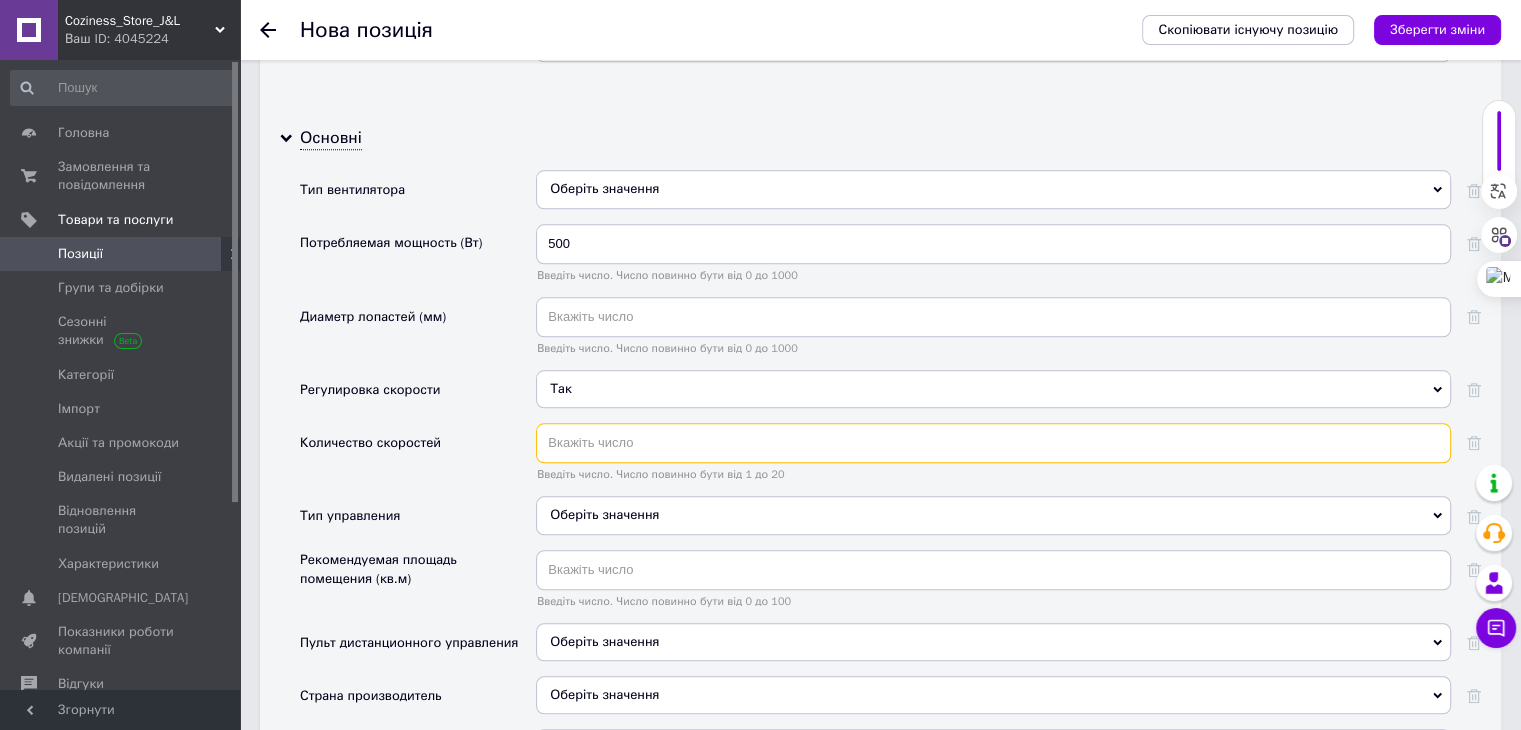 click at bounding box center [993, 443] 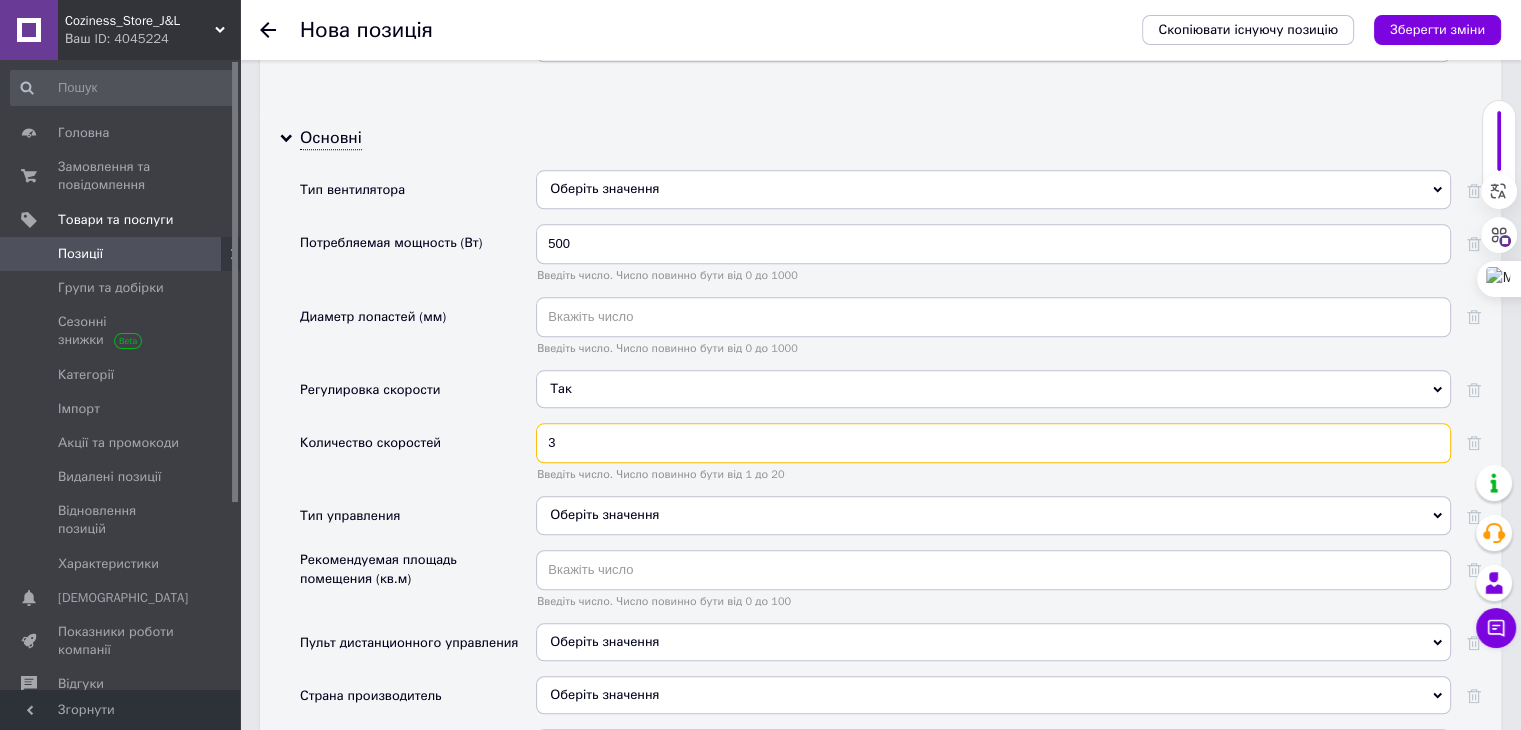 type on "3" 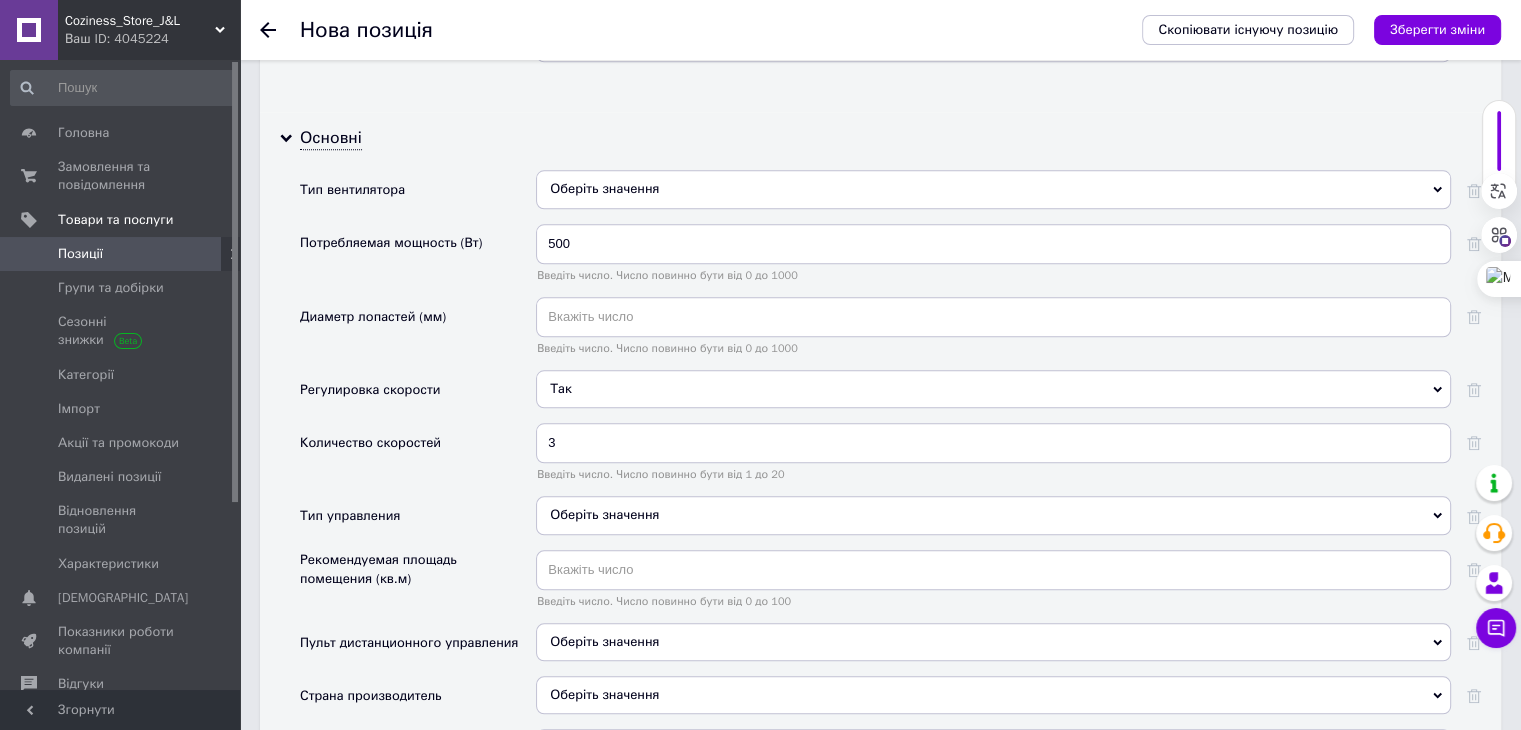 click on "Оберіть значення" at bounding box center [993, 515] 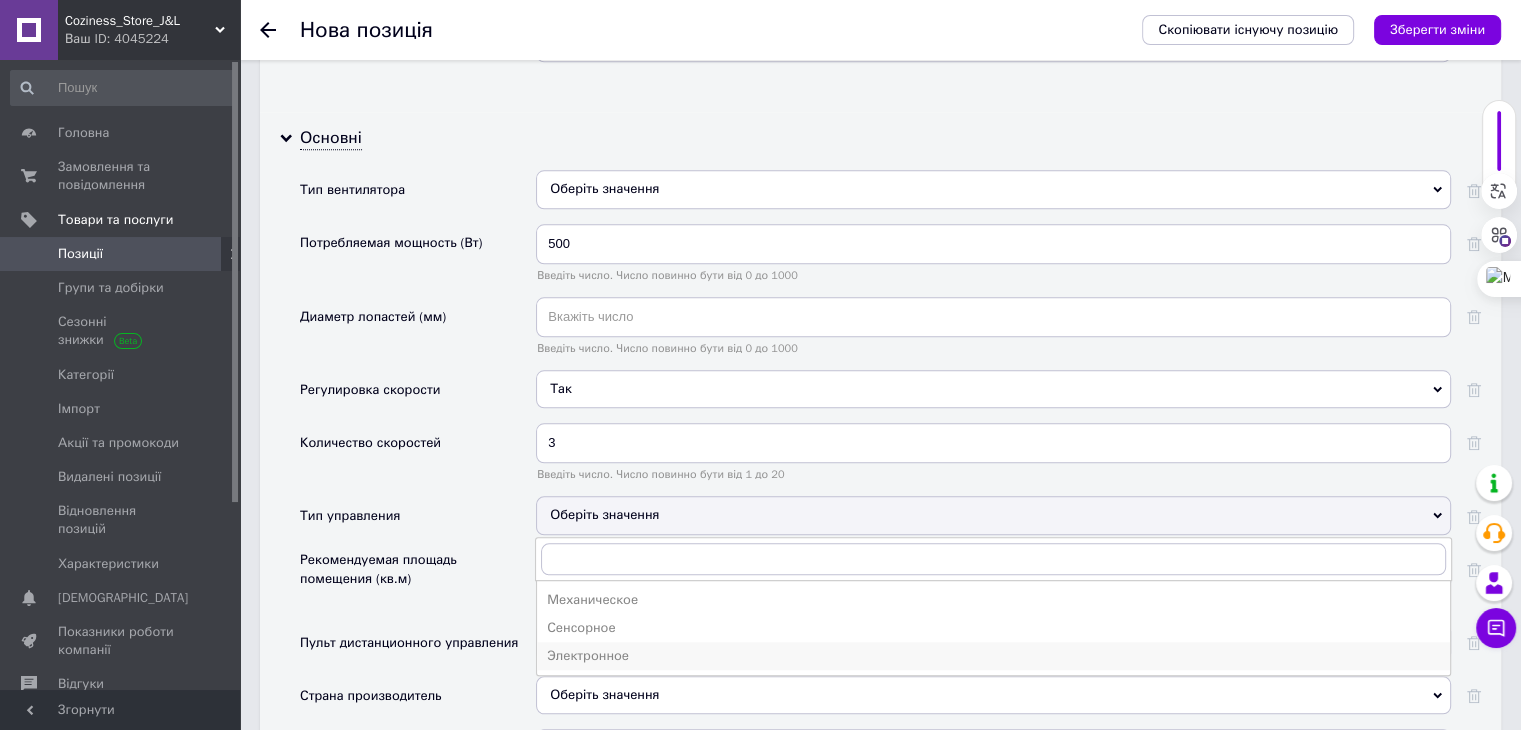 click on "Электронное" at bounding box center [993, 656] 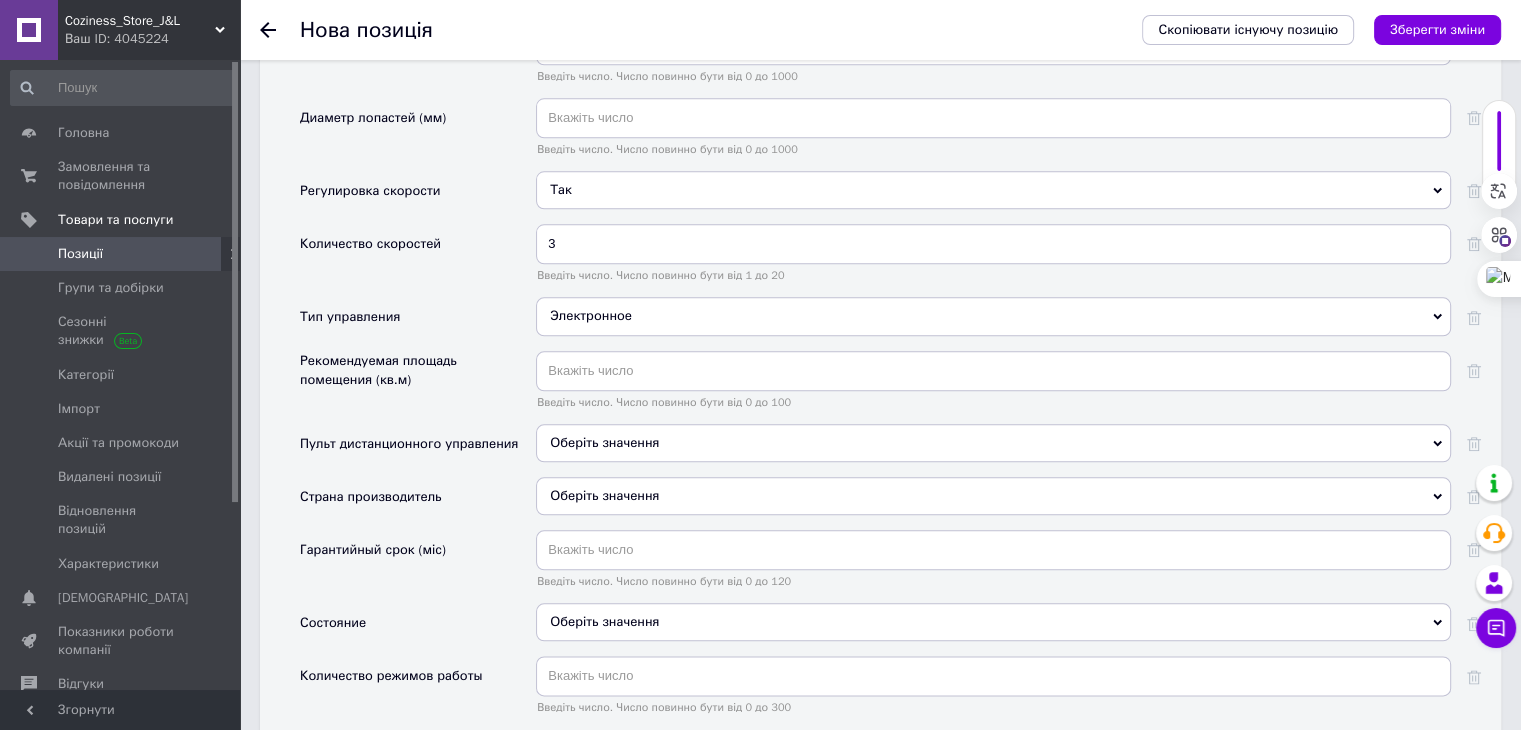 scroll, scrollTop: 2211, scrollLeft: 0, axis: vertical 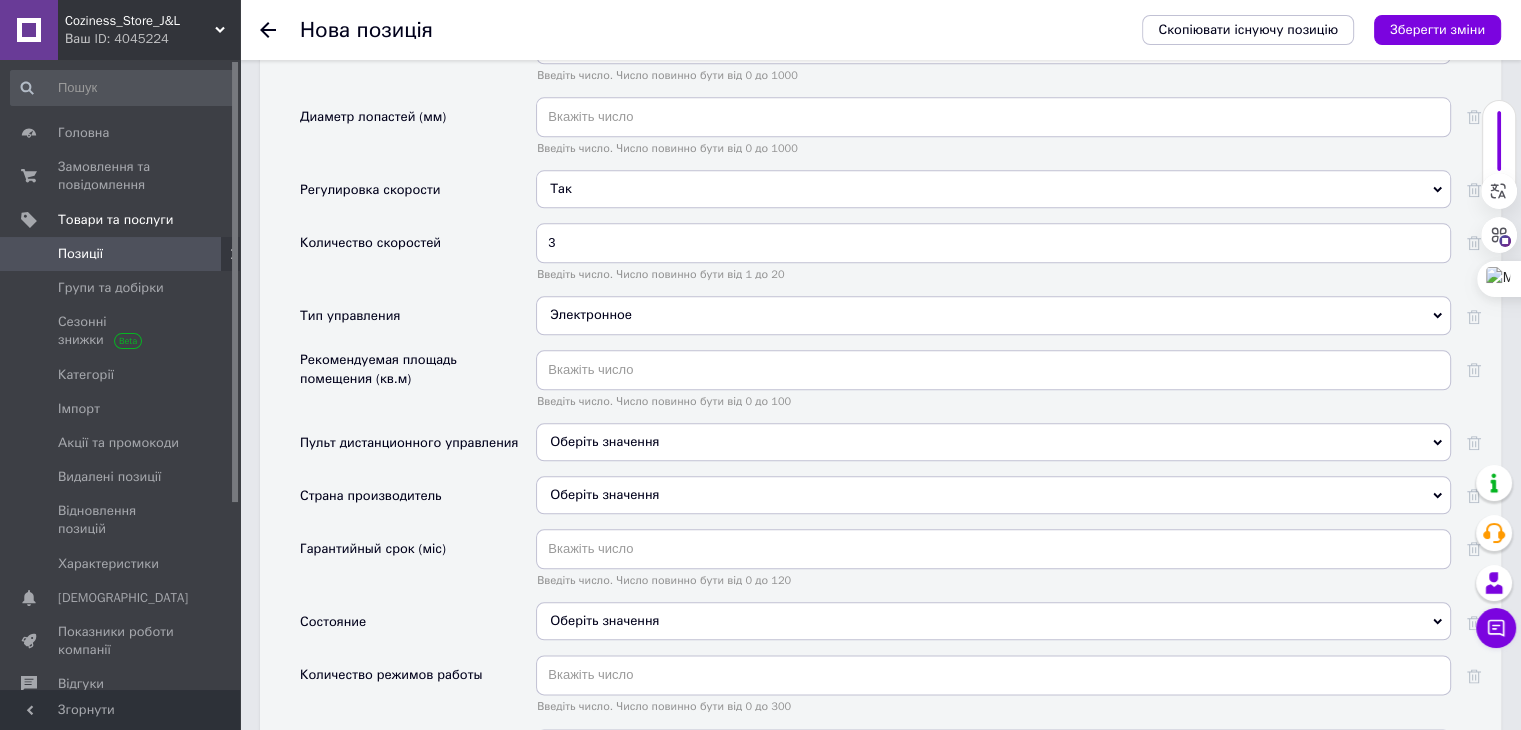 click on "Оберіть значення" at bounding box center (993, 442) 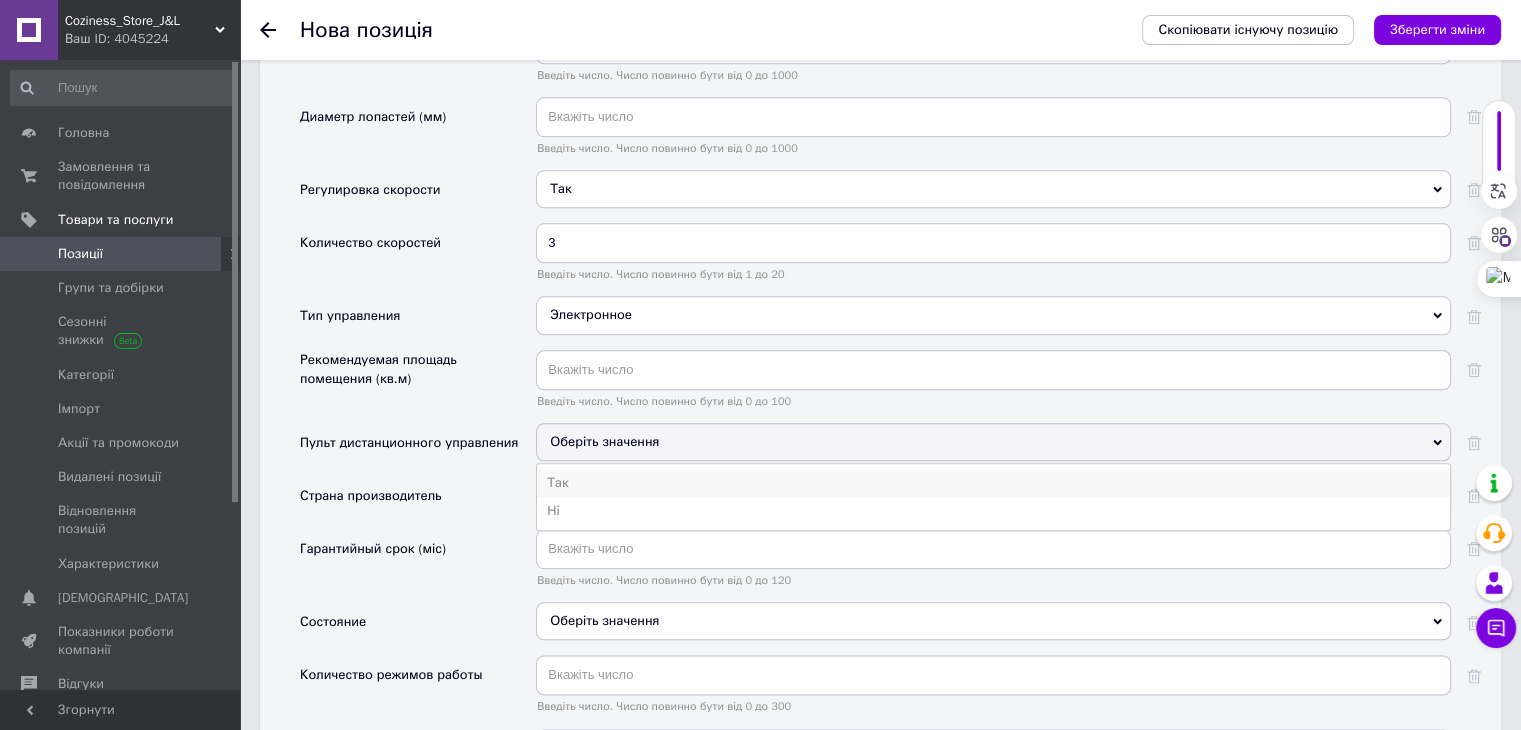 click on "Так" at bounding box center [993, 483] 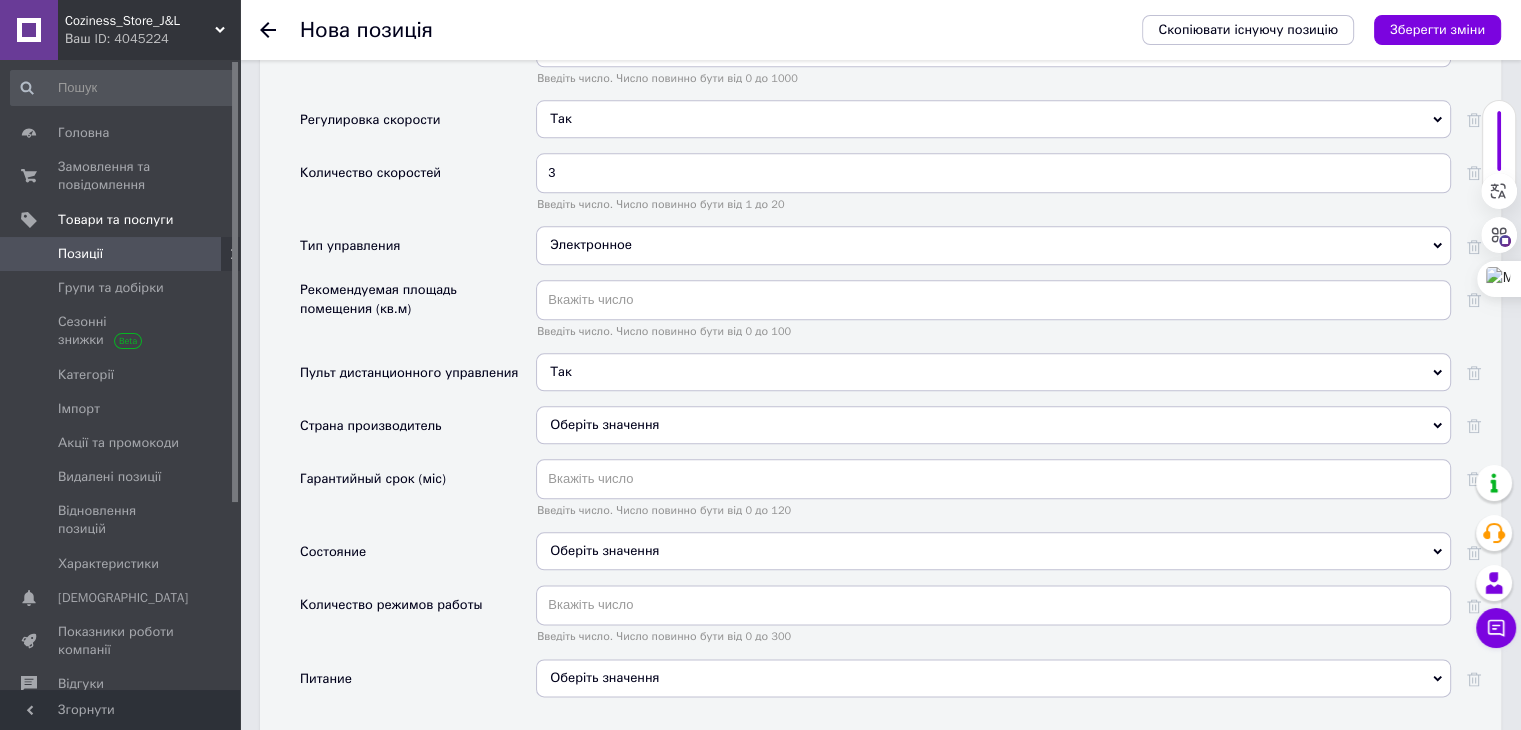 scroll, scrollTop: 2311, scrollLeft: 0, axis: vertical 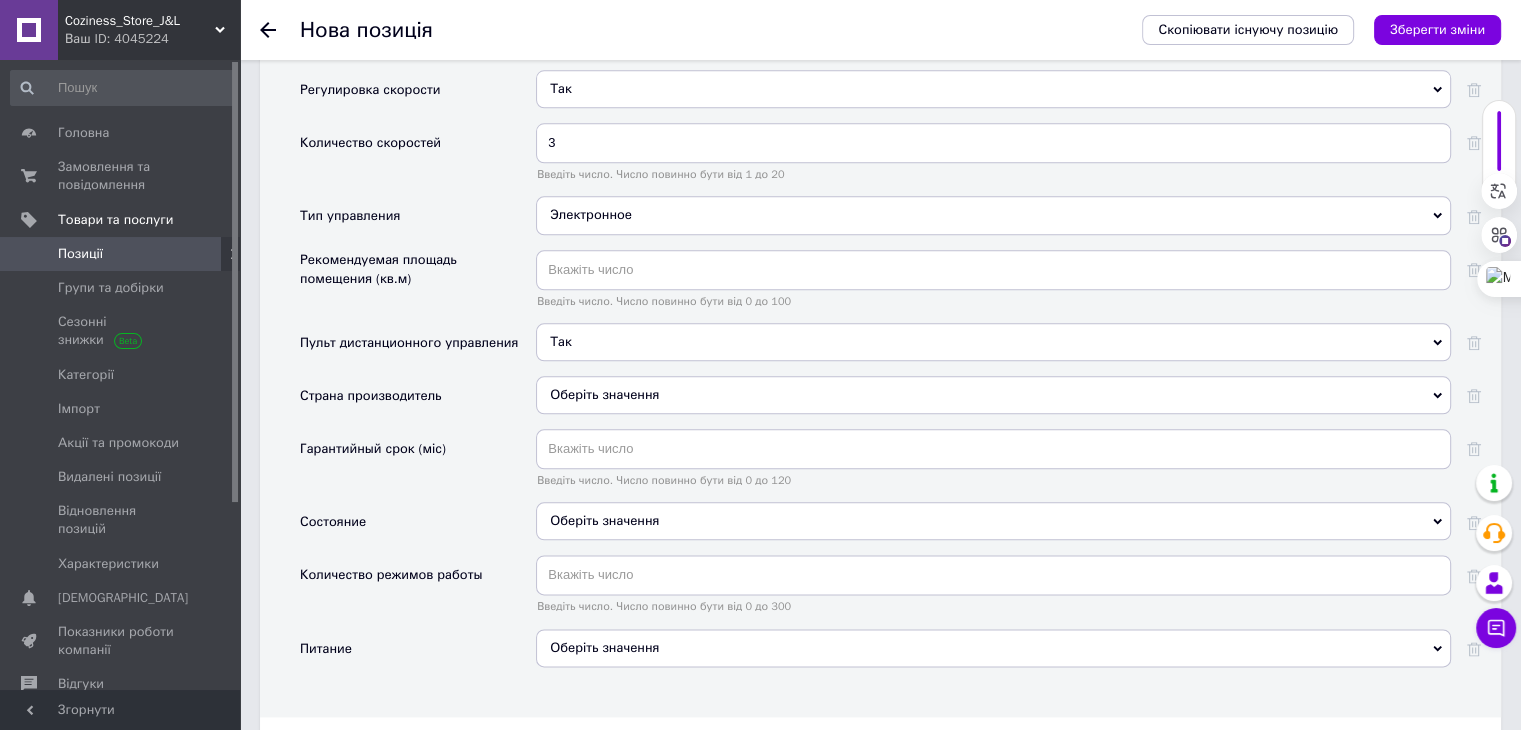 click on "Оберіть значення" at bounding box center (993, 521) 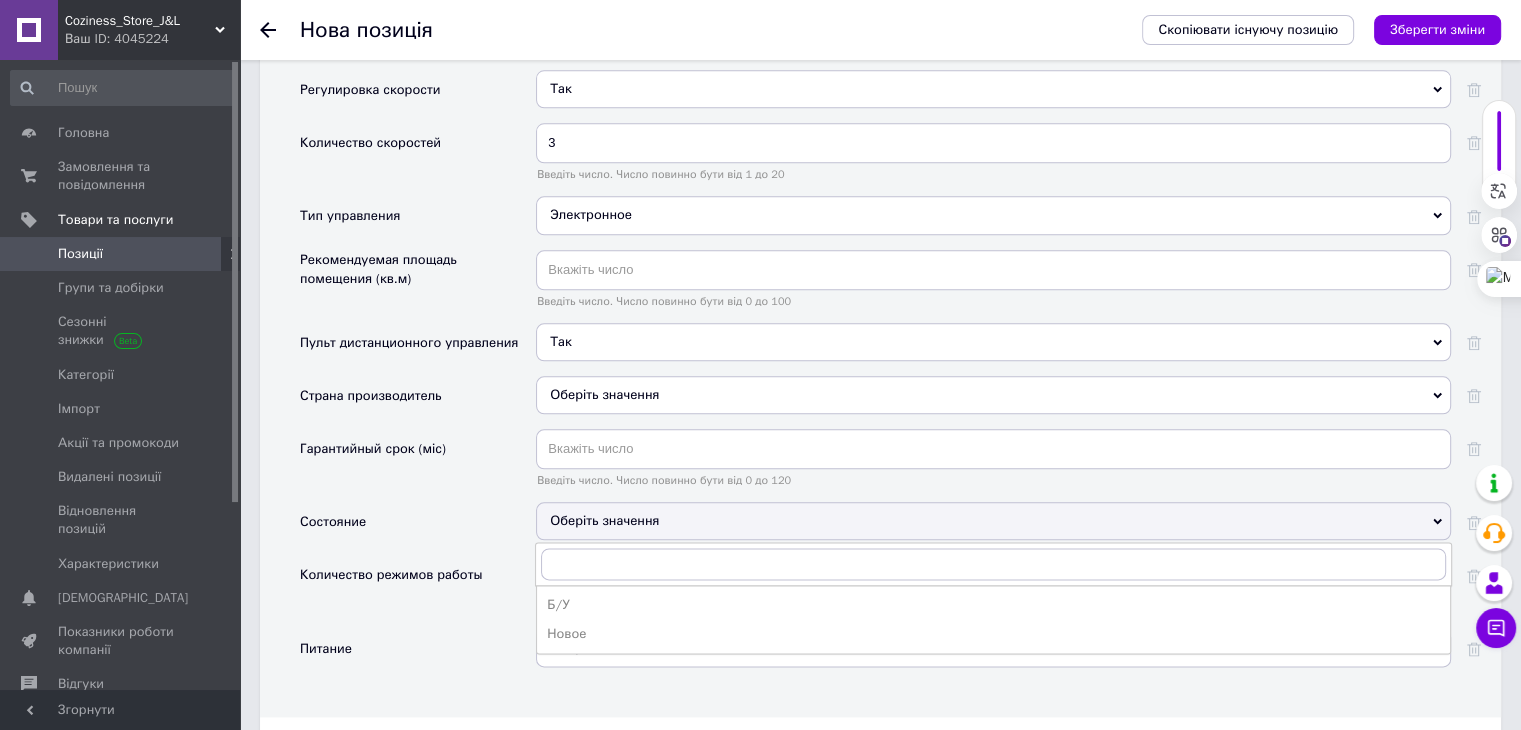 click on "Оберіть значення" at bounding box center [993, 521] 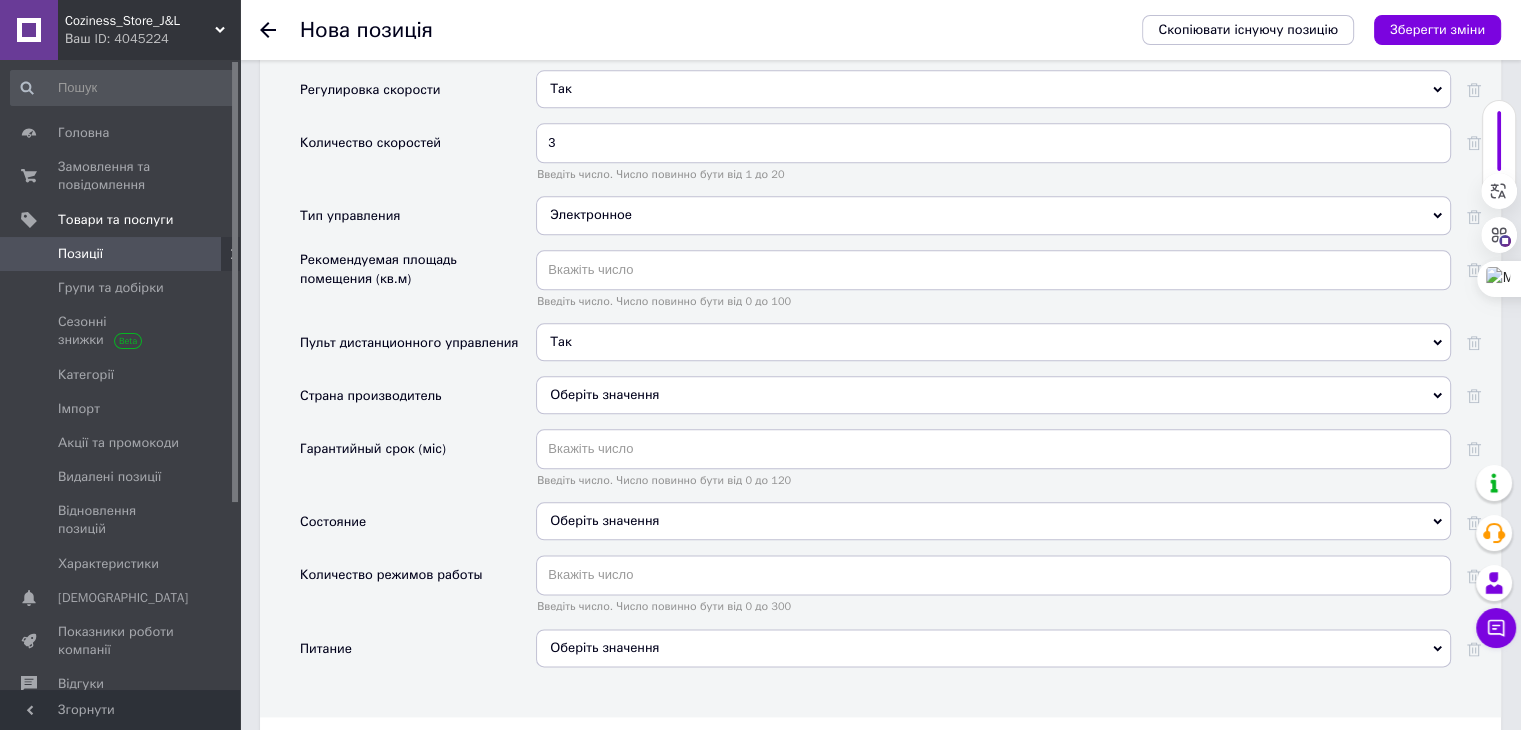 click on "Оберіть значення" at bounding box center [993, 521] 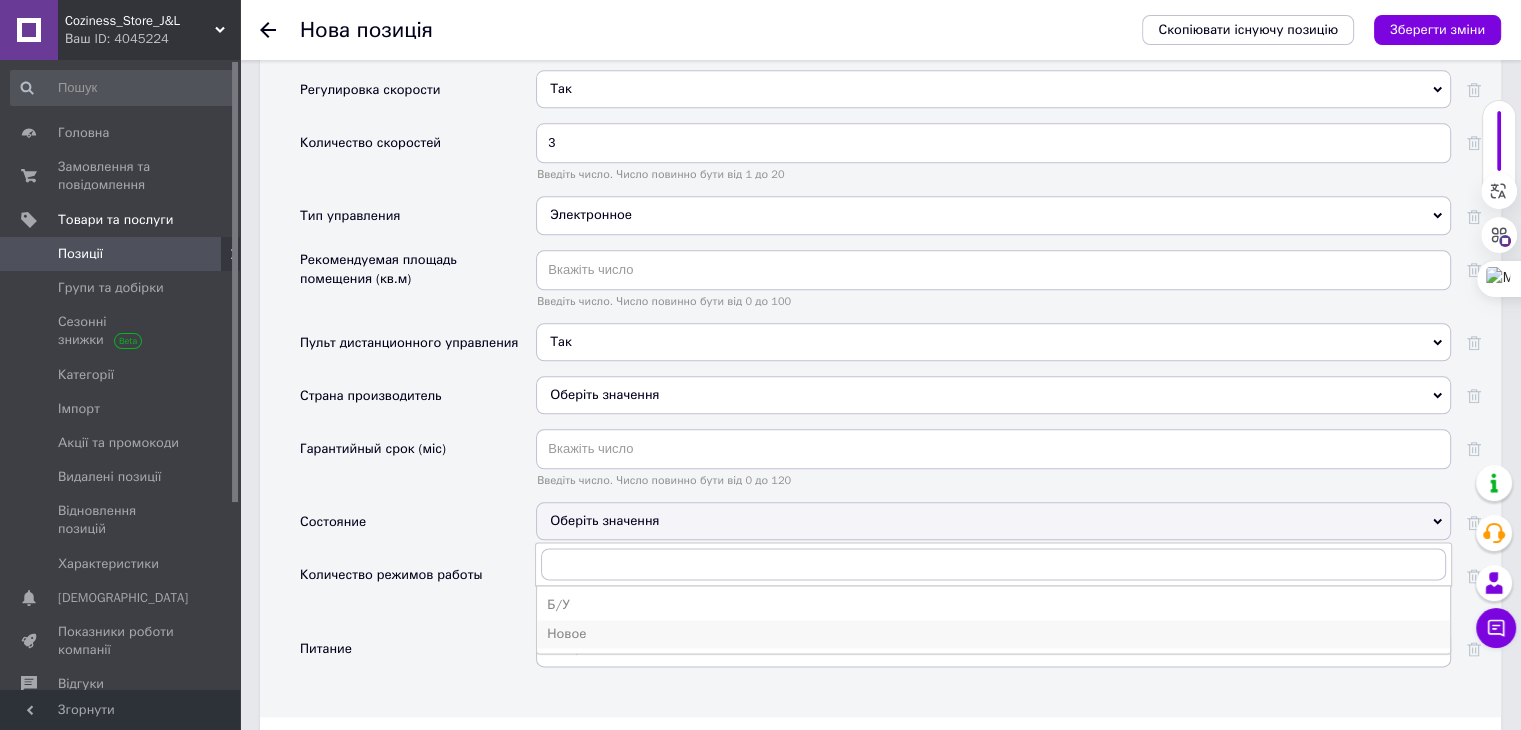 click on "Новое" at bounding box center (993, 634) 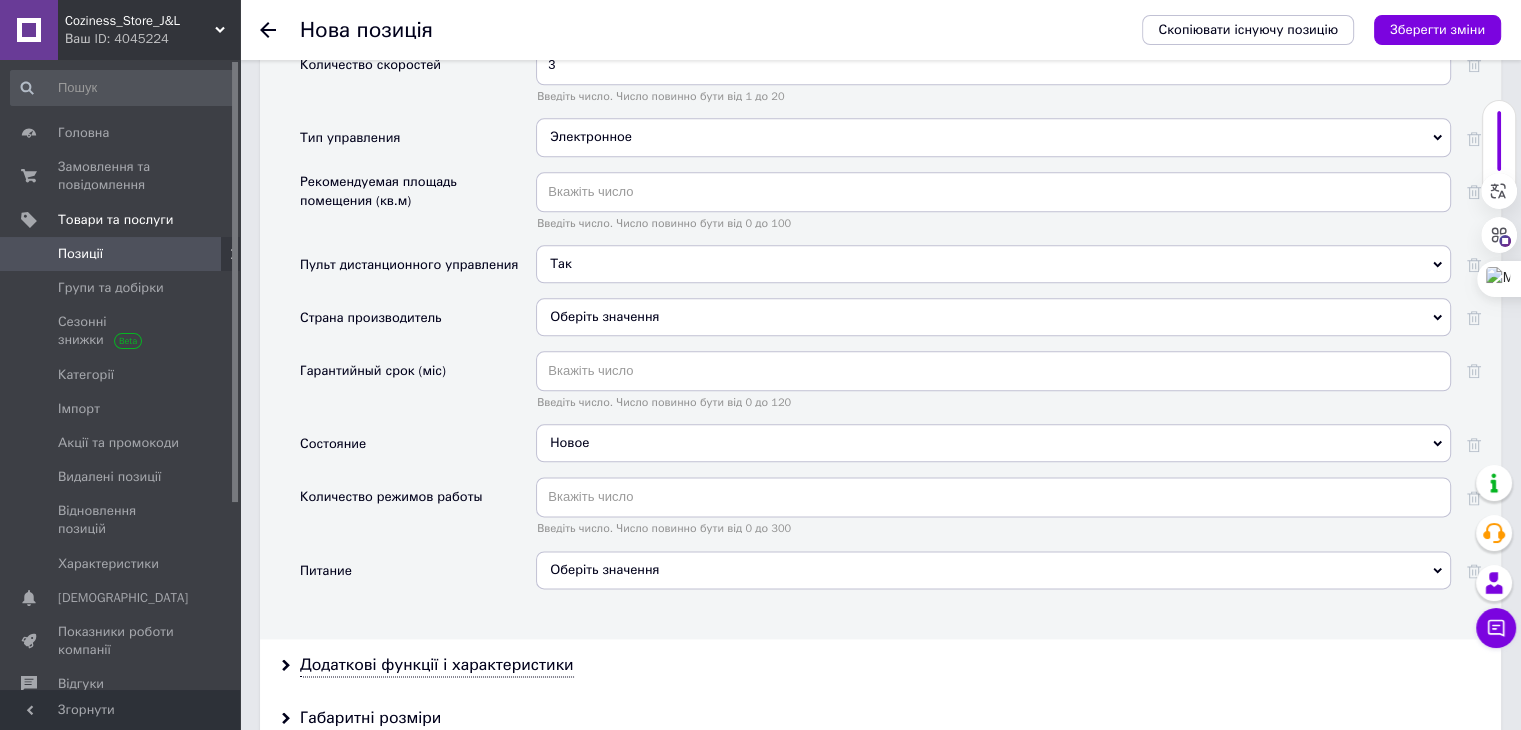 scroll, scrollTop: 2411, scrollLeft: 0, axis: vertical 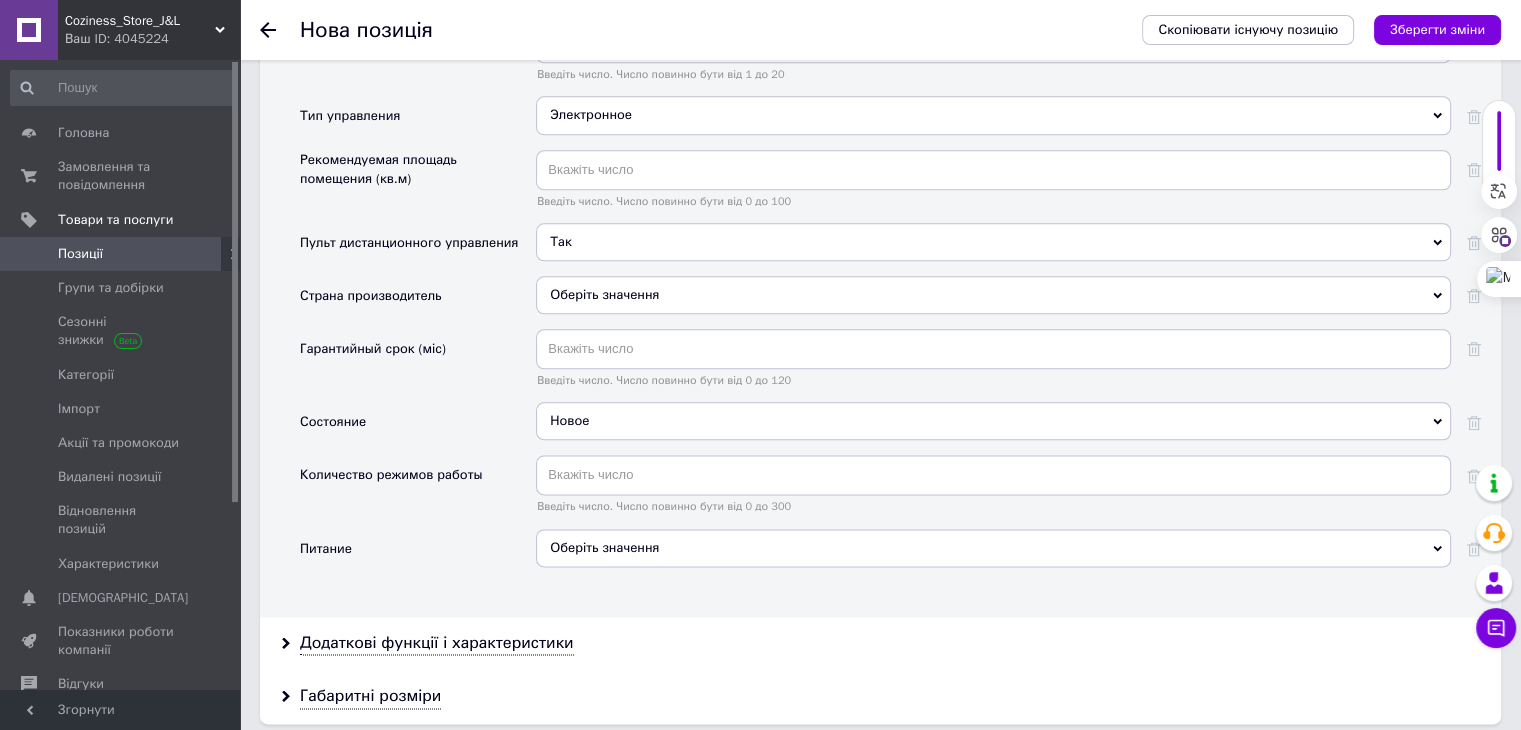 click on "Оберіть значення" at bounding box center (993, 548) 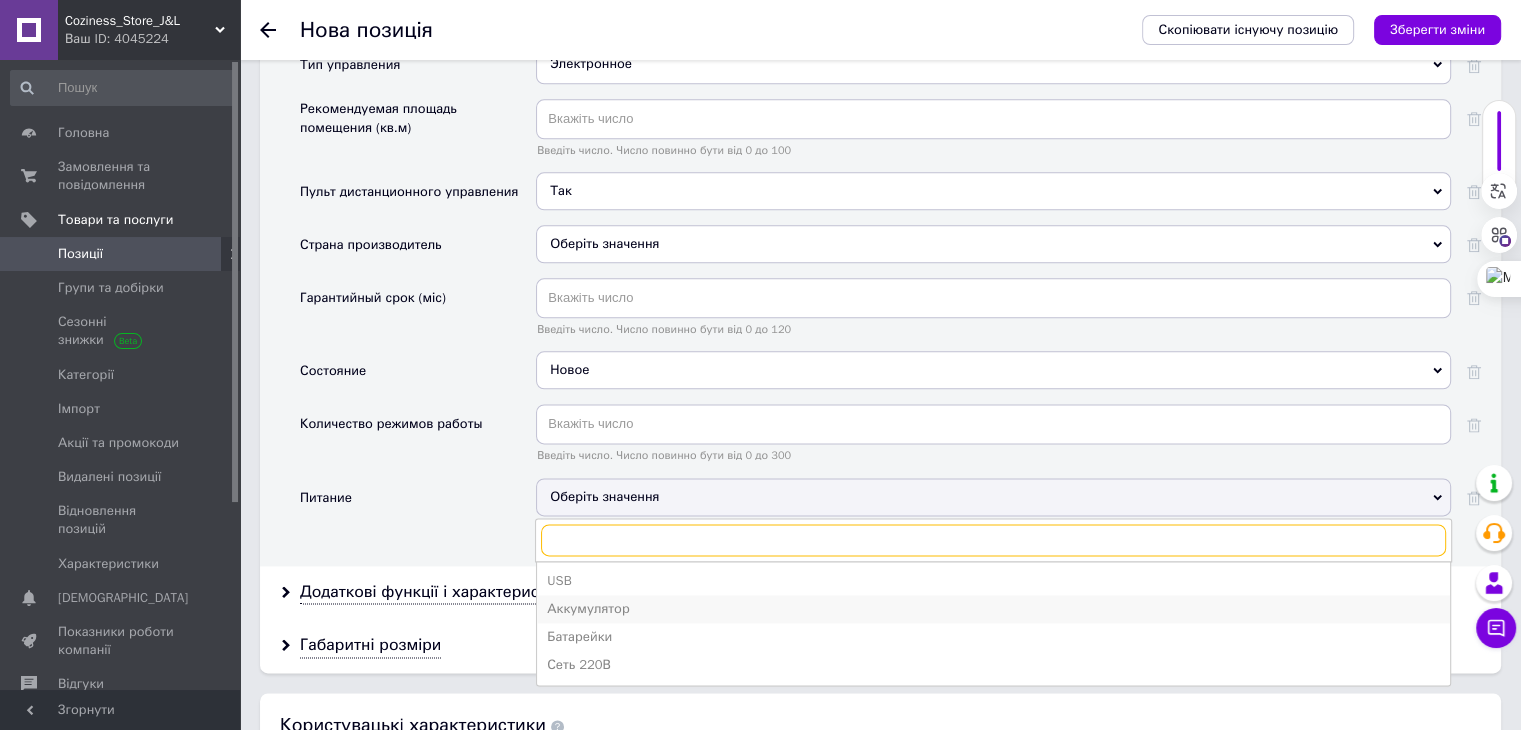scroll, scrollTop: 2511, scrollLeft: 0, axis: vertical 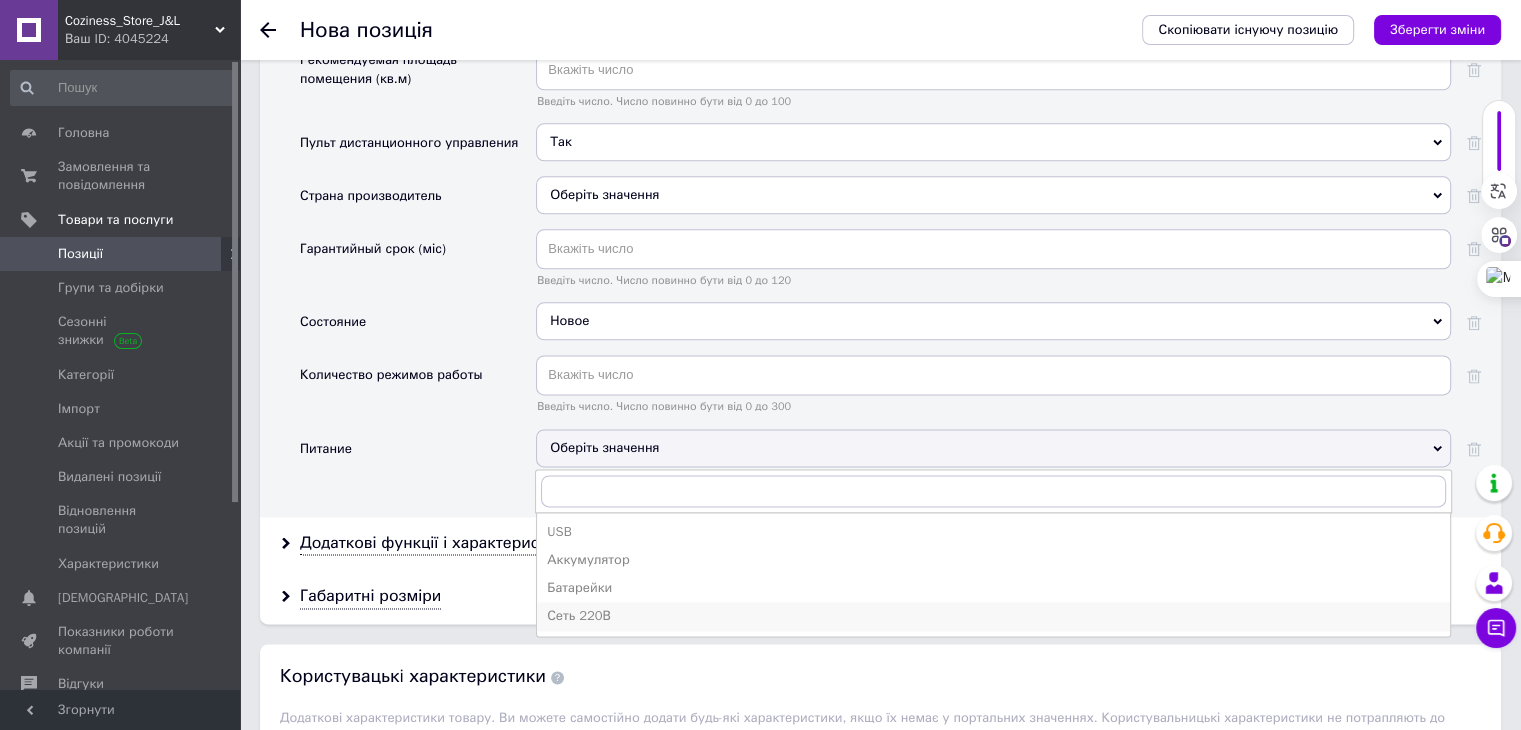 click on "Сеть 220В" at bounding box center [993, 616] 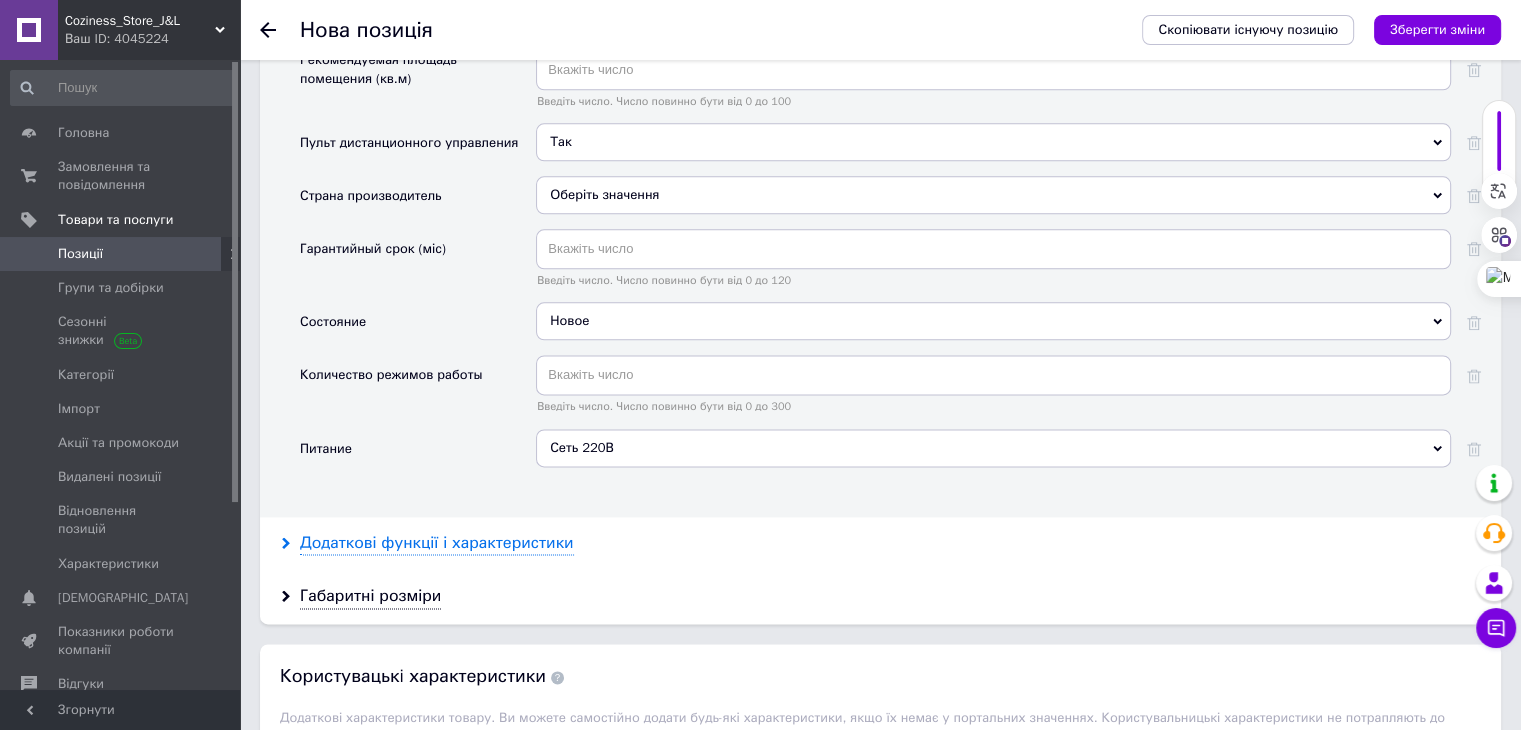 click on "Додаткові функції і характеристики" at bounding box center [437, 543] 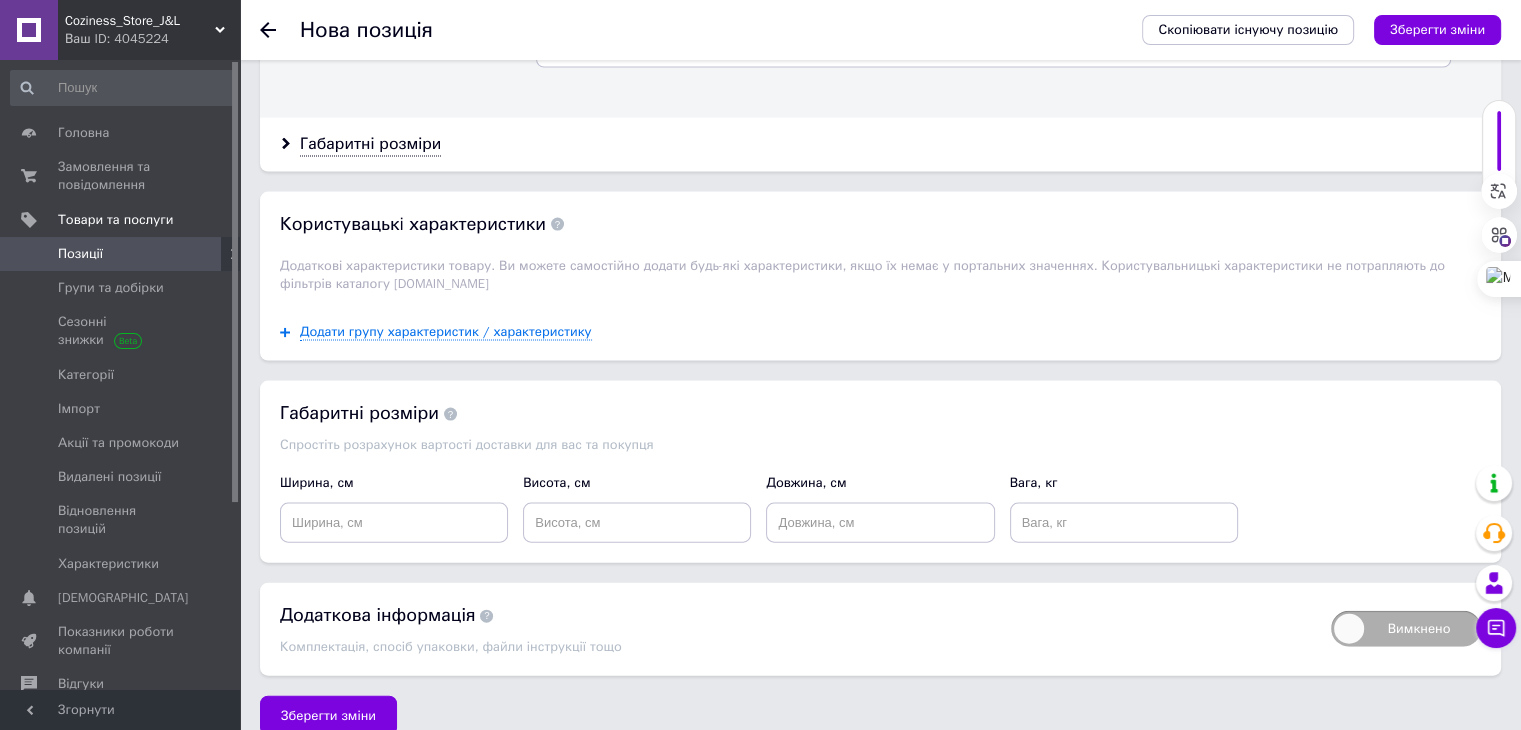 scroll, scrollTop: 4232, scrollLeft: 0, axis: vertical 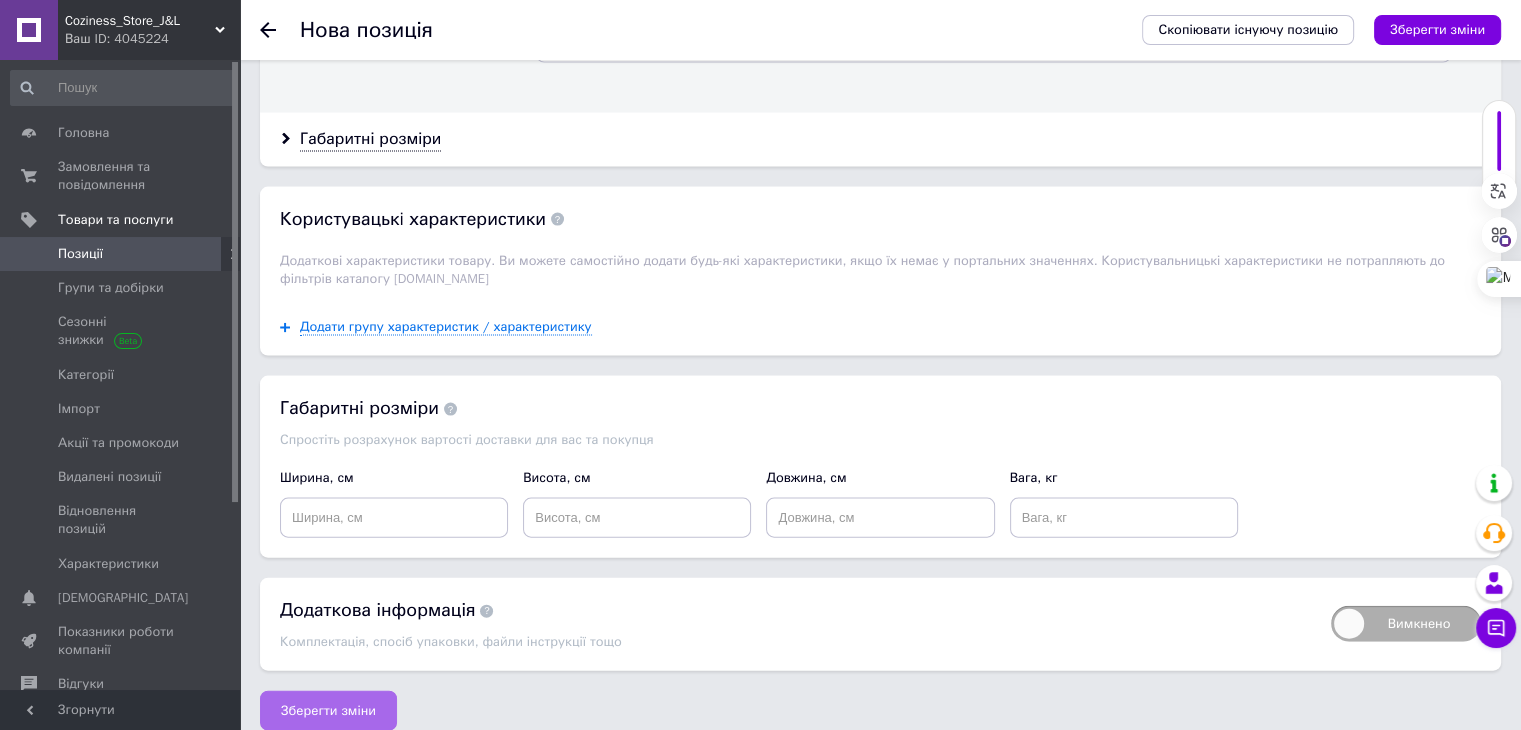 click on "Зберегти зміни" at bounding box center [328, 711] 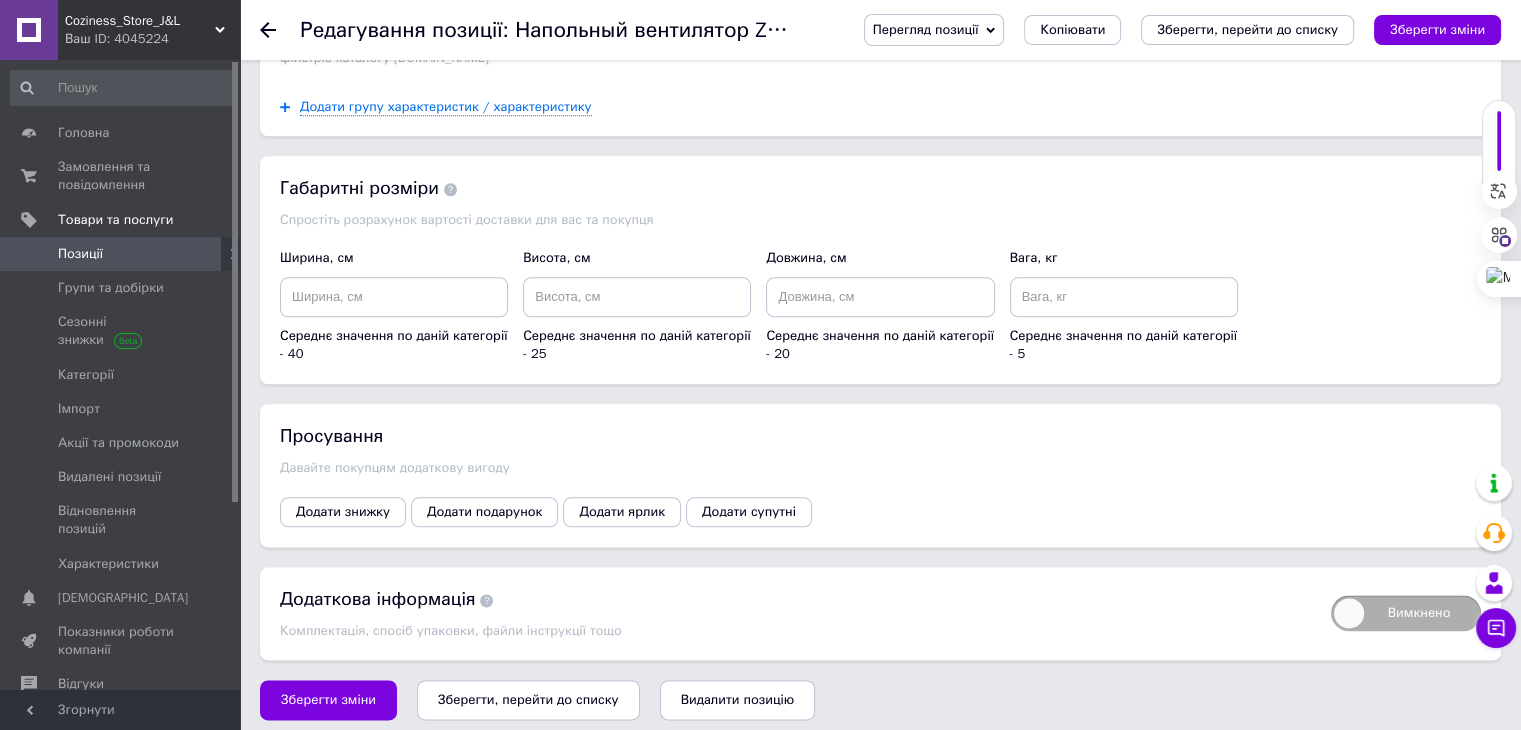 scroll, scrollTop: 2316, scrollLeft: 0, axis: vertical 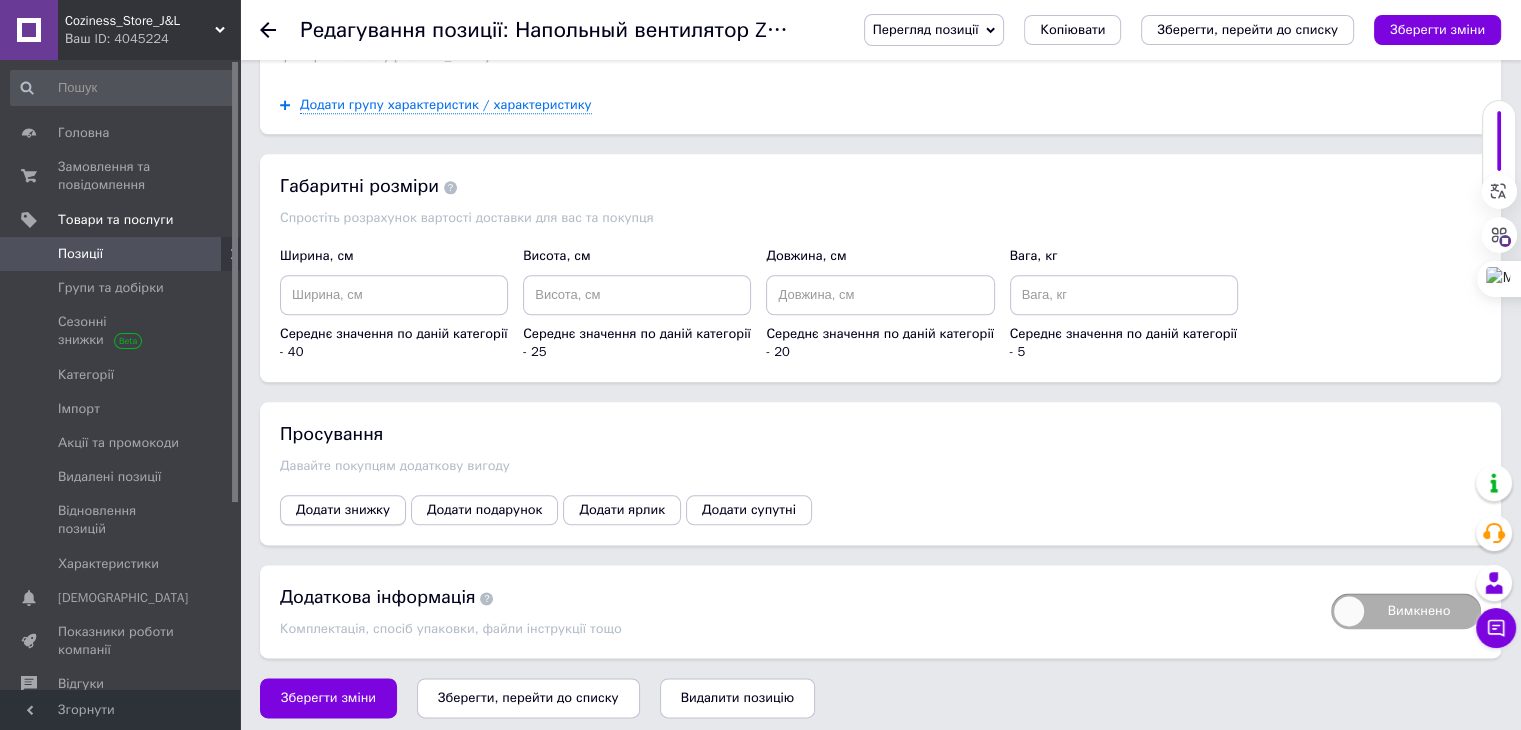 click on "Додати знижку" at bounding box center (343, 510) 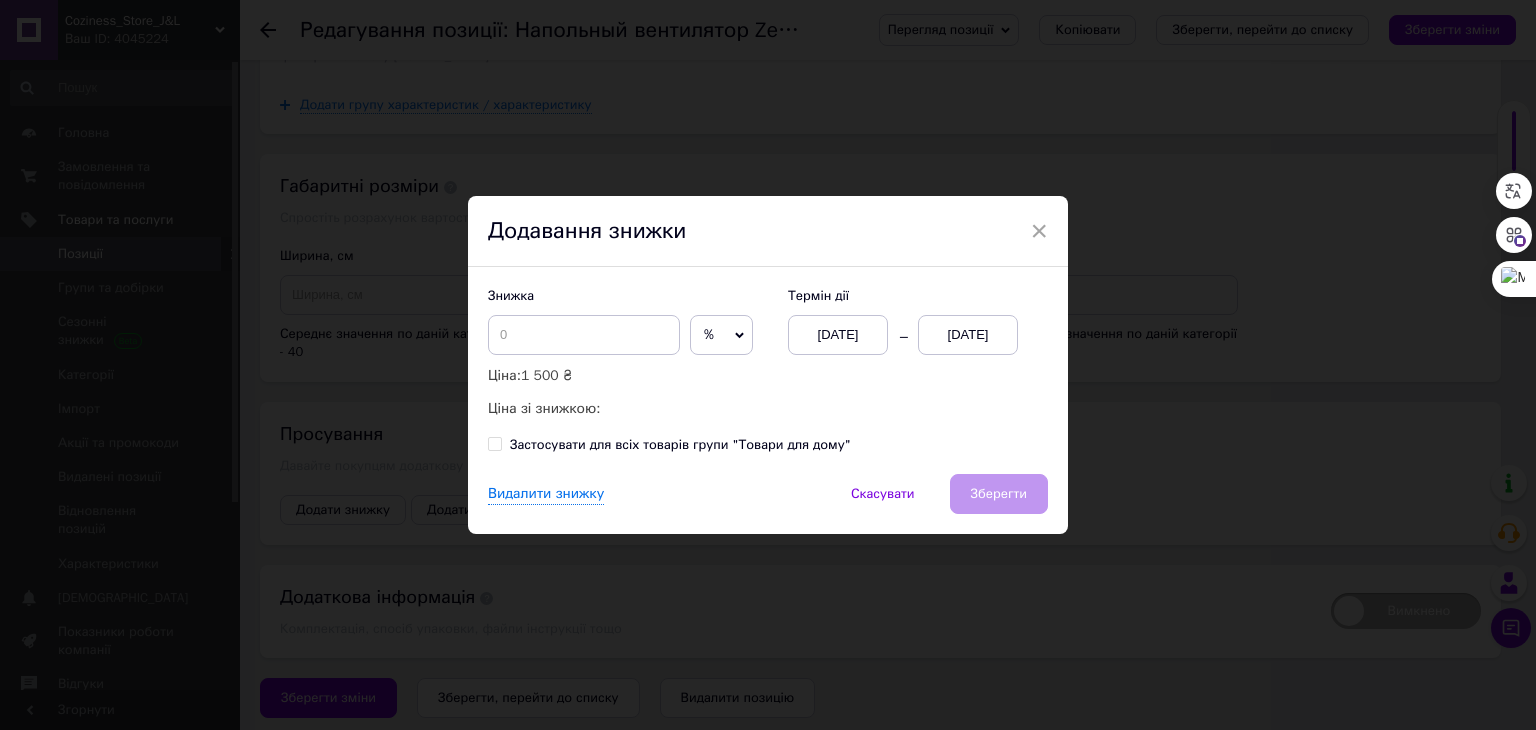click on "%" at bounding box center (709, 334) 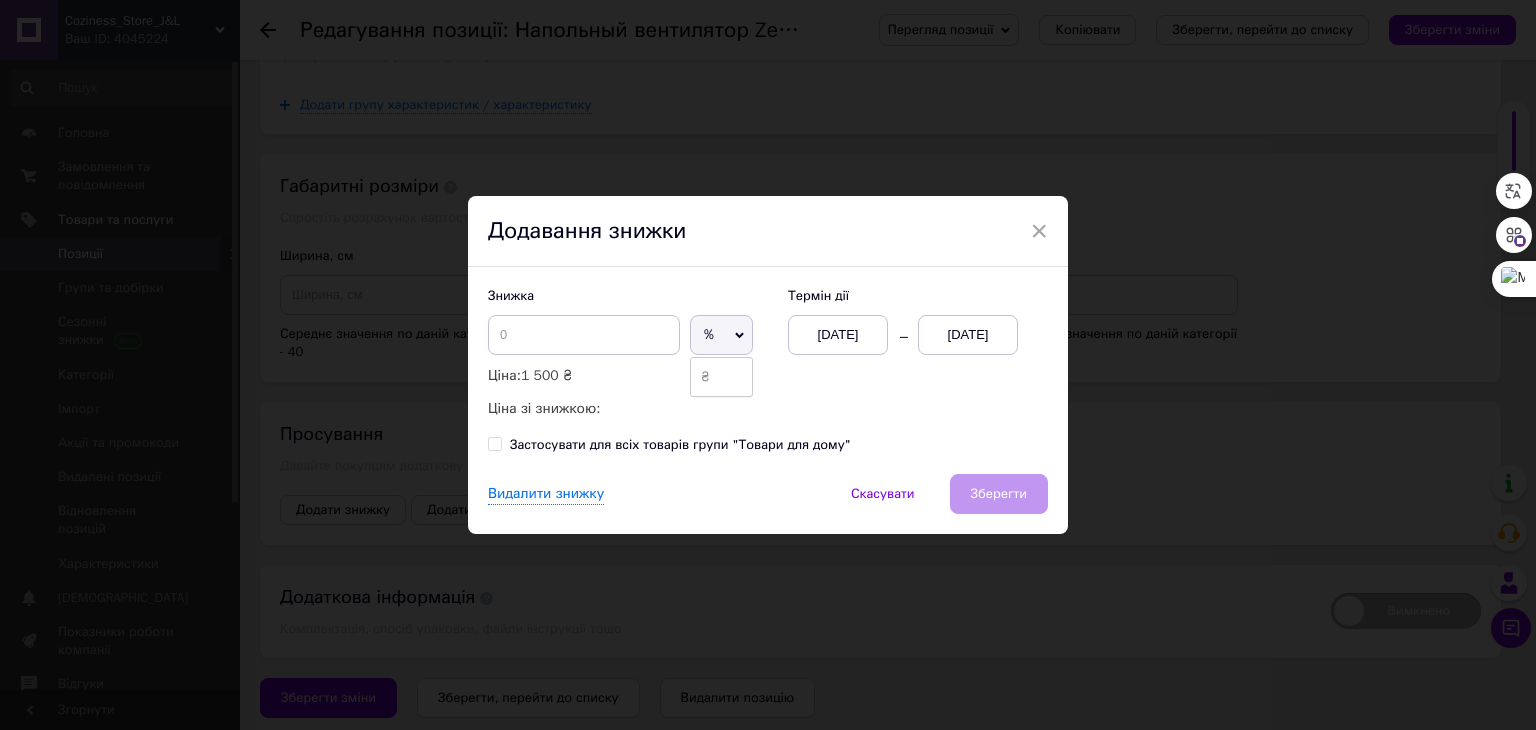 click on "₴" at bounding box center [721, 377] 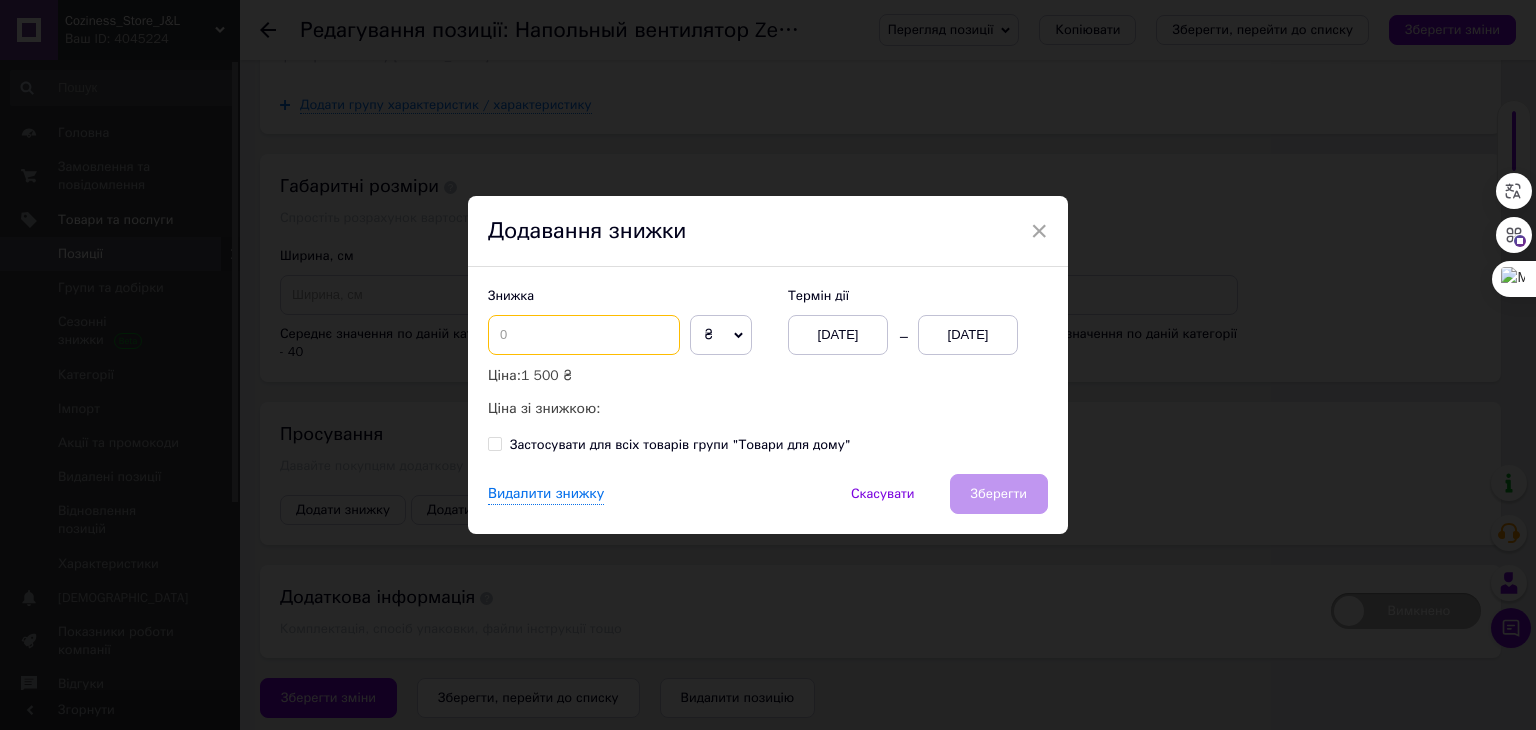 click at bounding box center (584, 335) 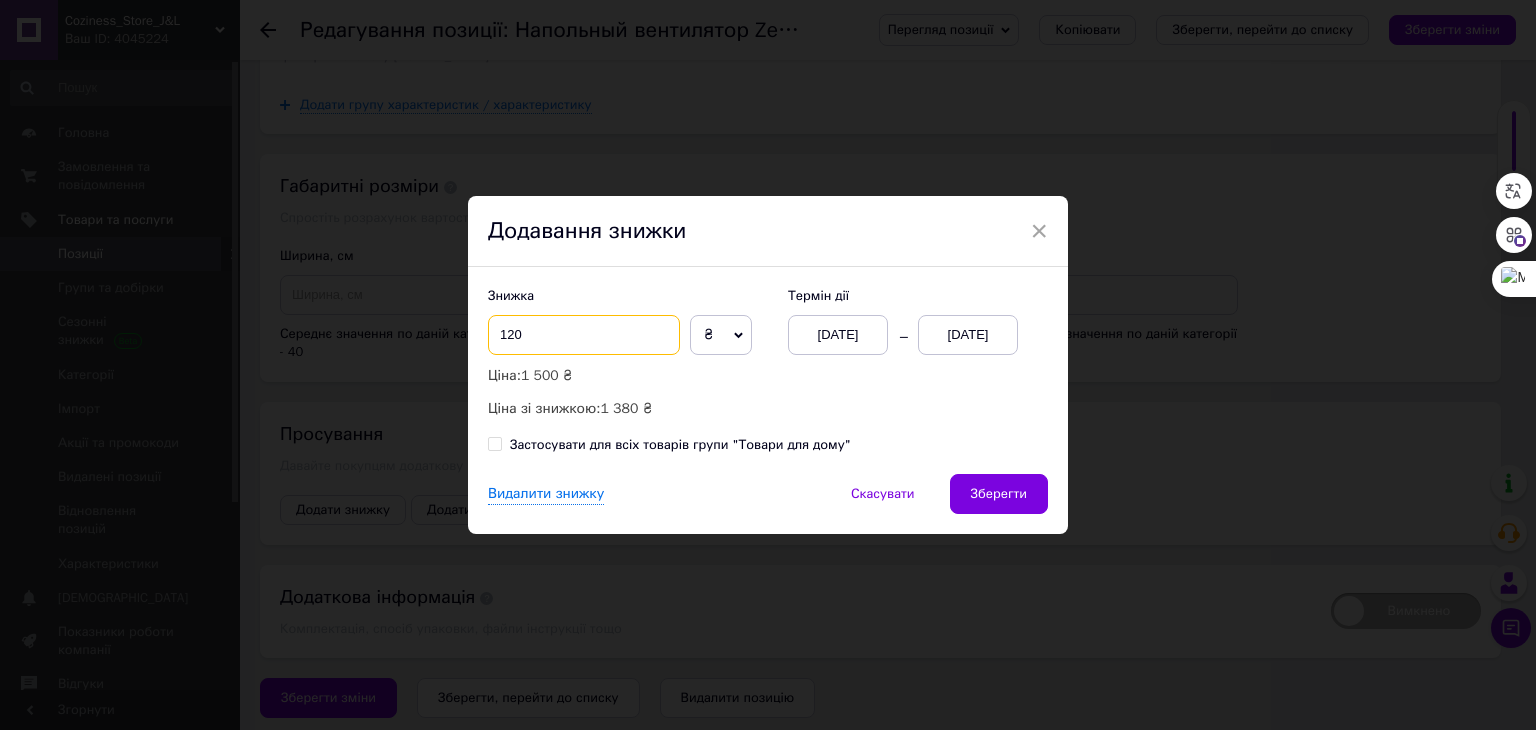 type on "120" 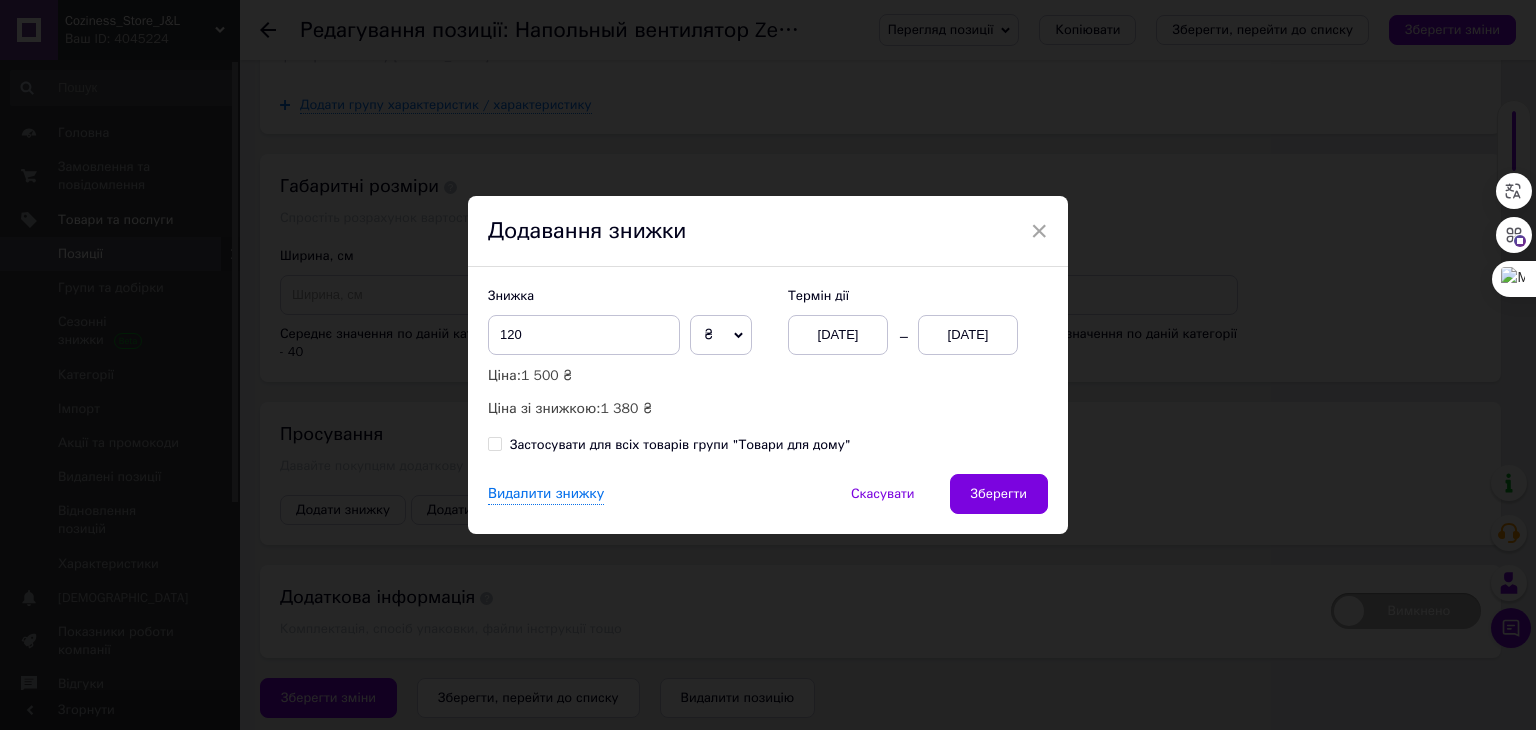 click on "[DATE]" at bounding box center [968, 335] 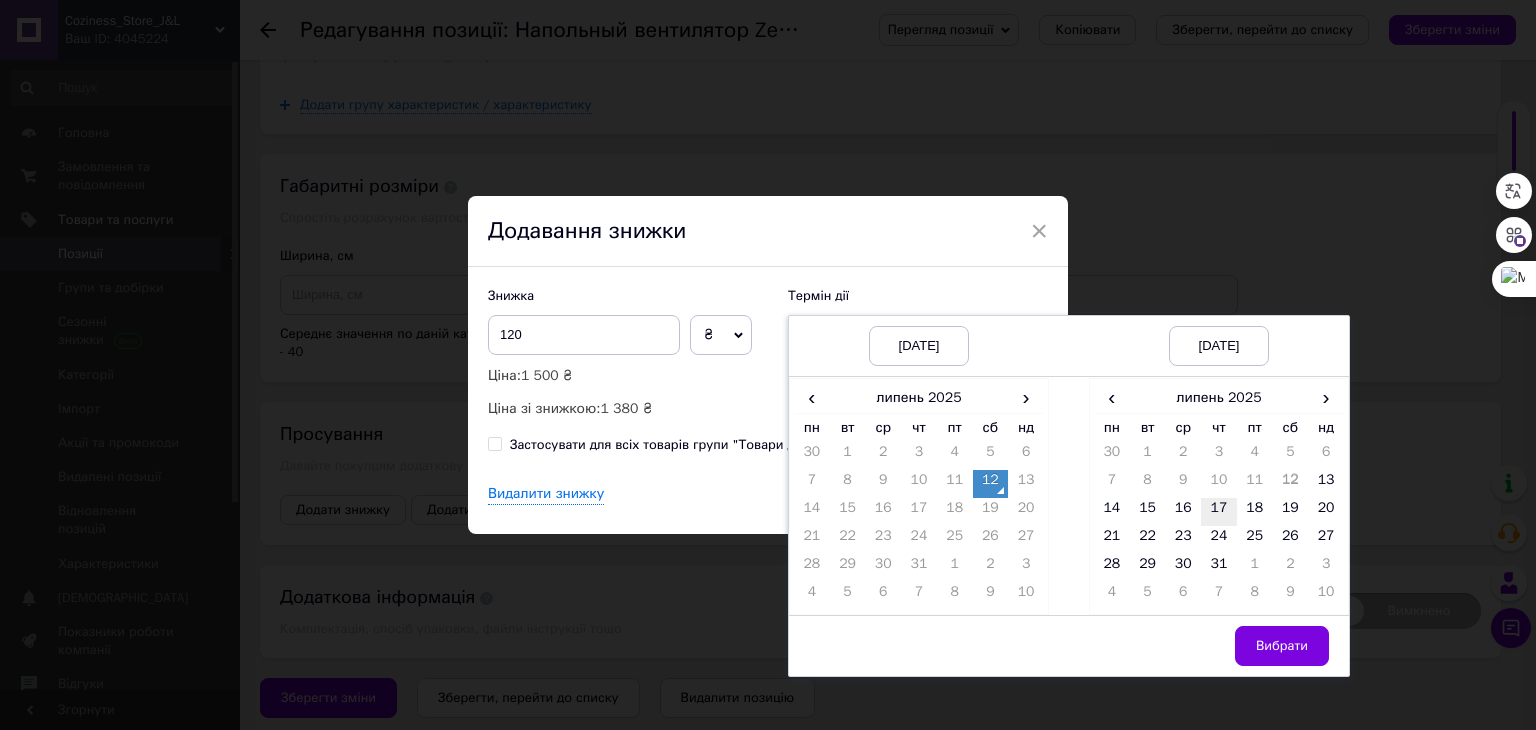 click on "17" at bounding box center [1219, 512] 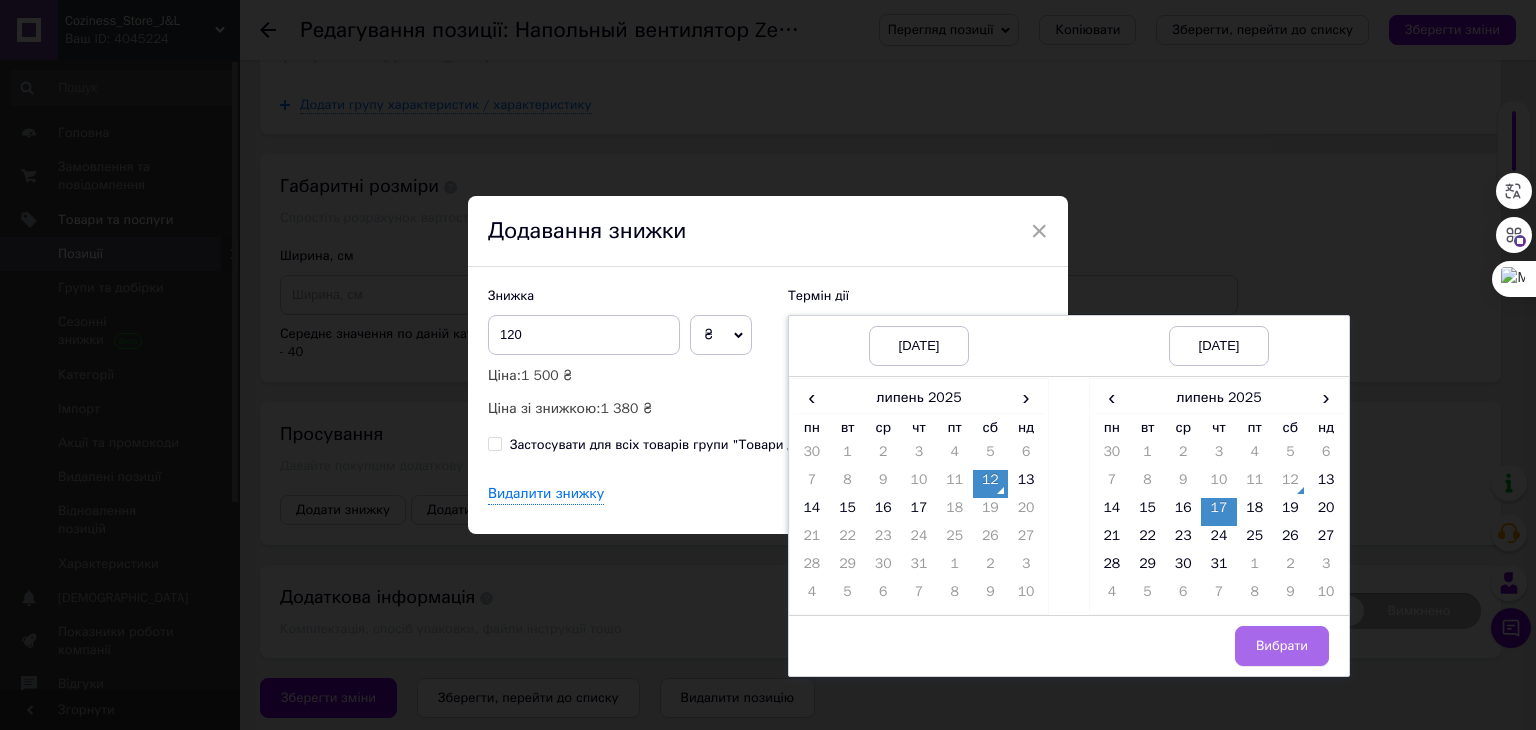 click on "Вибрати" at bounding box center [1282, 646] 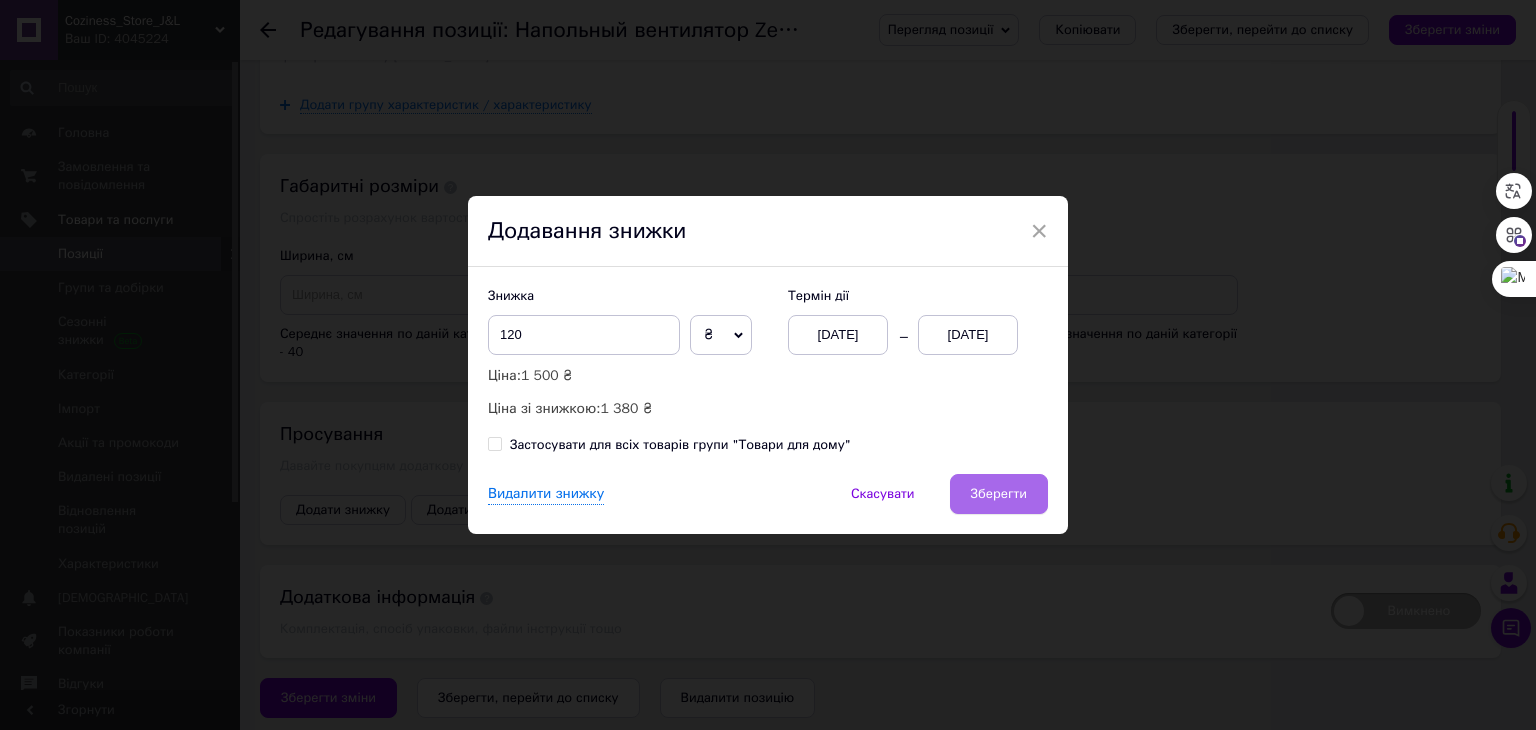 click on "Зберегти" at bounding box center (999, 494) 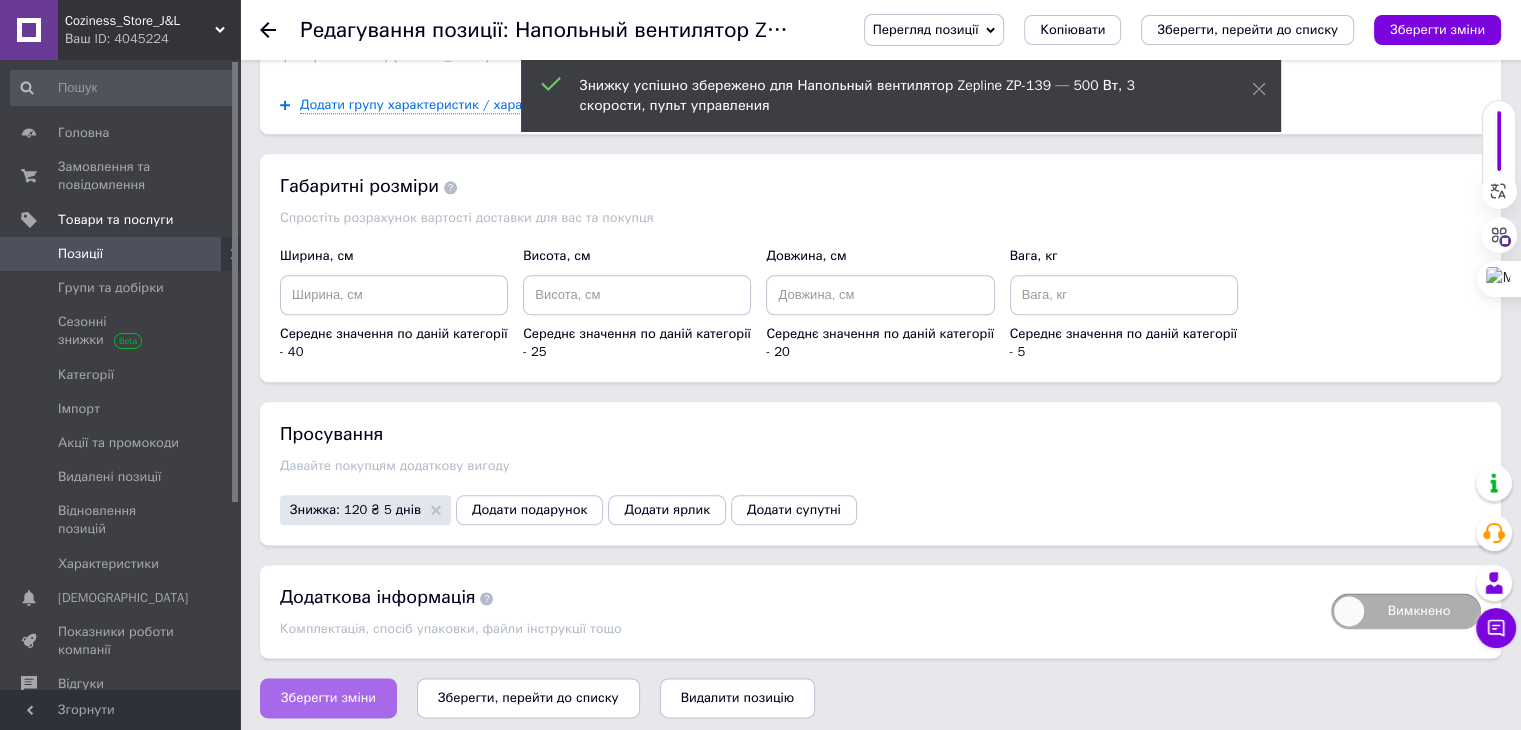 click on "Зберегти зміни" at bounding box center [328, 698] 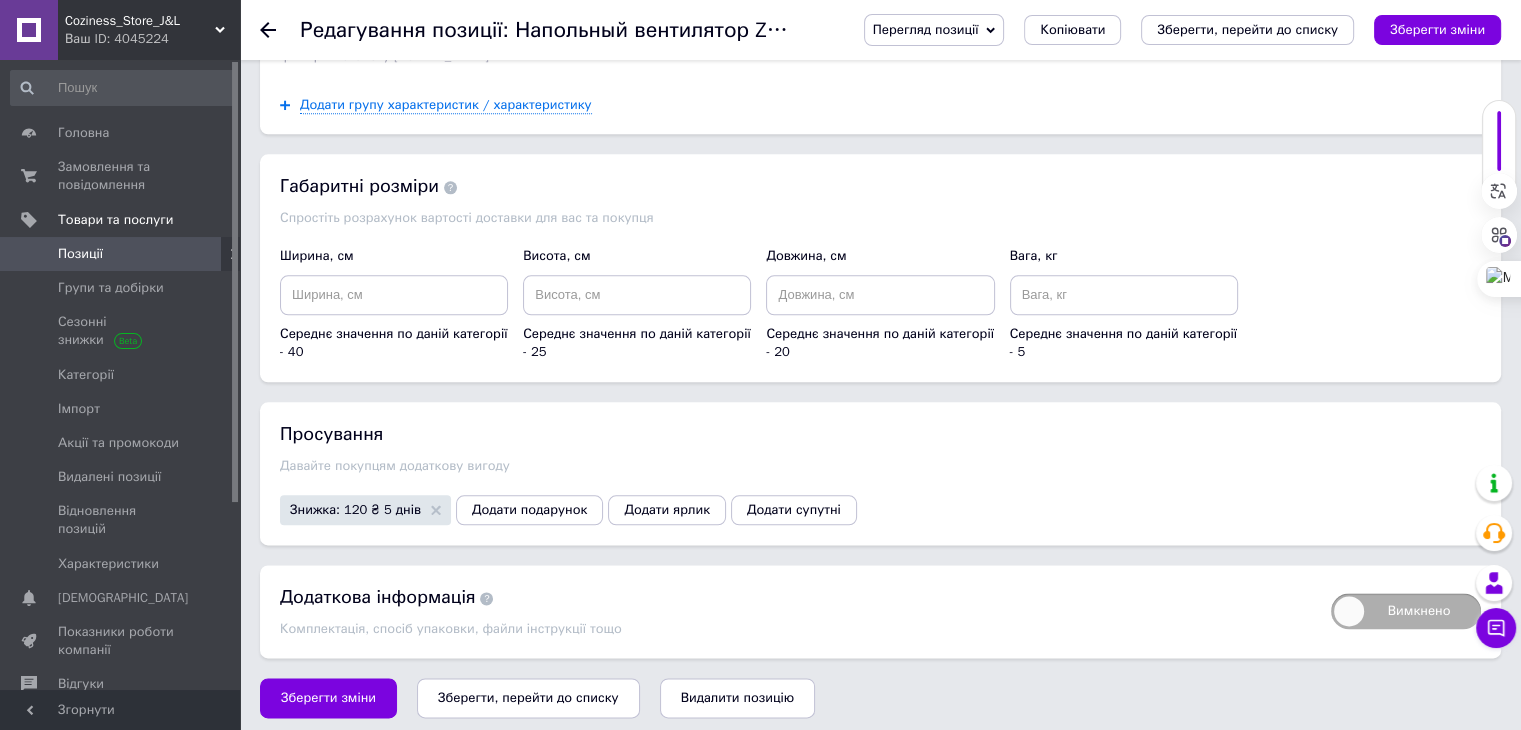 click on "Позиції" at bounding box center (121, 254) 